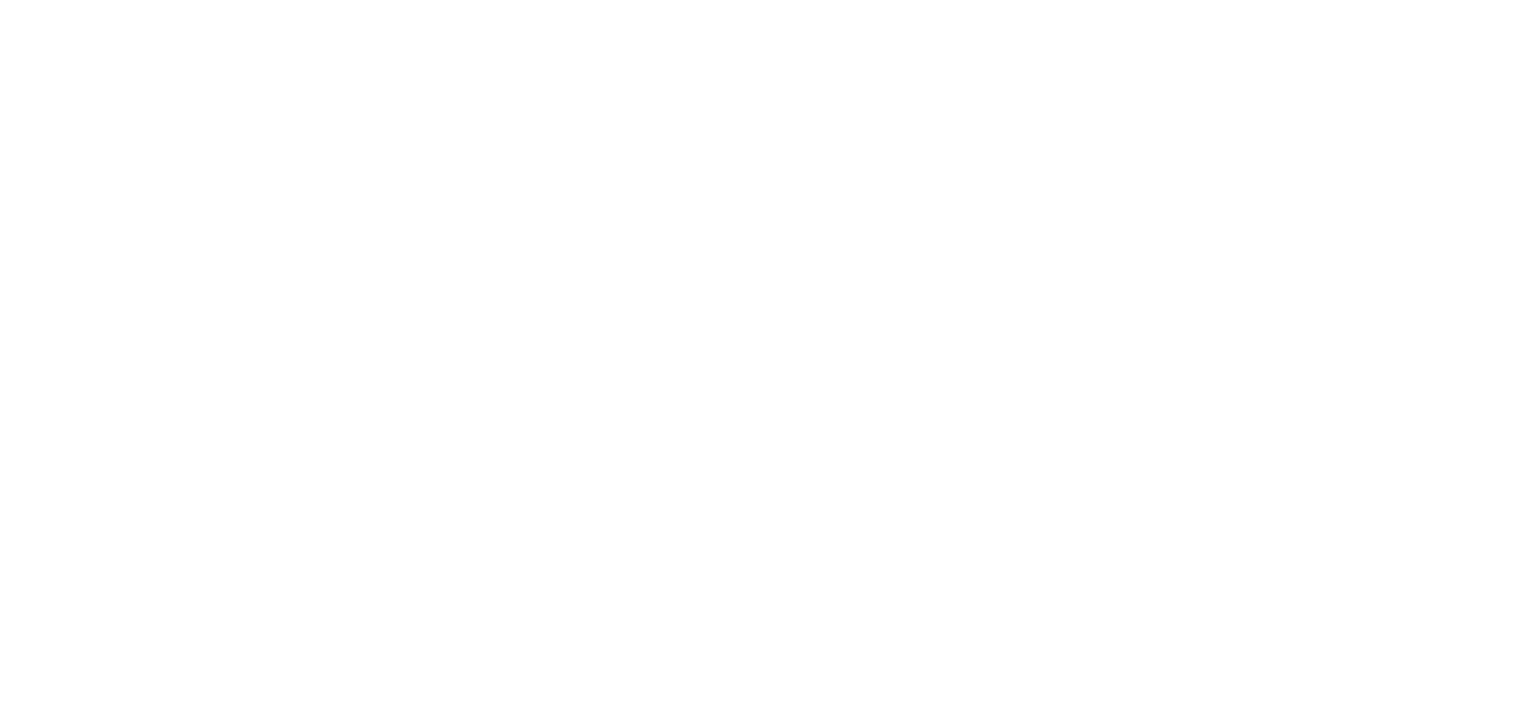 scroll, scrollTop: 0, scrollLeft: 0, axis: both 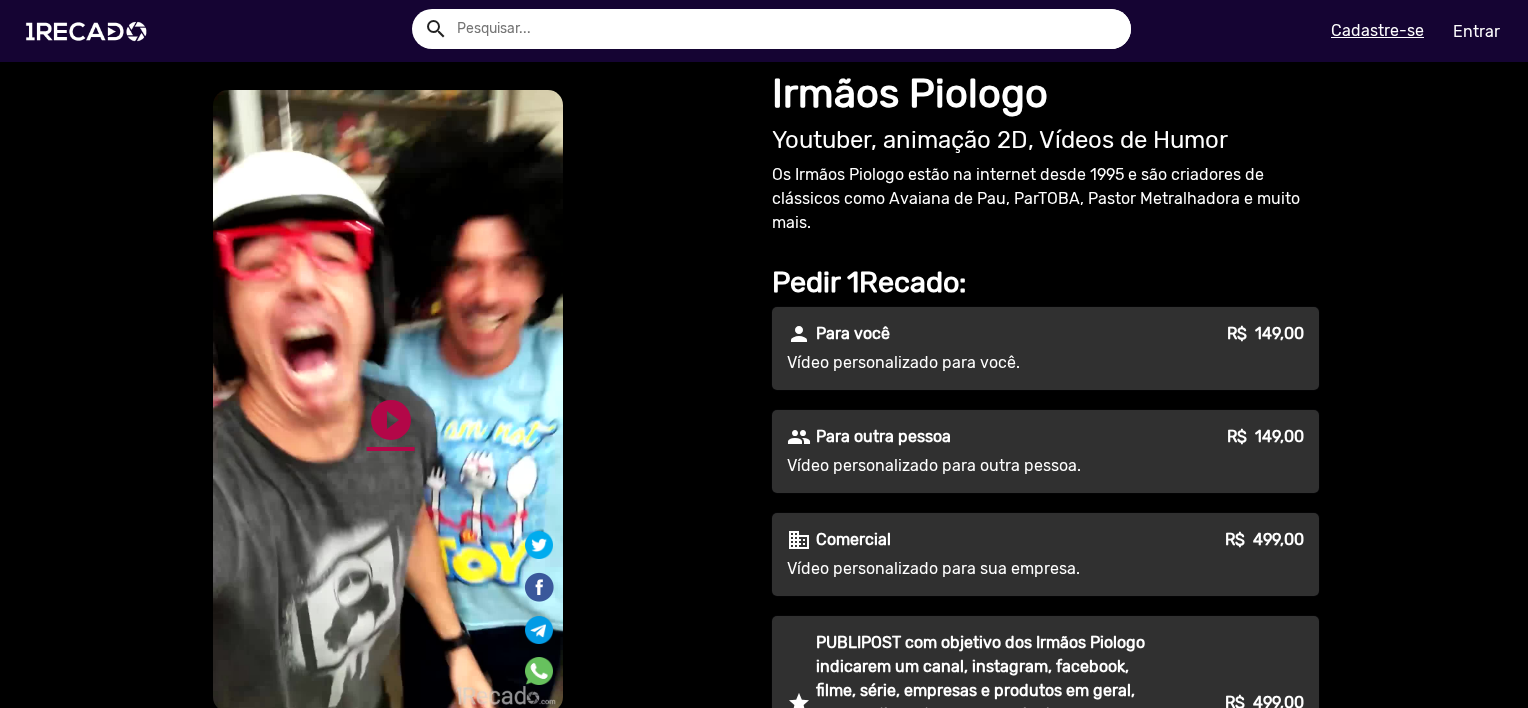 click on "play_circle_filled" 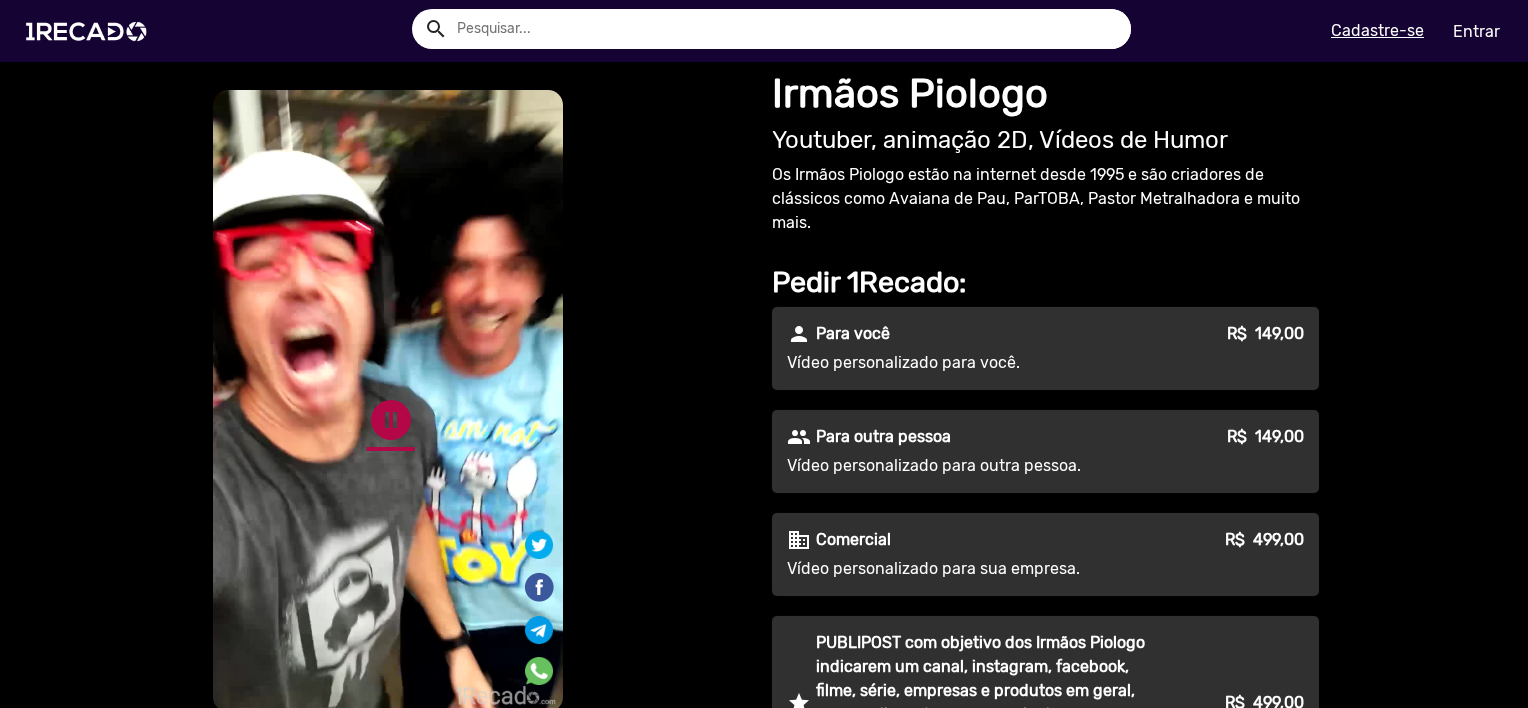 click on "pause_circle" 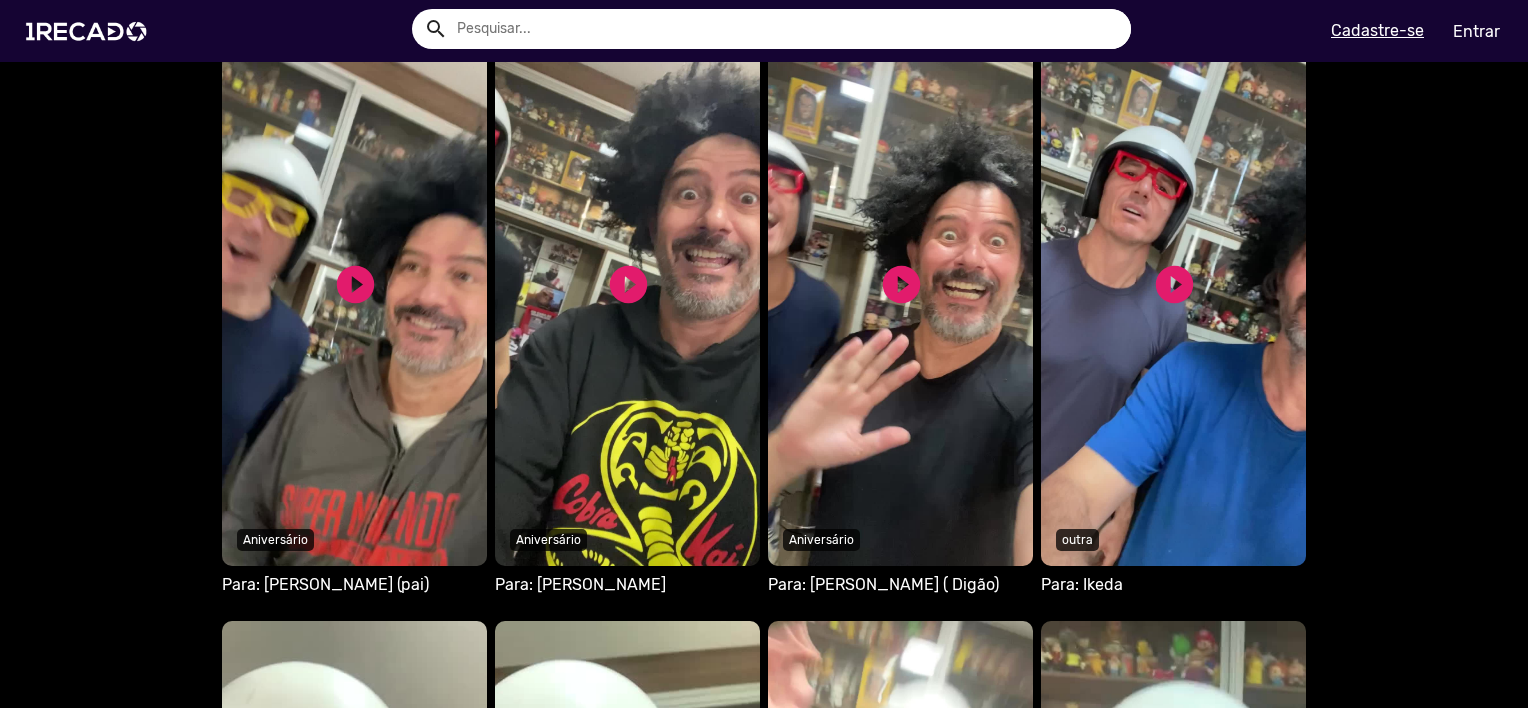 scroll, scrollTop: 1200, scrollLeft: 0, axis: vertical 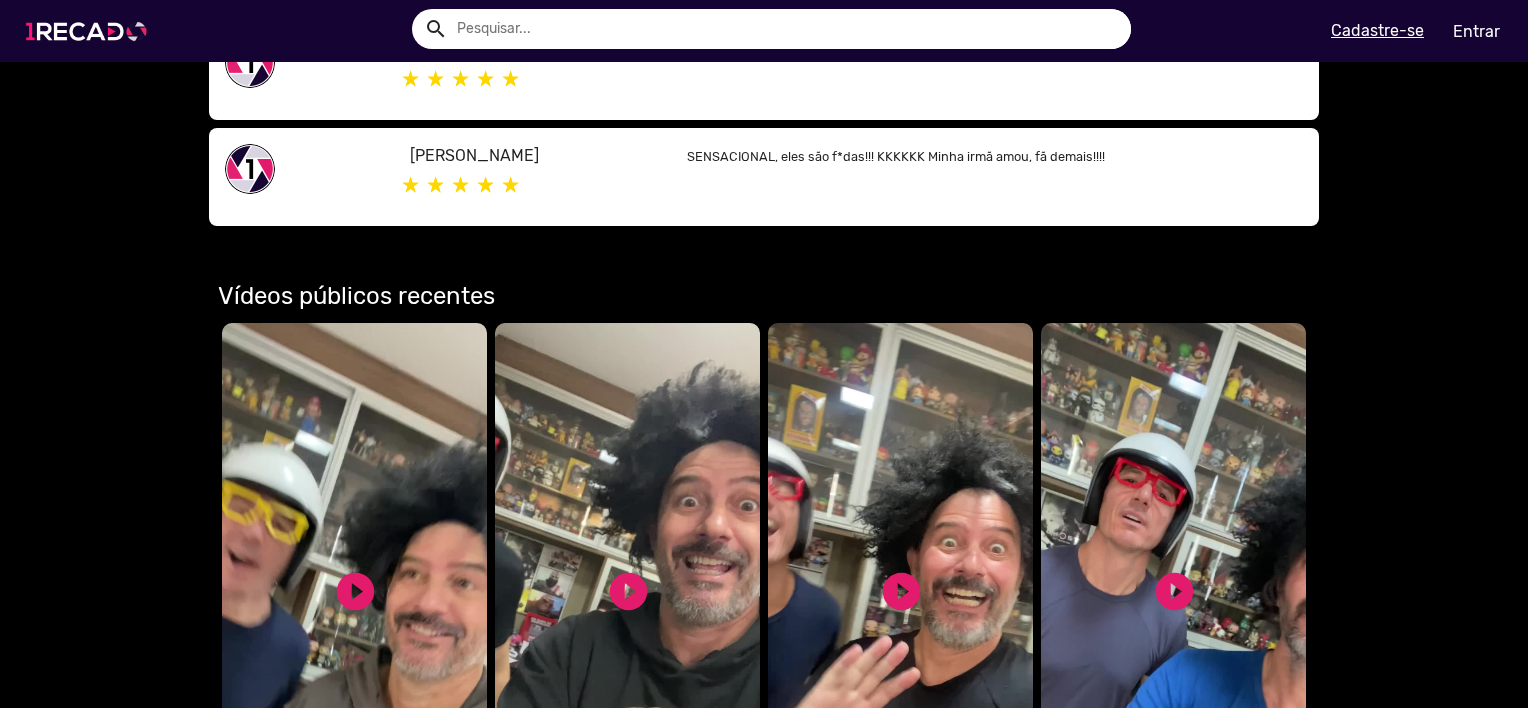 click at bounding box center (90, 31) 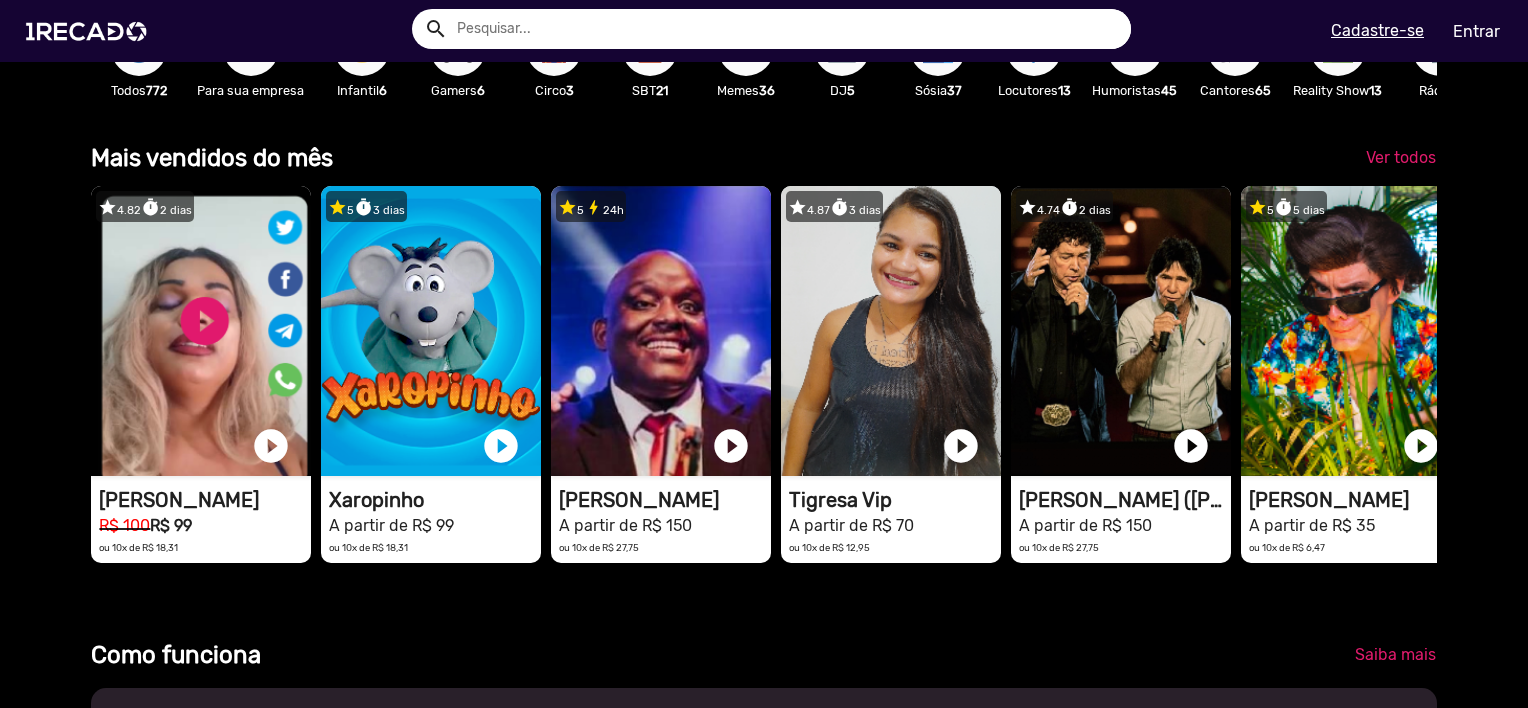 scroll, scrollTop: 700, scrollLeft: 0, axis: vertical 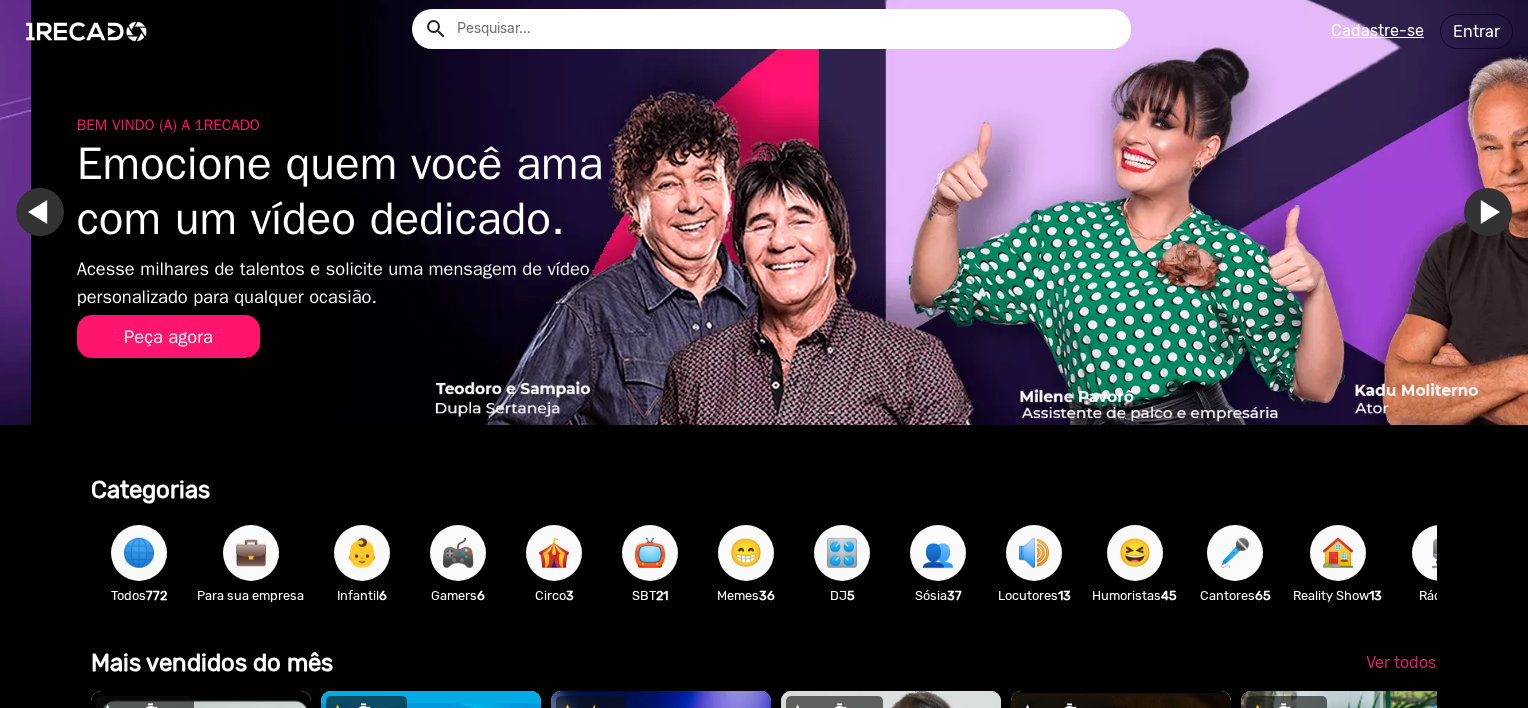 click at bounding box center [786, 29] 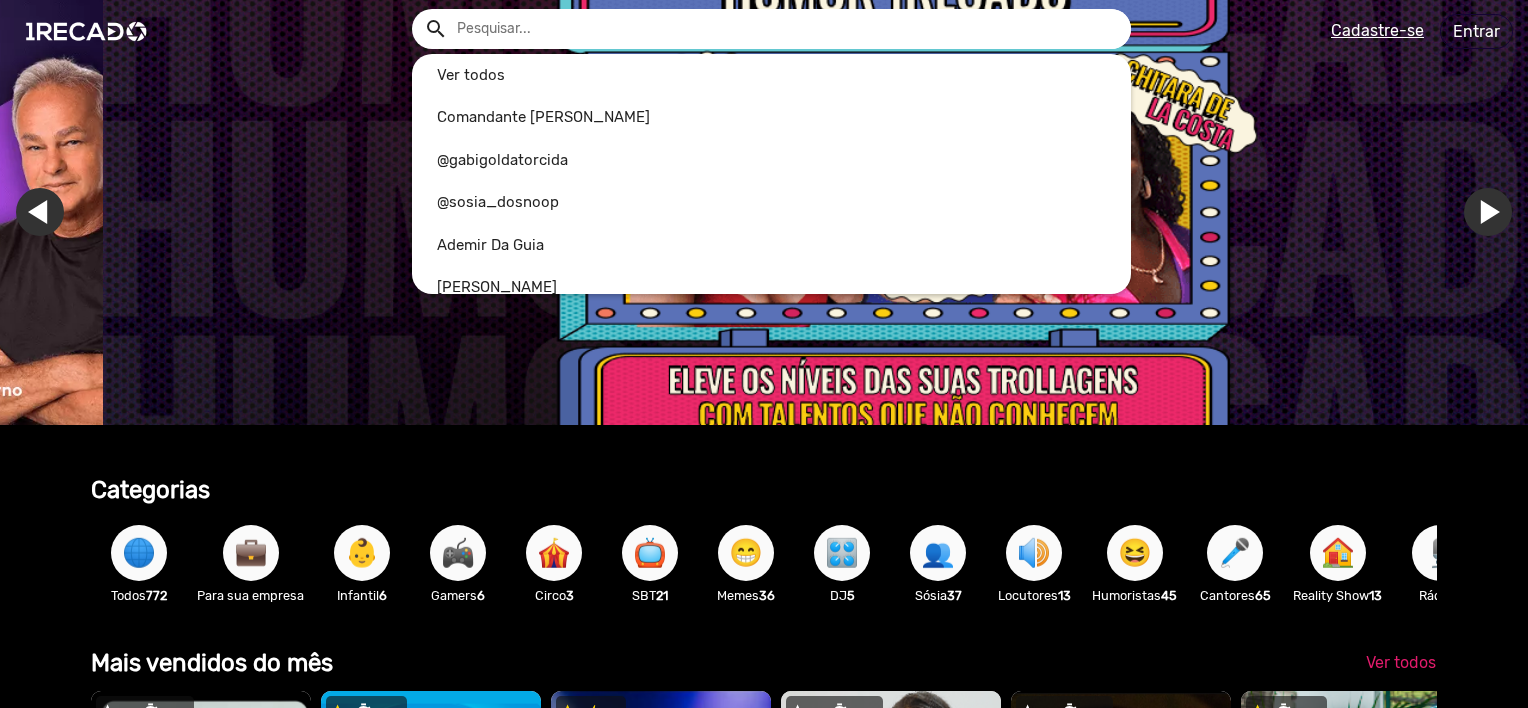 scroll, scrollTop: 0, scrollLeft: 4538, axis: horizontal 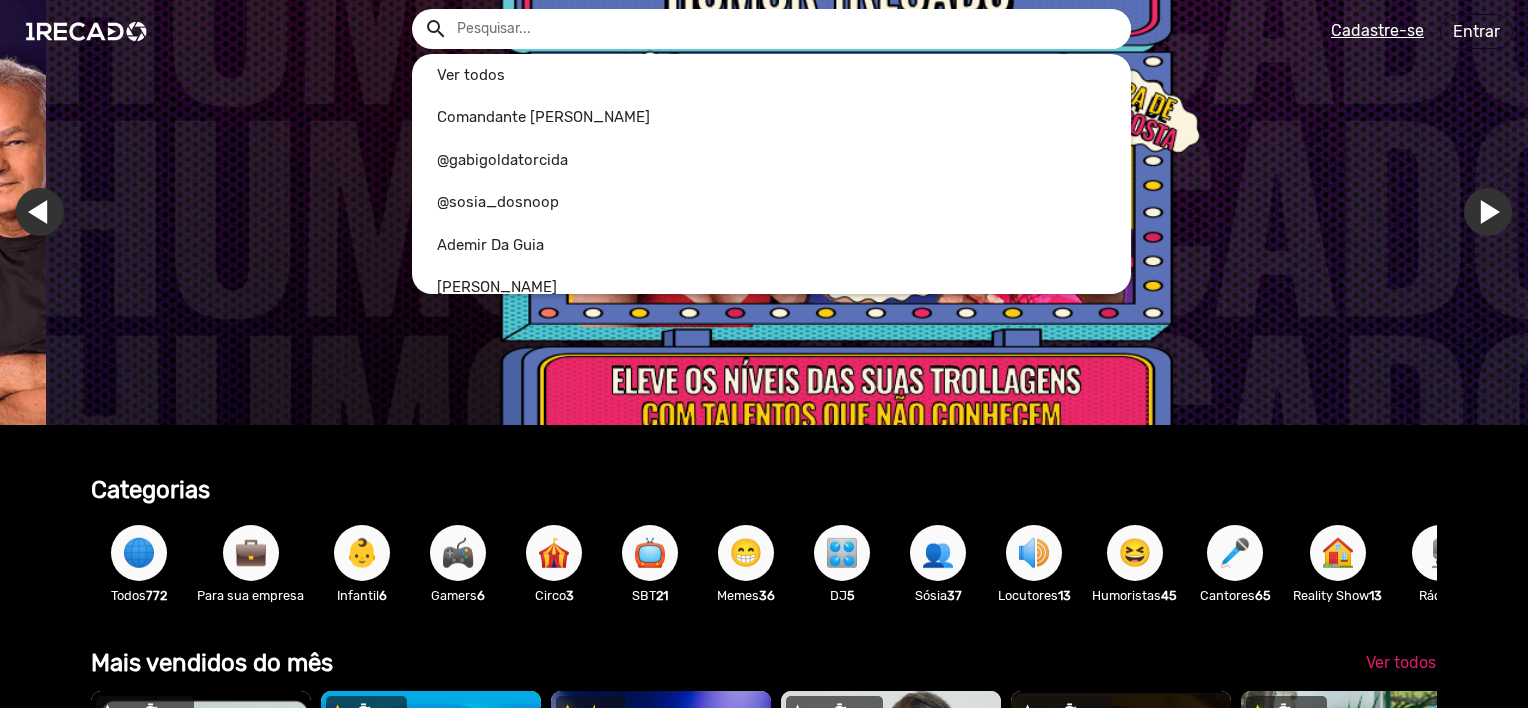 click at bounding box center [764, 354] 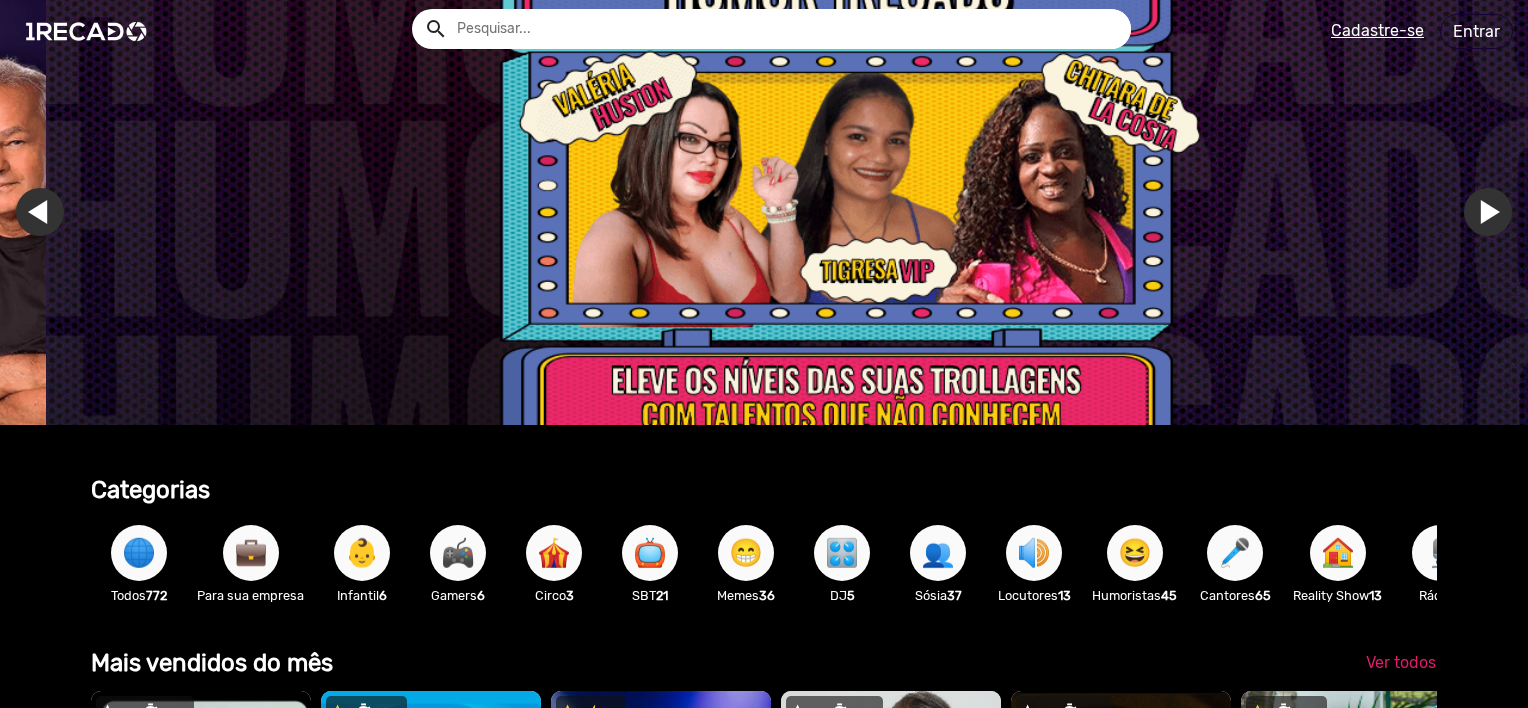 click on "👶" at bounding box center (362, 553) 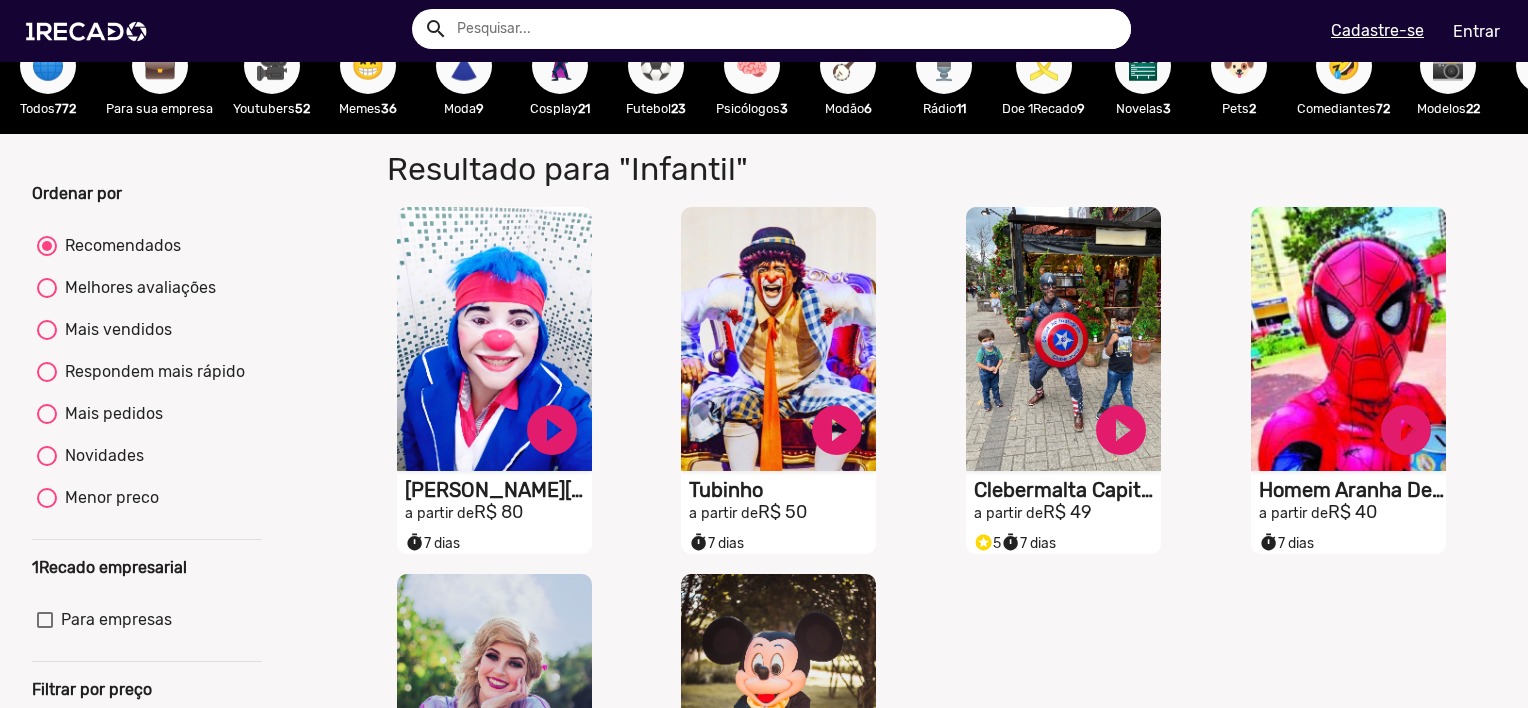 scroll, scrollTop: 0, scrollLeft: 0, axis: both 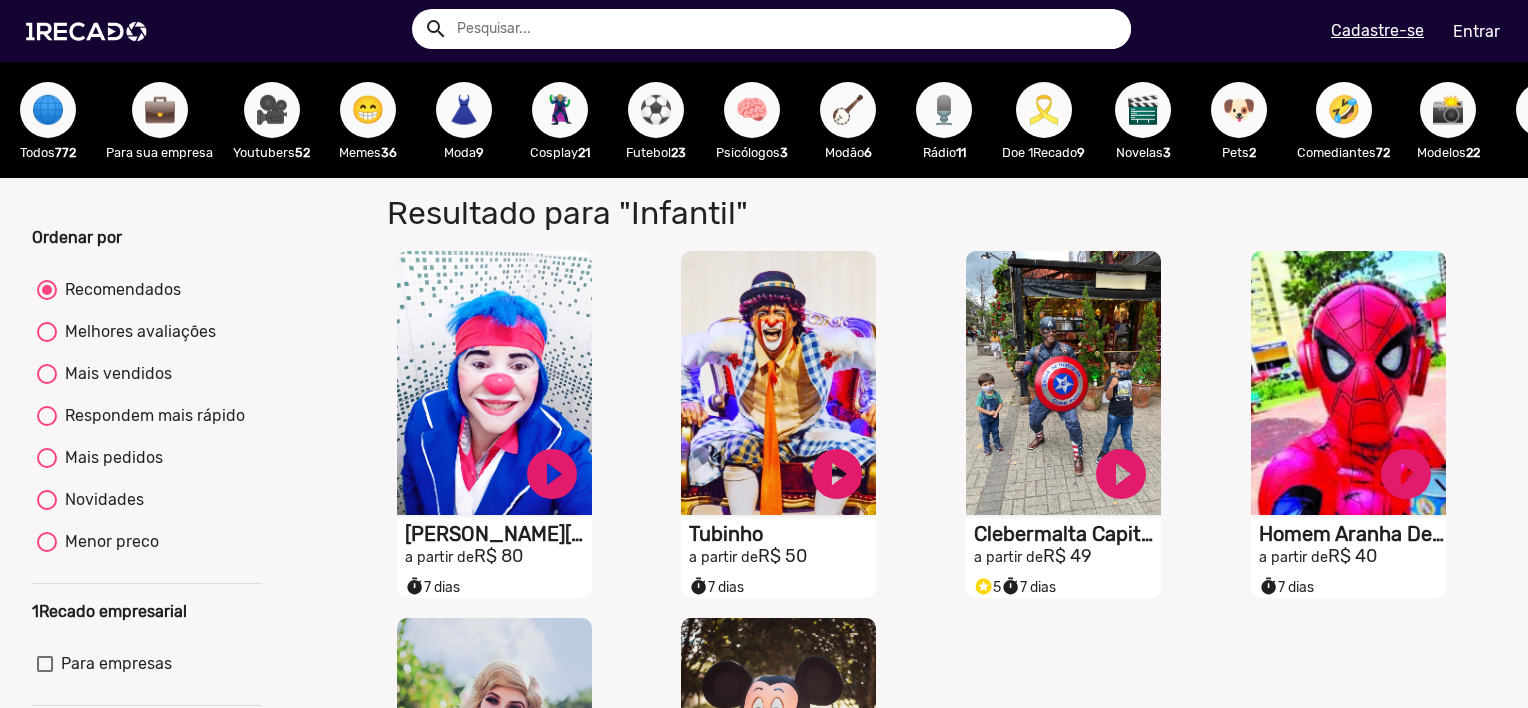 click on "🤣" at bounding box center [1344, 110] 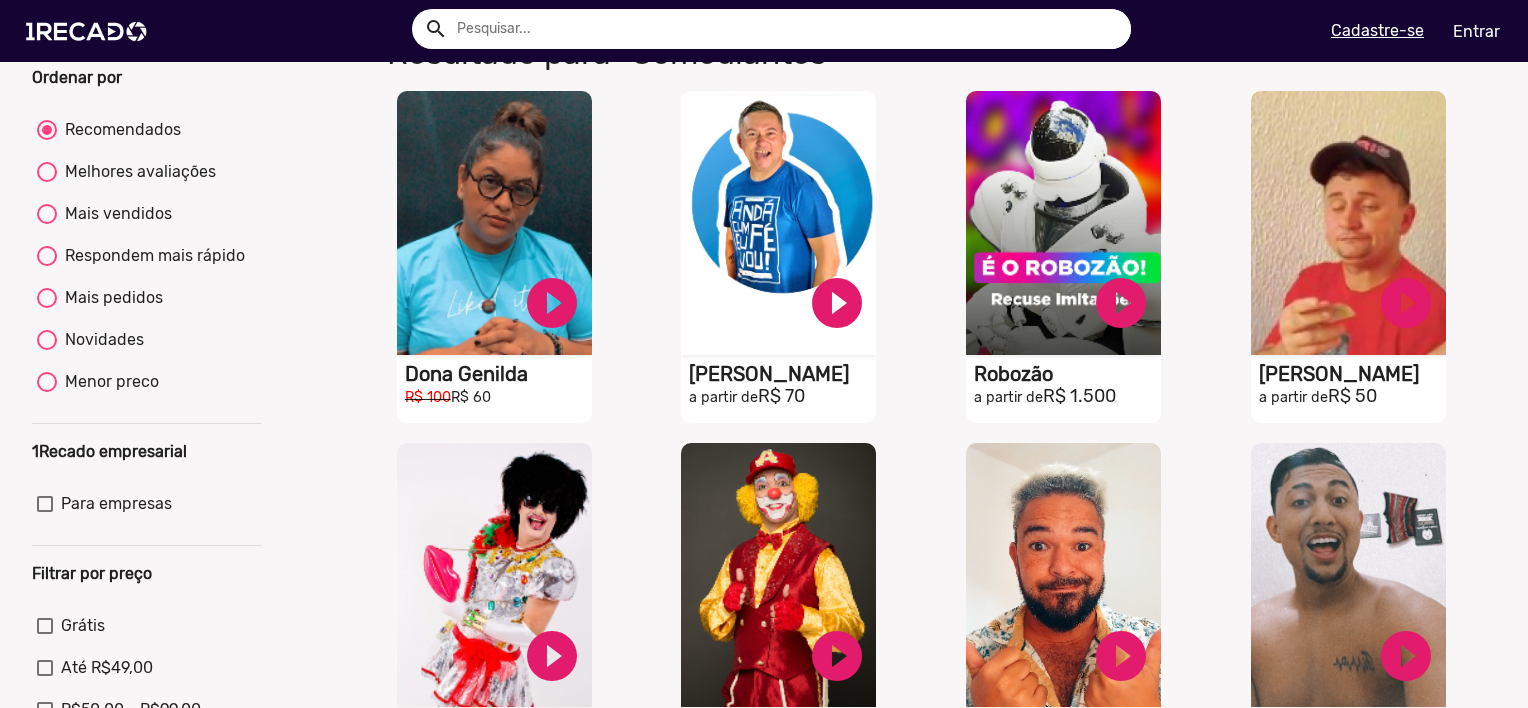 scroll, scrollTop: 100, scrollLeft: 0, axis: vertical 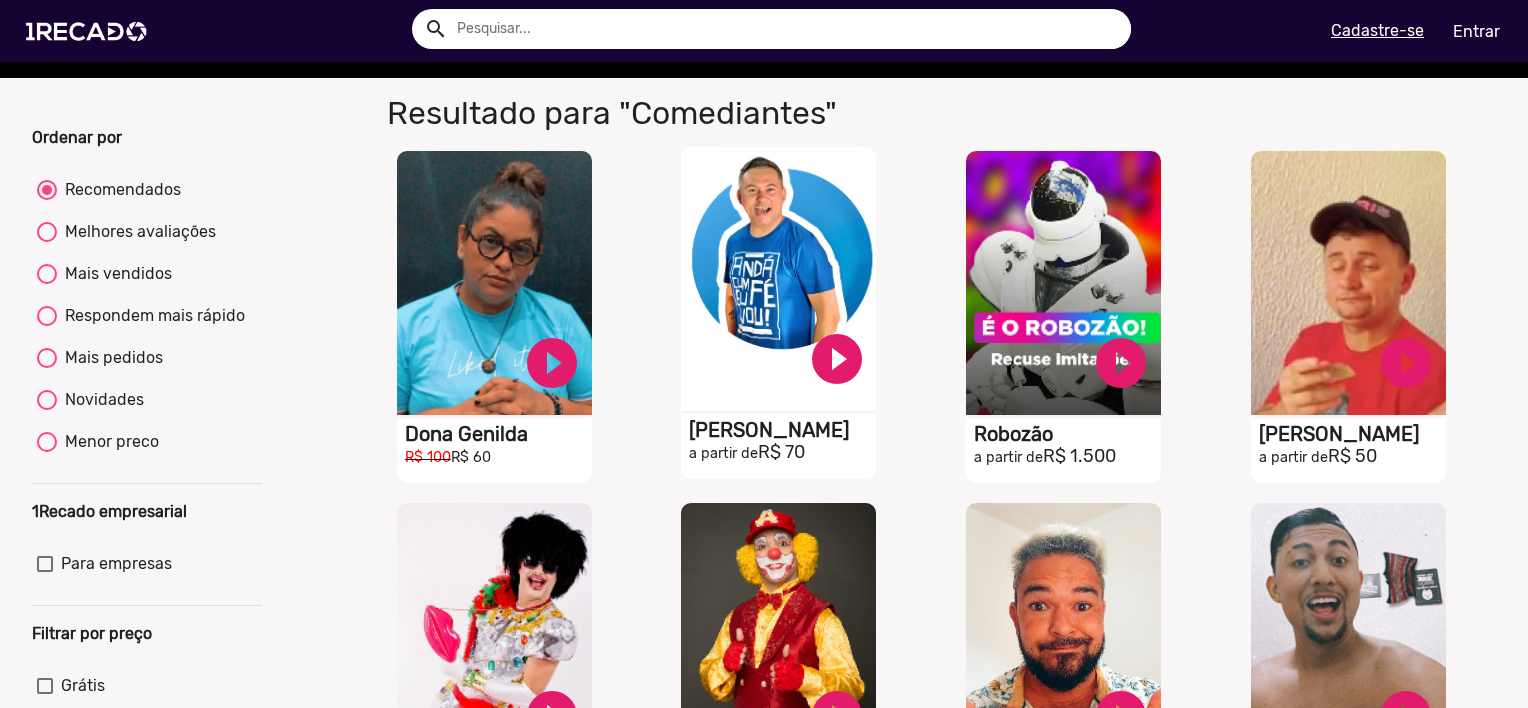click on "play_circle_filled" at bounding box center (552, 362) 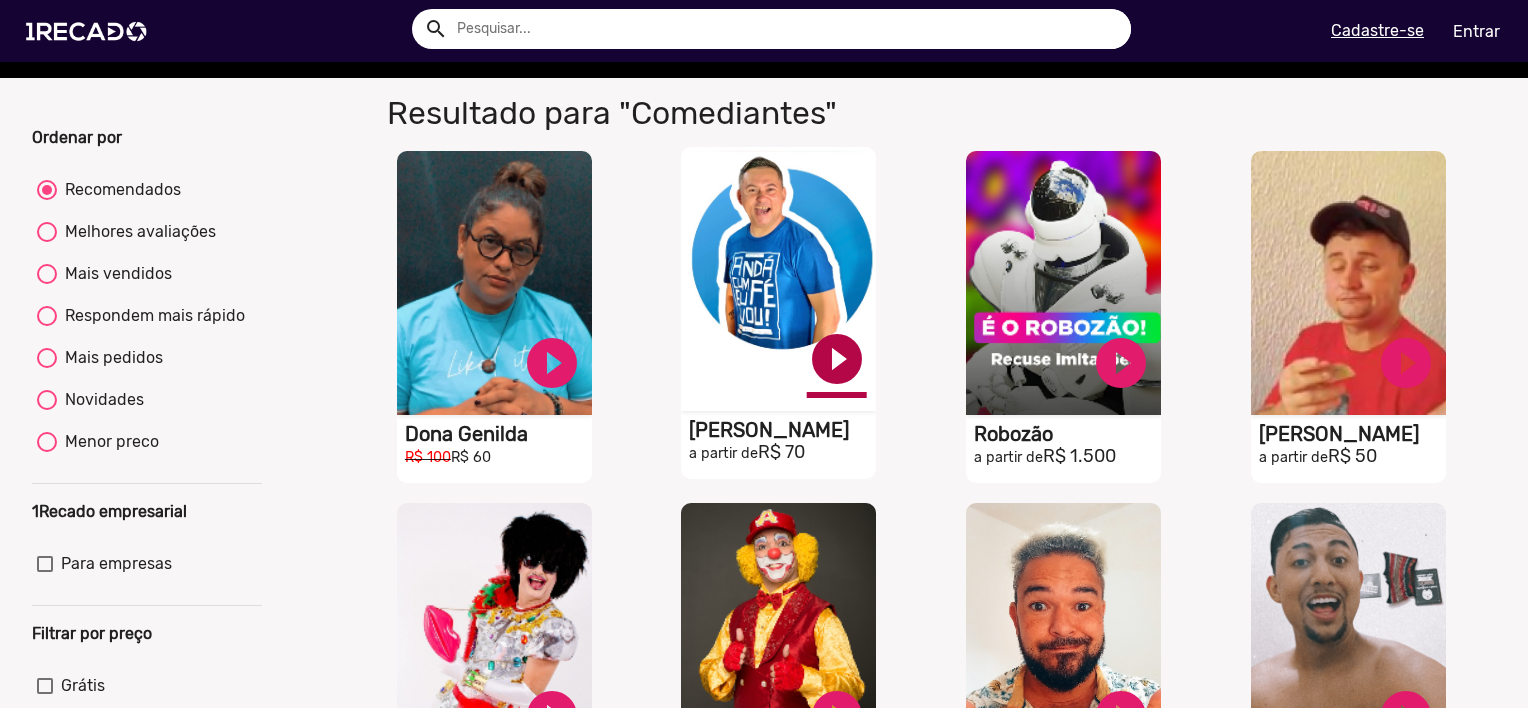 click on "play_circle_filled" at bounding box center [552, 363] 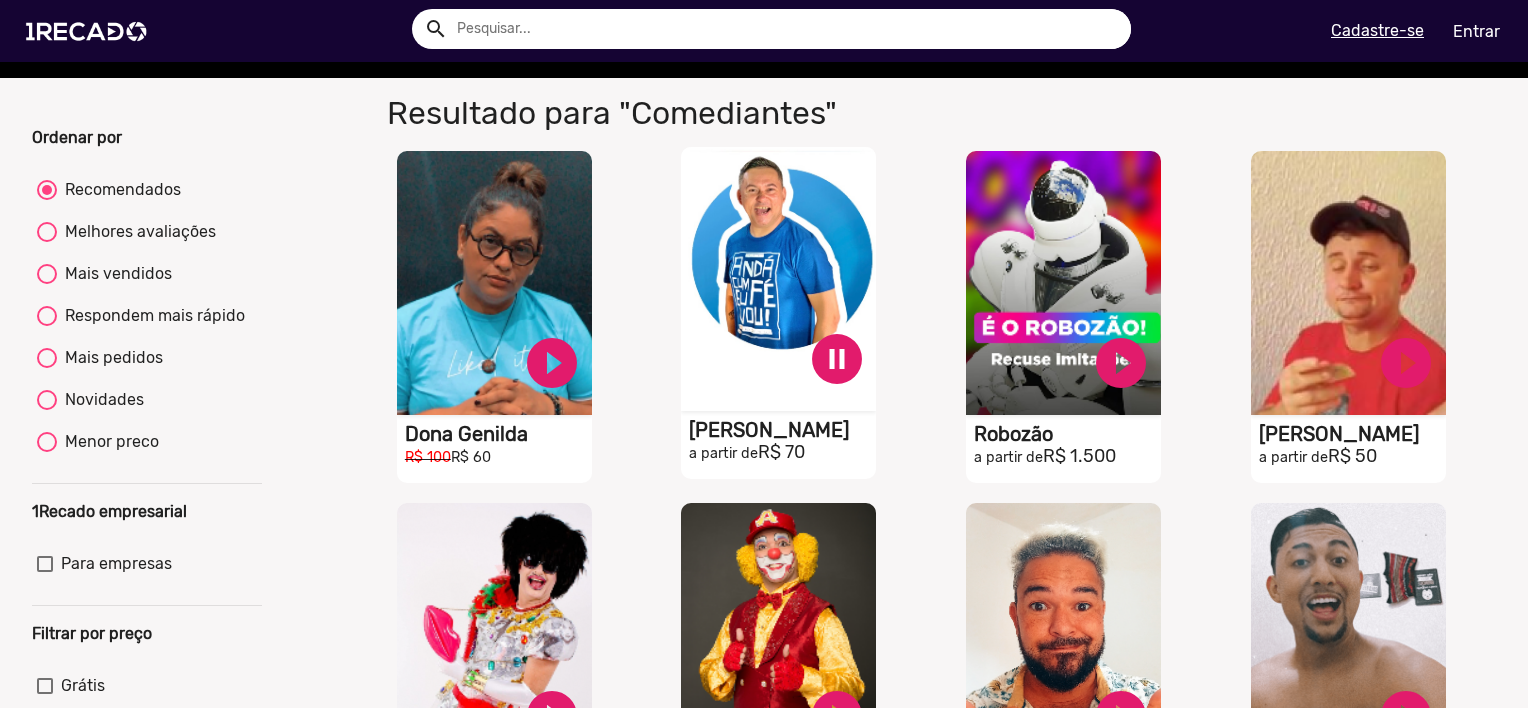 click on "S1RECADO vídeos dedicados para fãs e empresas" at bounding box center (494, 283) 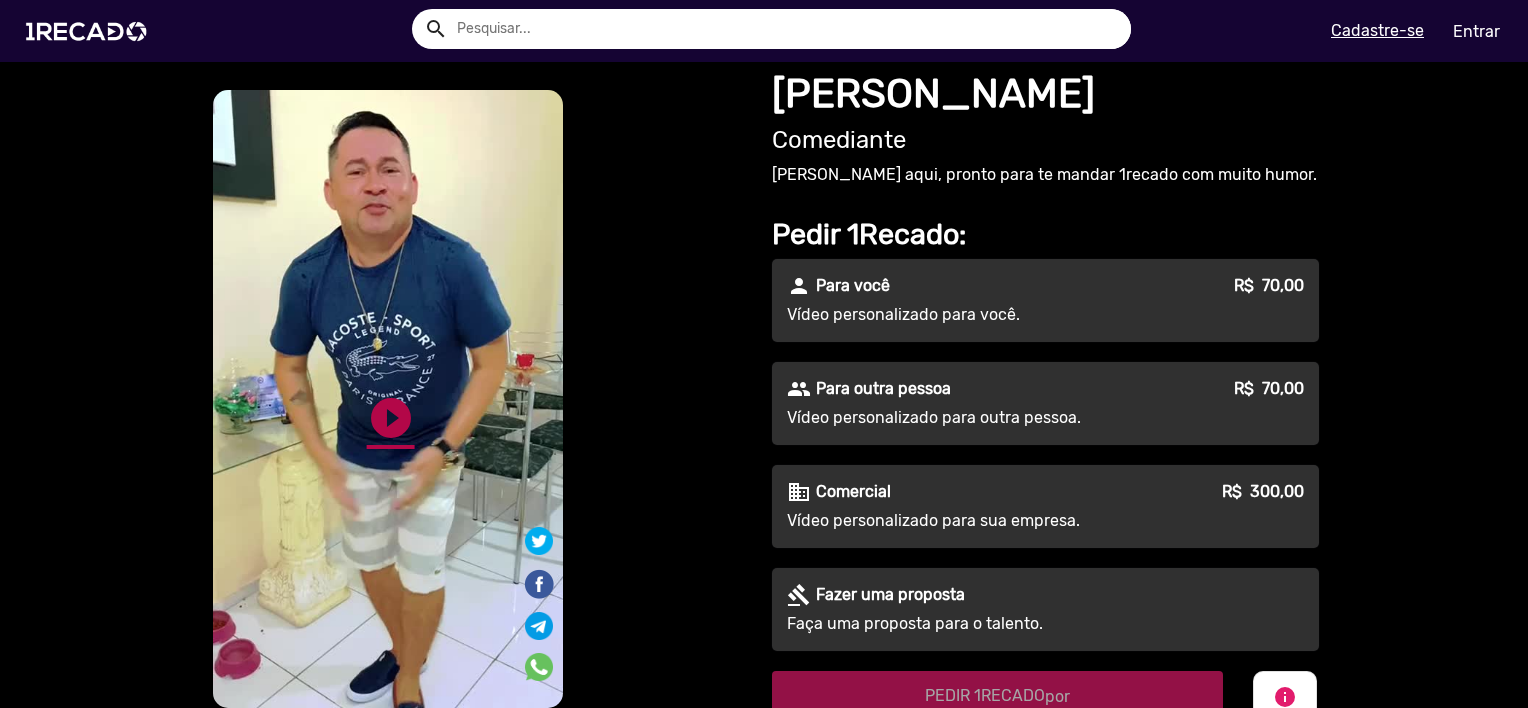 click on "play_circle_filled" 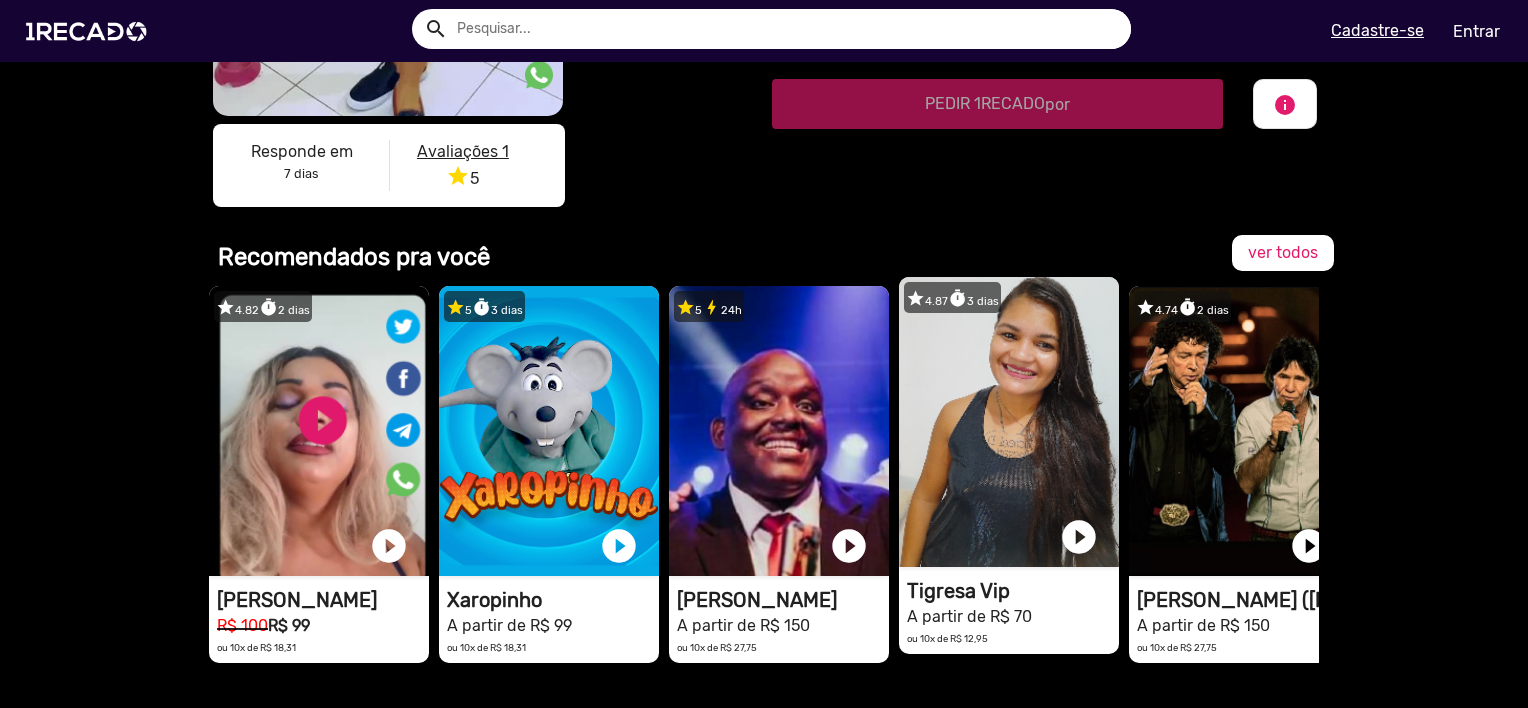 scroll, scrollTop: 600, scrollLeft: 0, axis: vertical 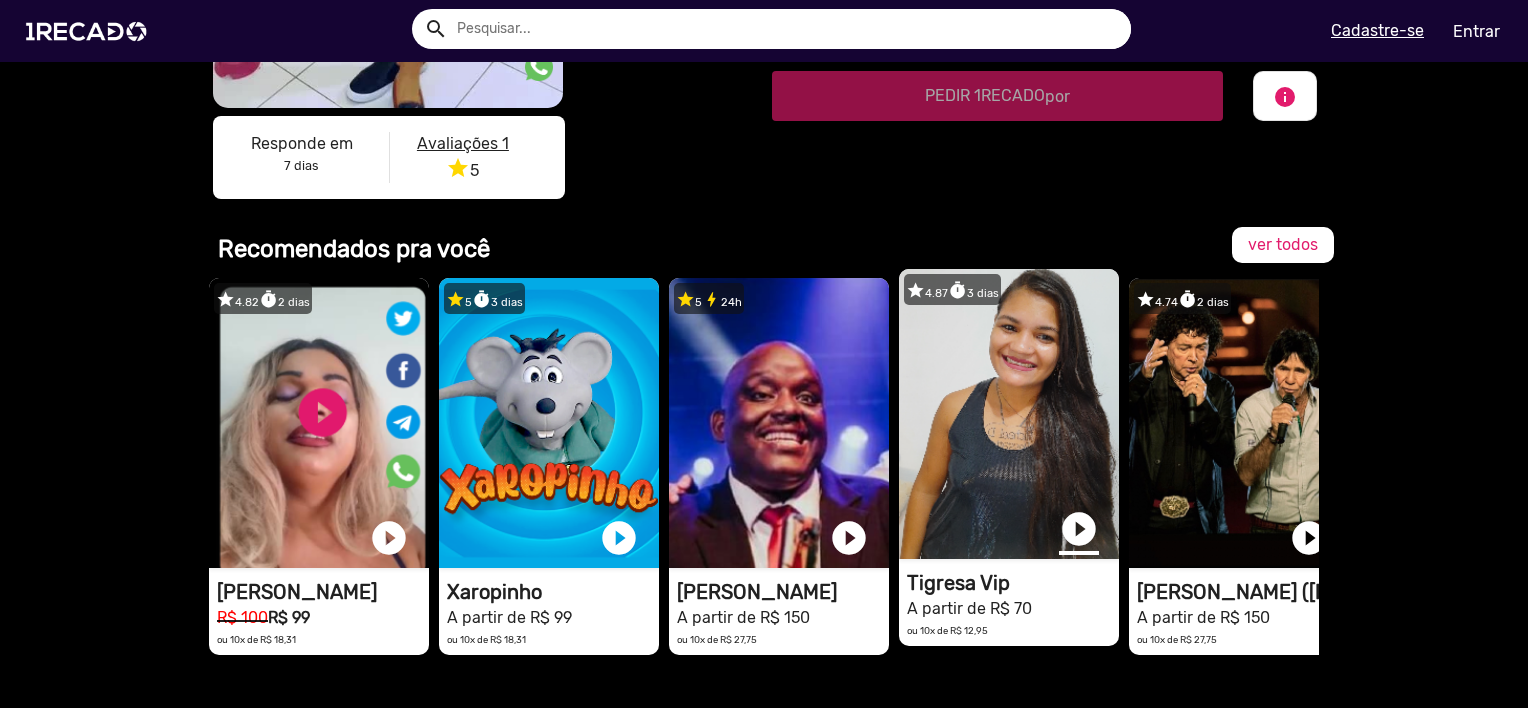 click on "play_circle_filled" at bounding box center (1079, 529) 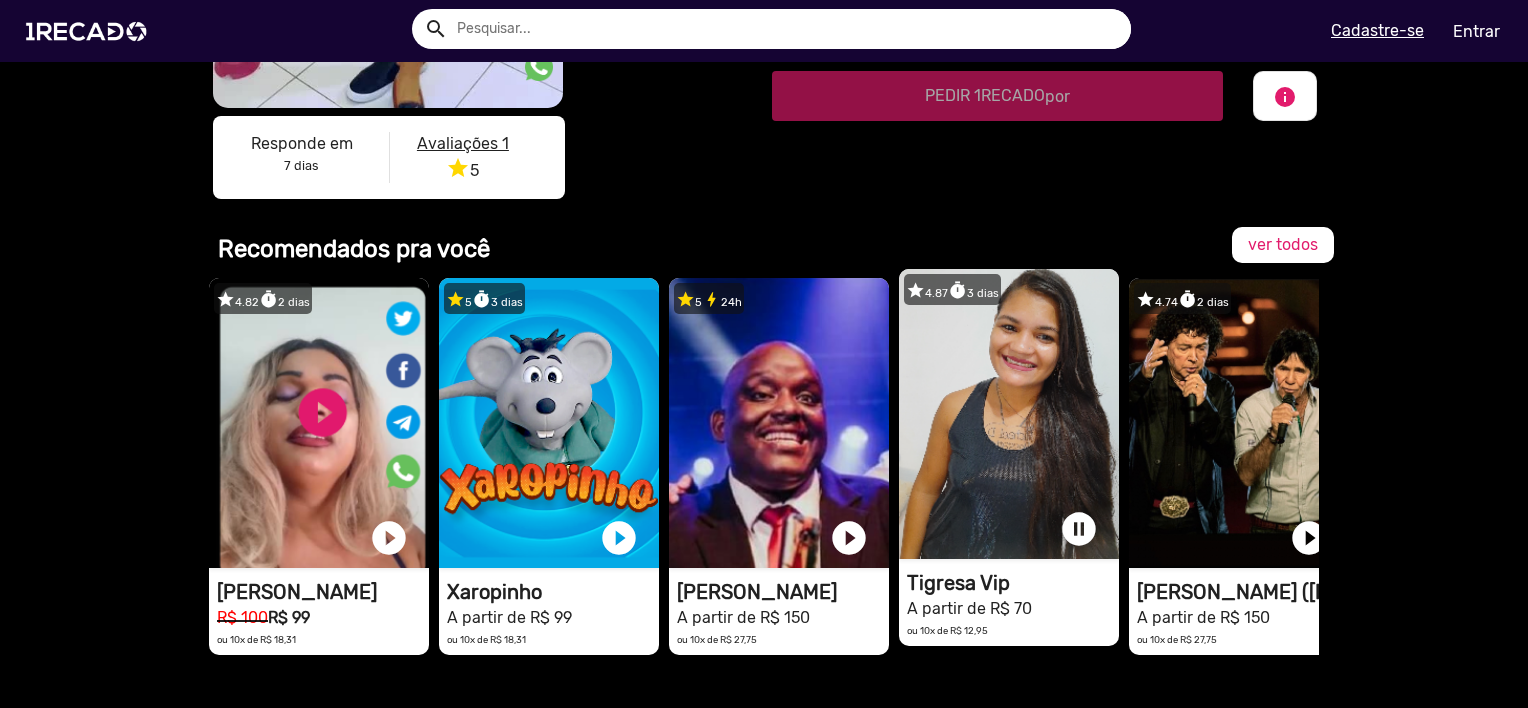 click on "1RECADO vídeos dedicados para fãs e empresas" at bounding box center (319, 423) 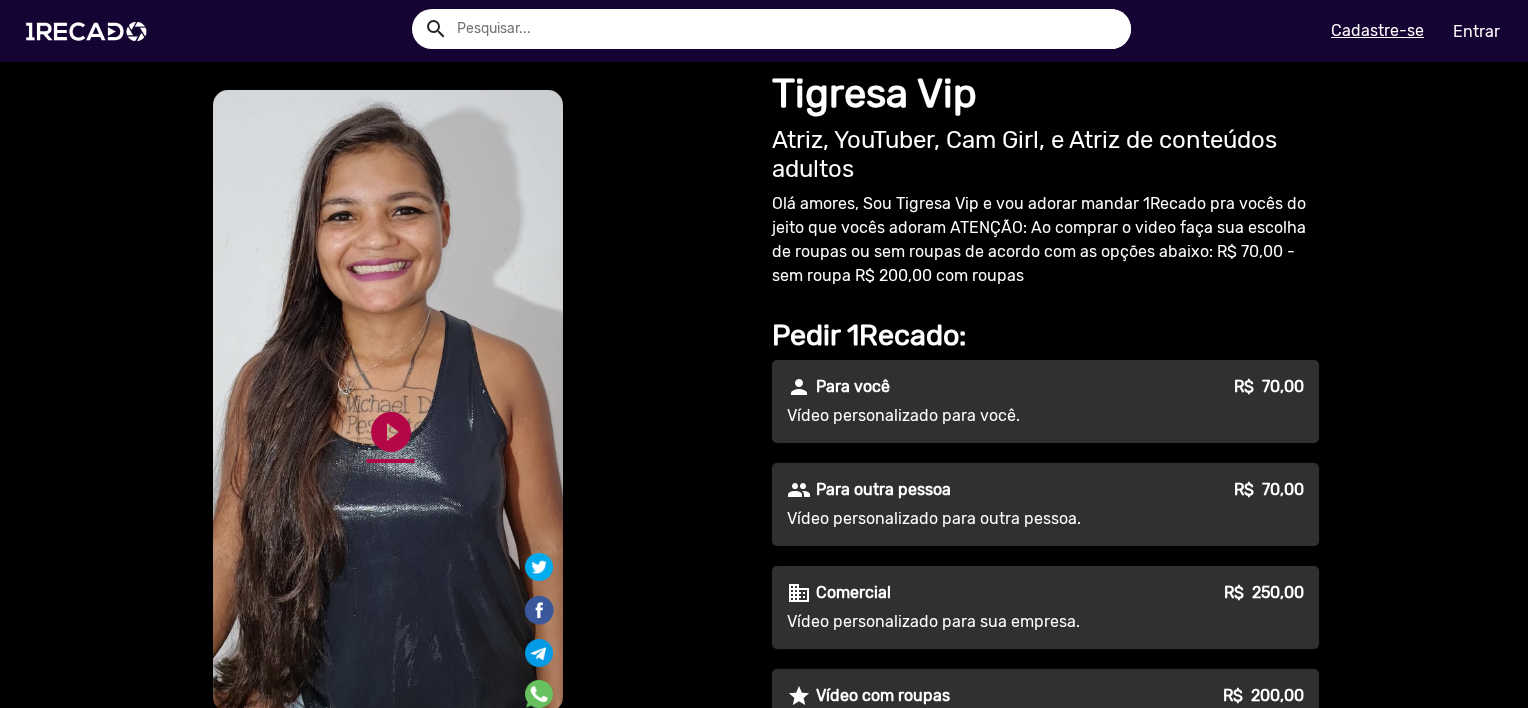 click on "play_circle_filled" 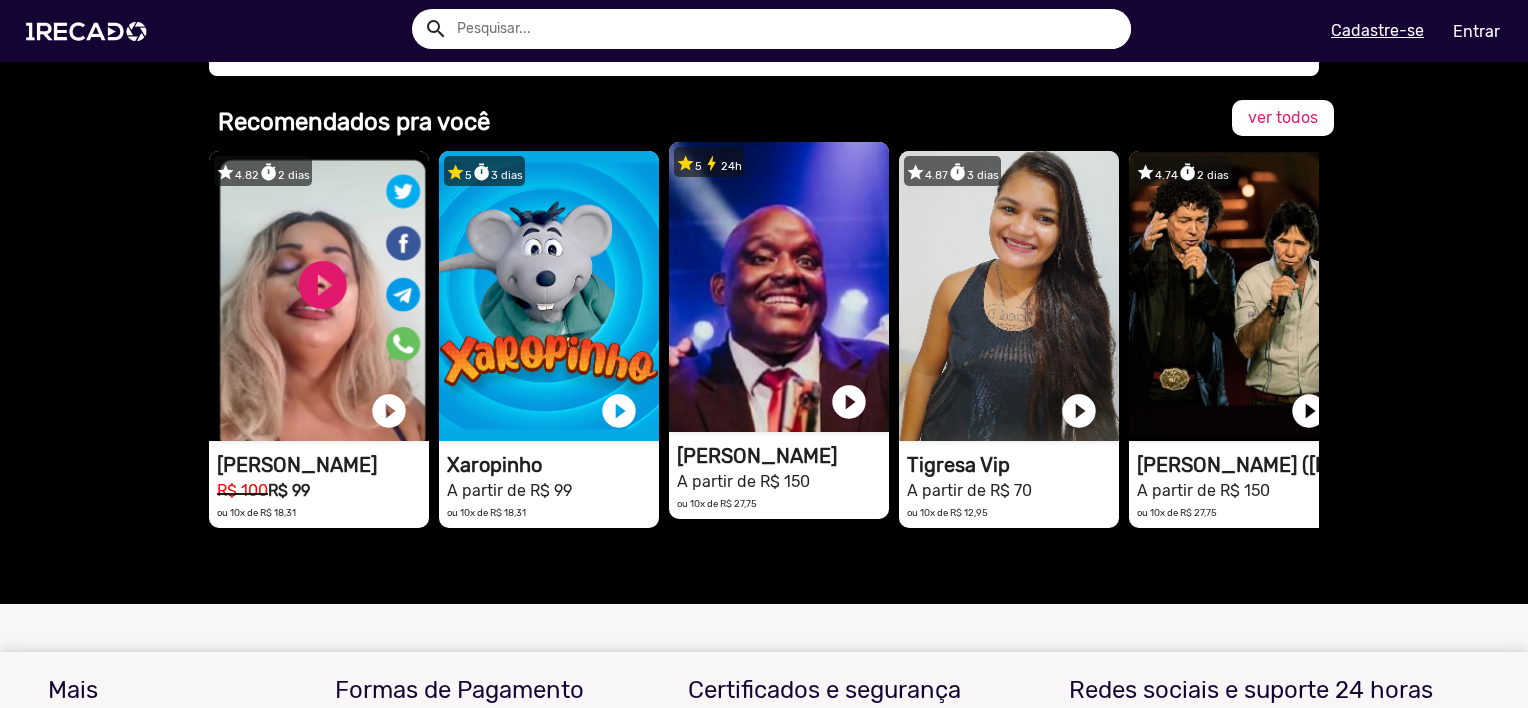 scroll, scrollTop: 1400, scrollLeft: 0, axis: vertical 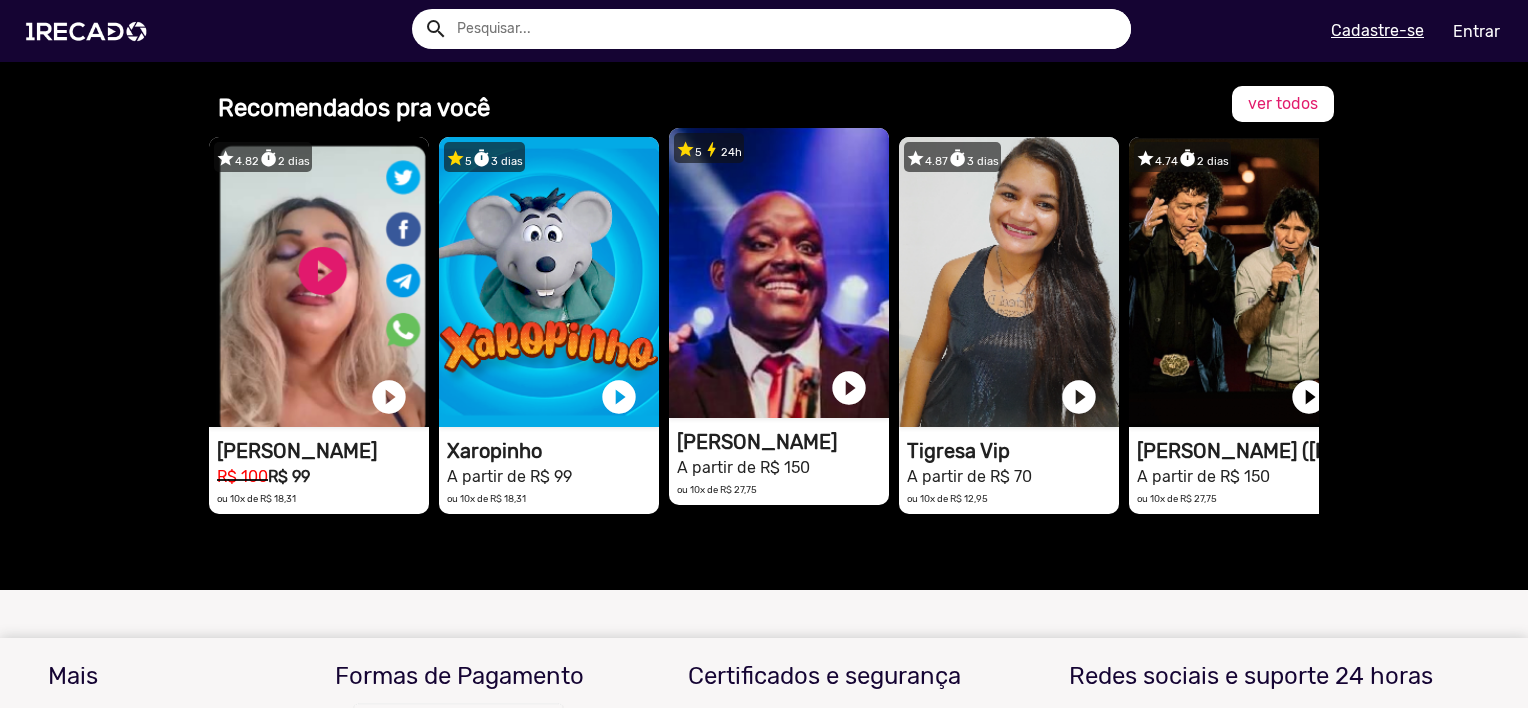 click on "1RECADO vídeos dedicados para fãs e empresas" at bounding box center [319, 282] 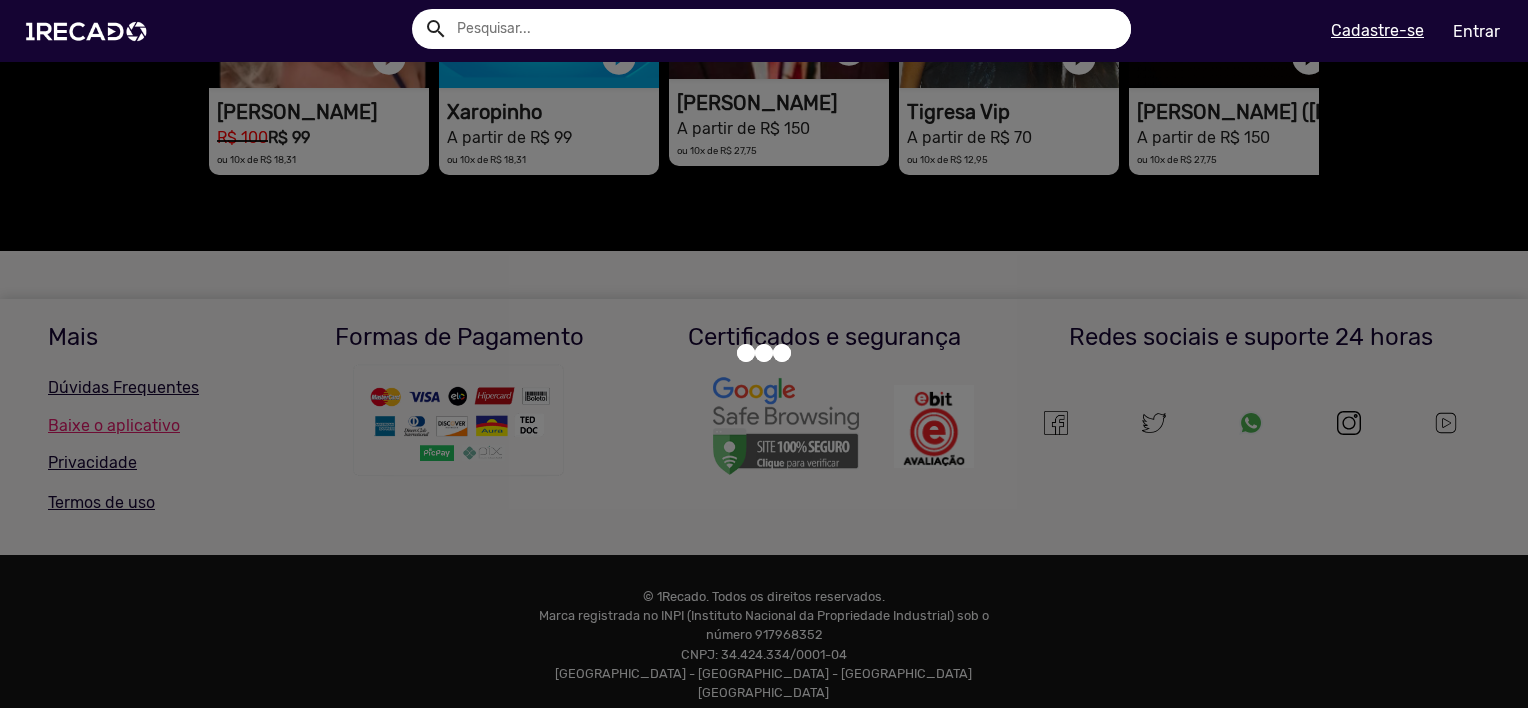 scroll, scrollTop: 0, scrollLeft: 0, axis: both 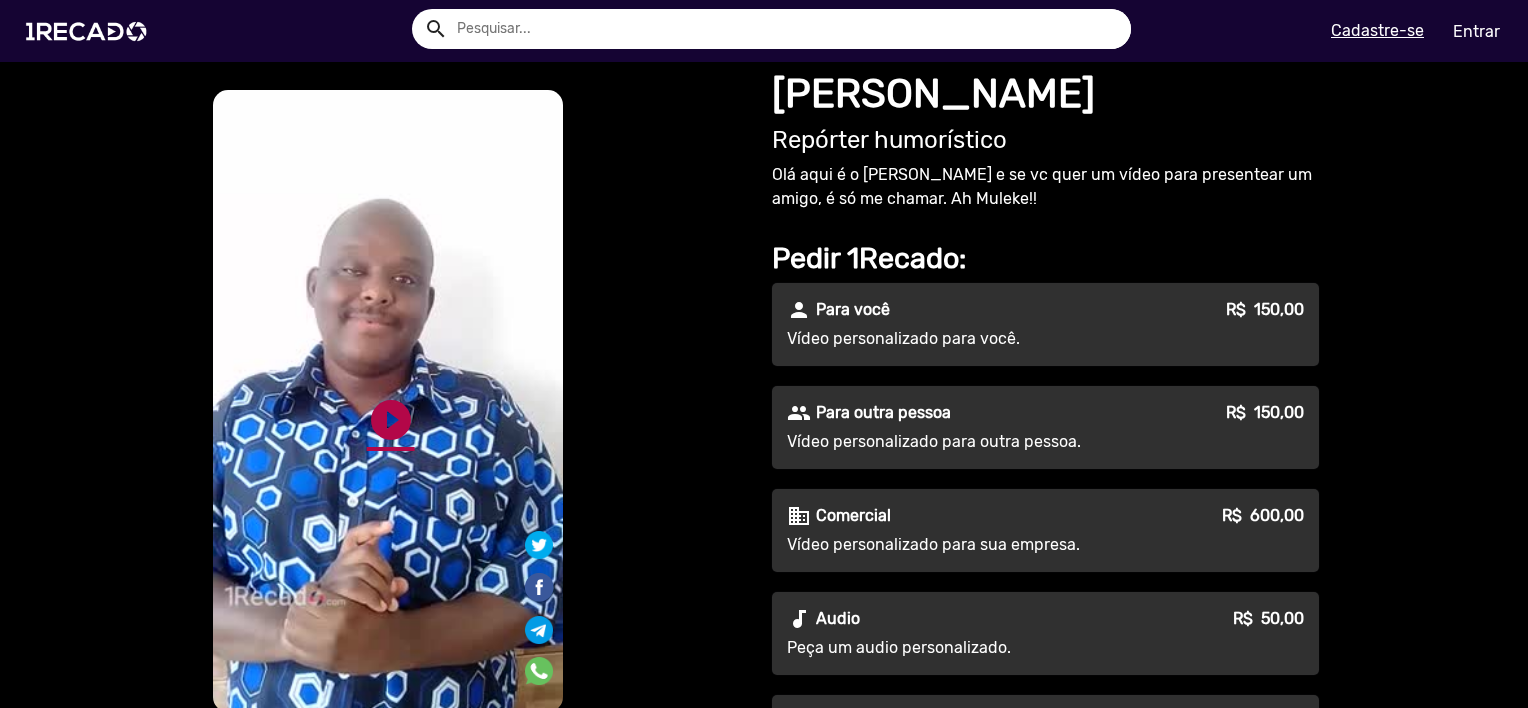 click on "play_circle_filled" 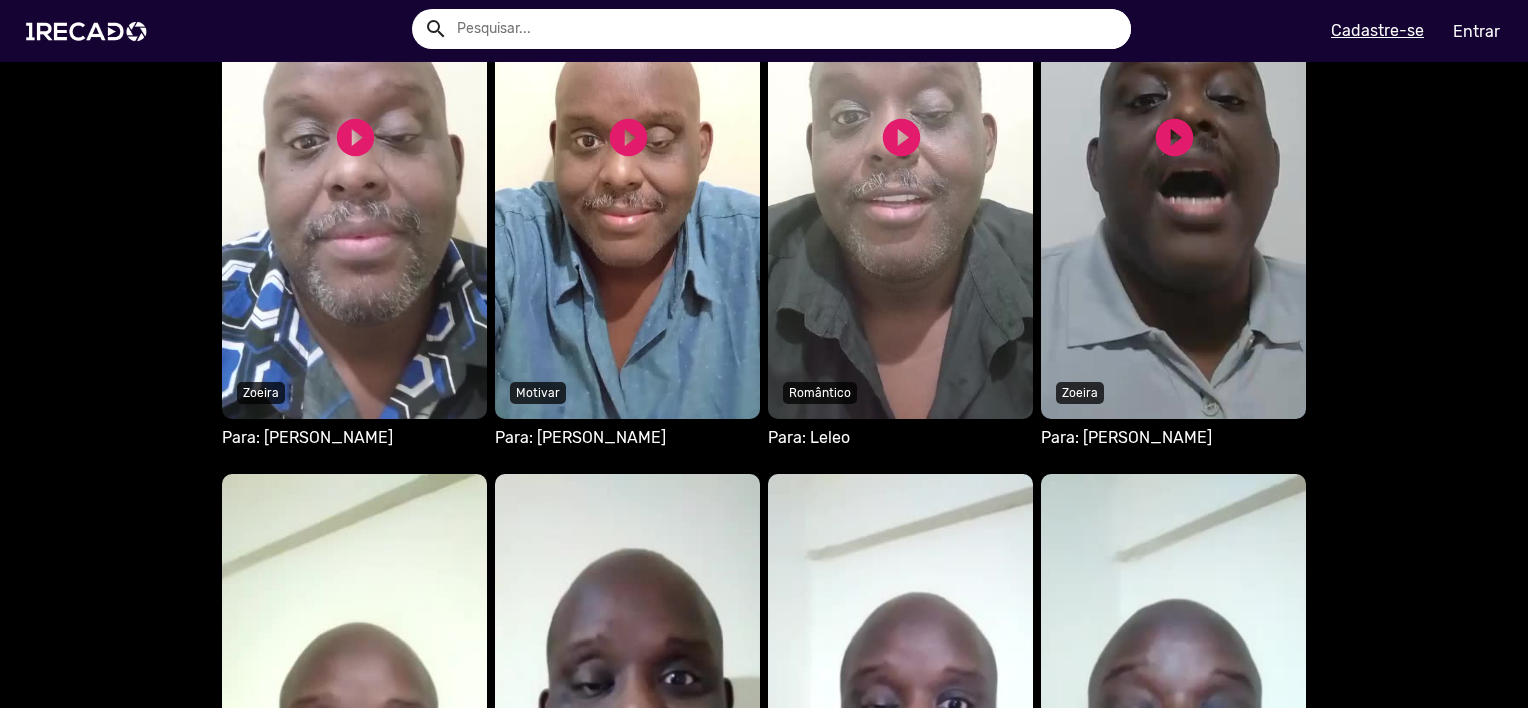 scroll, scrollTop: 1100, scrollLeft: 0, axis: vertical 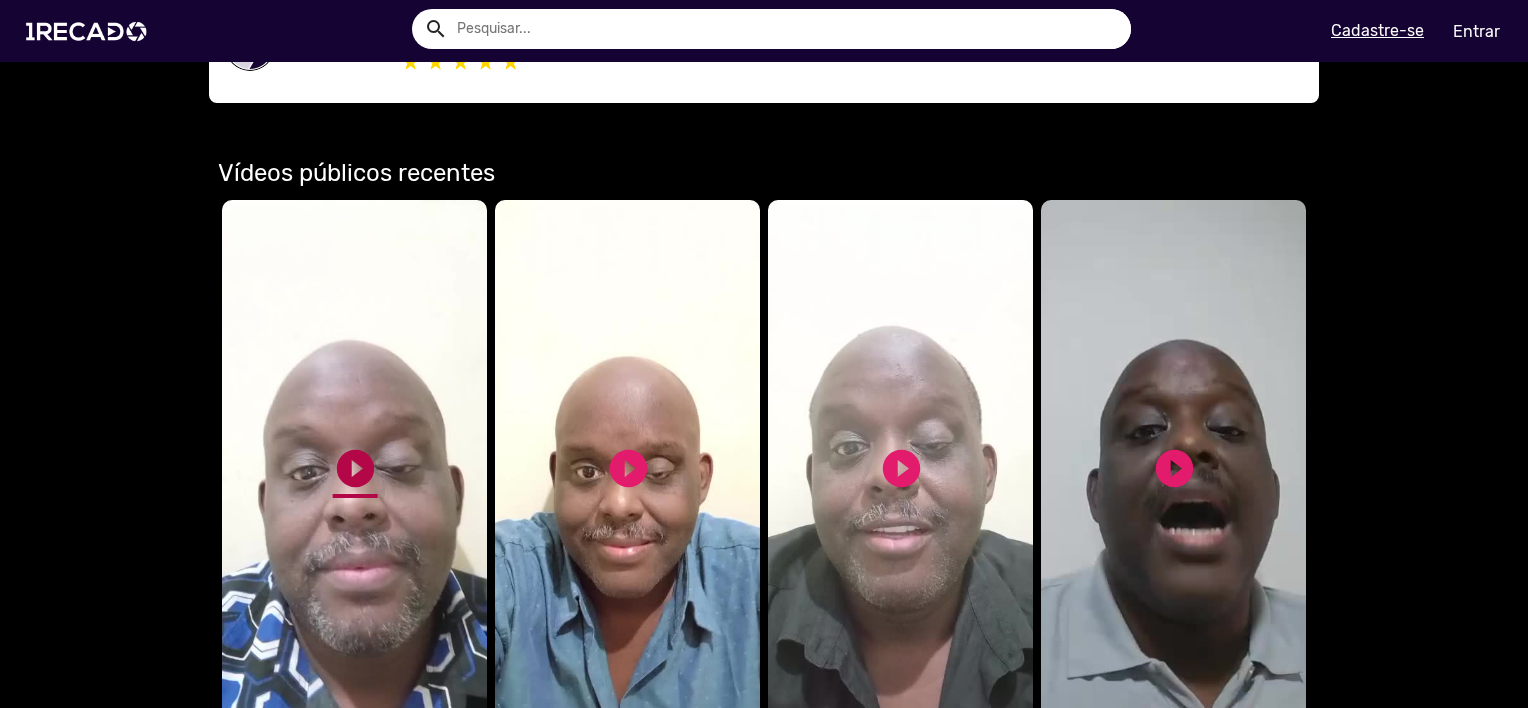 click on "play_circle_filled" 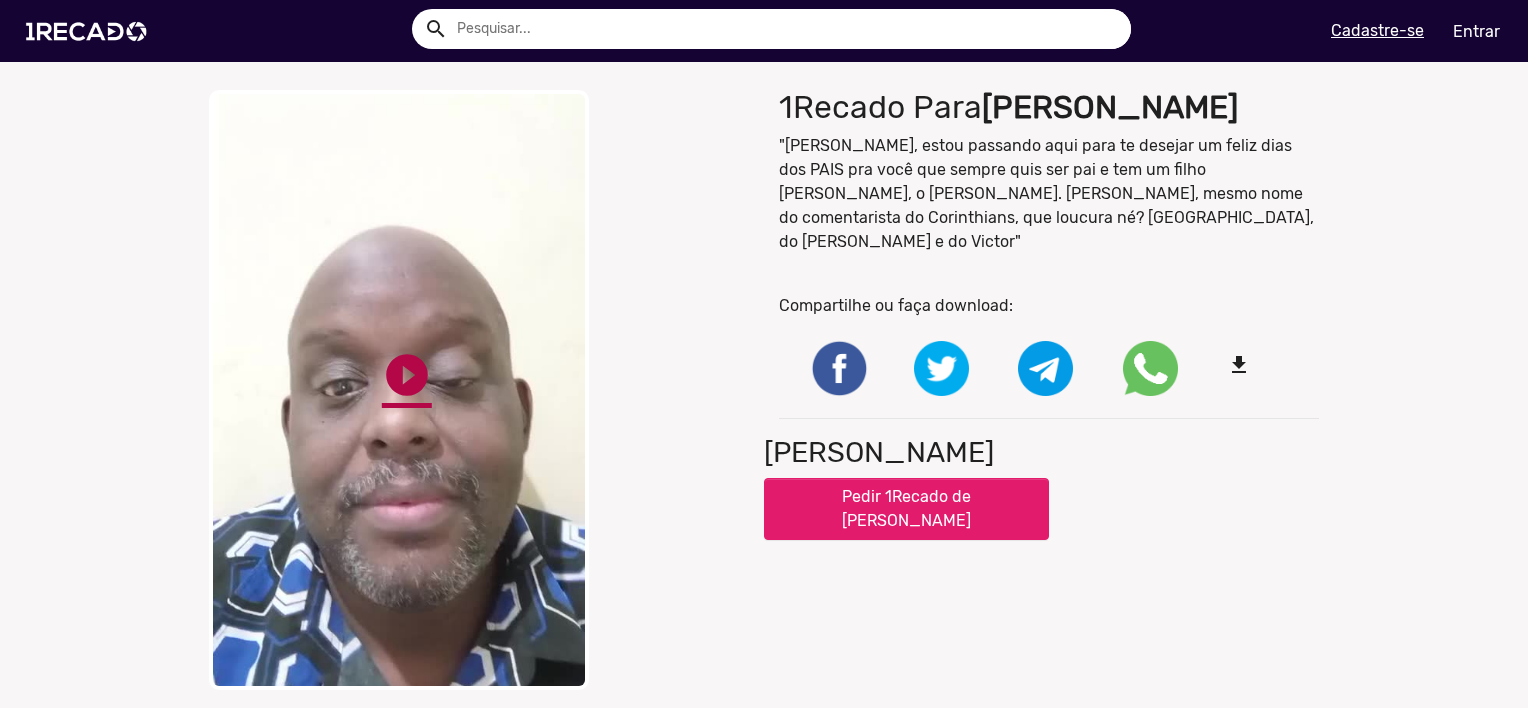click on "play_circle_filled" at bounding box center [407, 375] 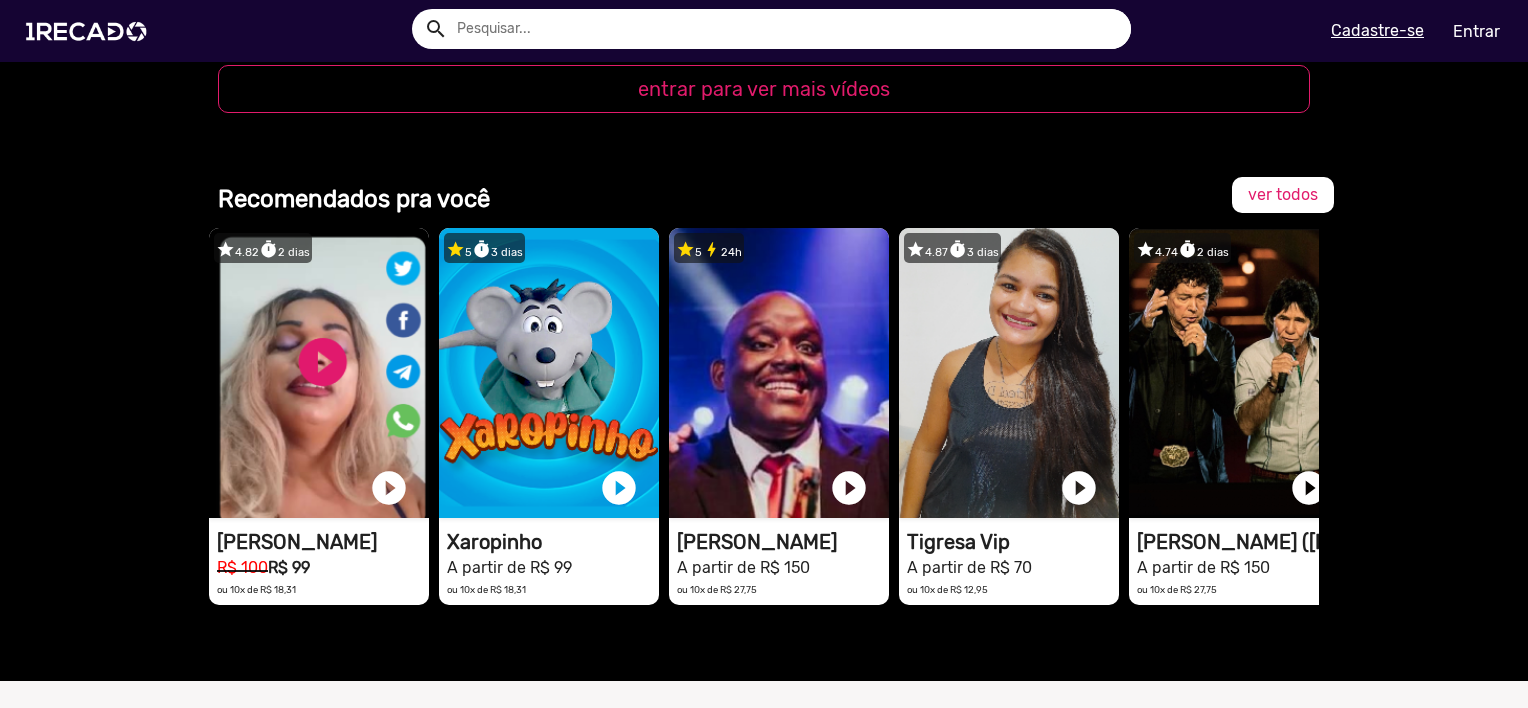 scroll, scrollTop: 2400, scrollLeft: 0, axis: vertical 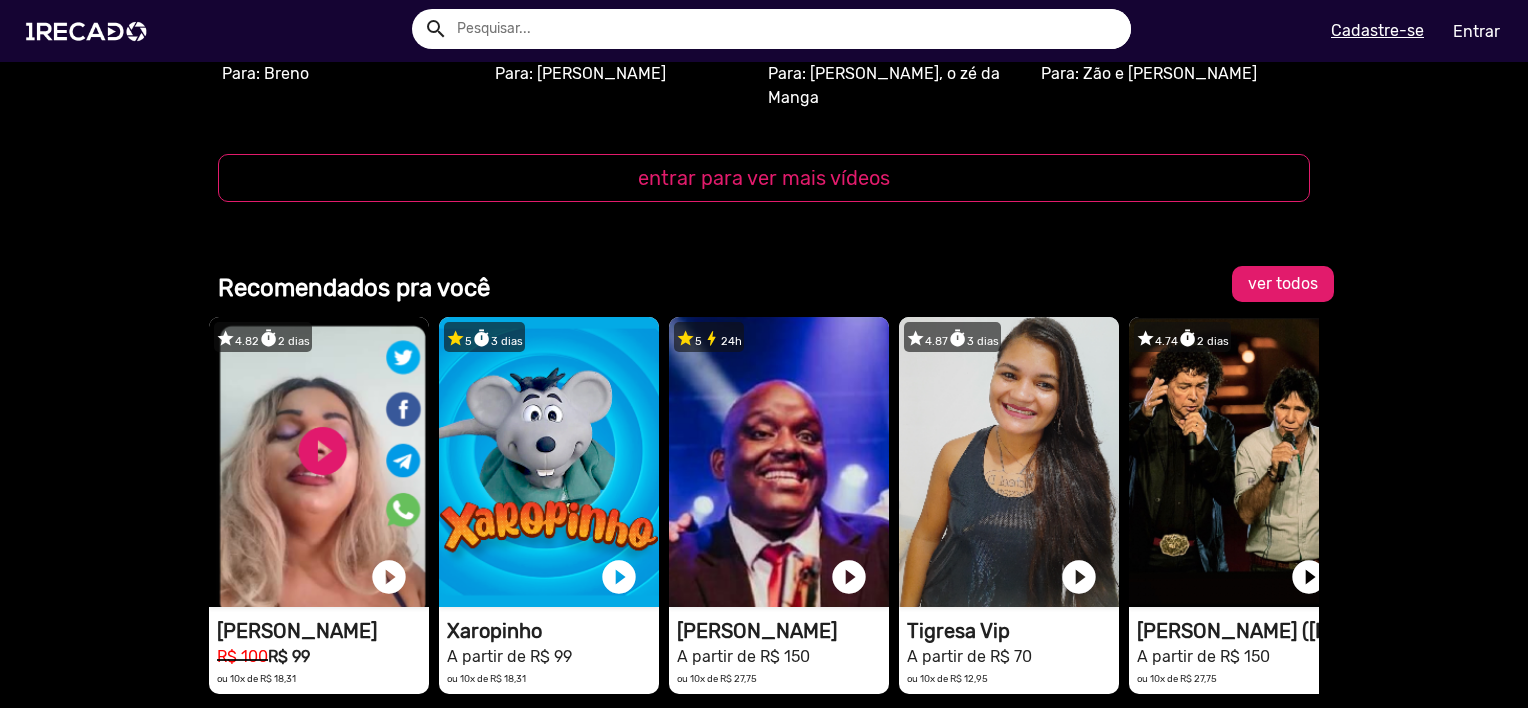 click on "ver todos" 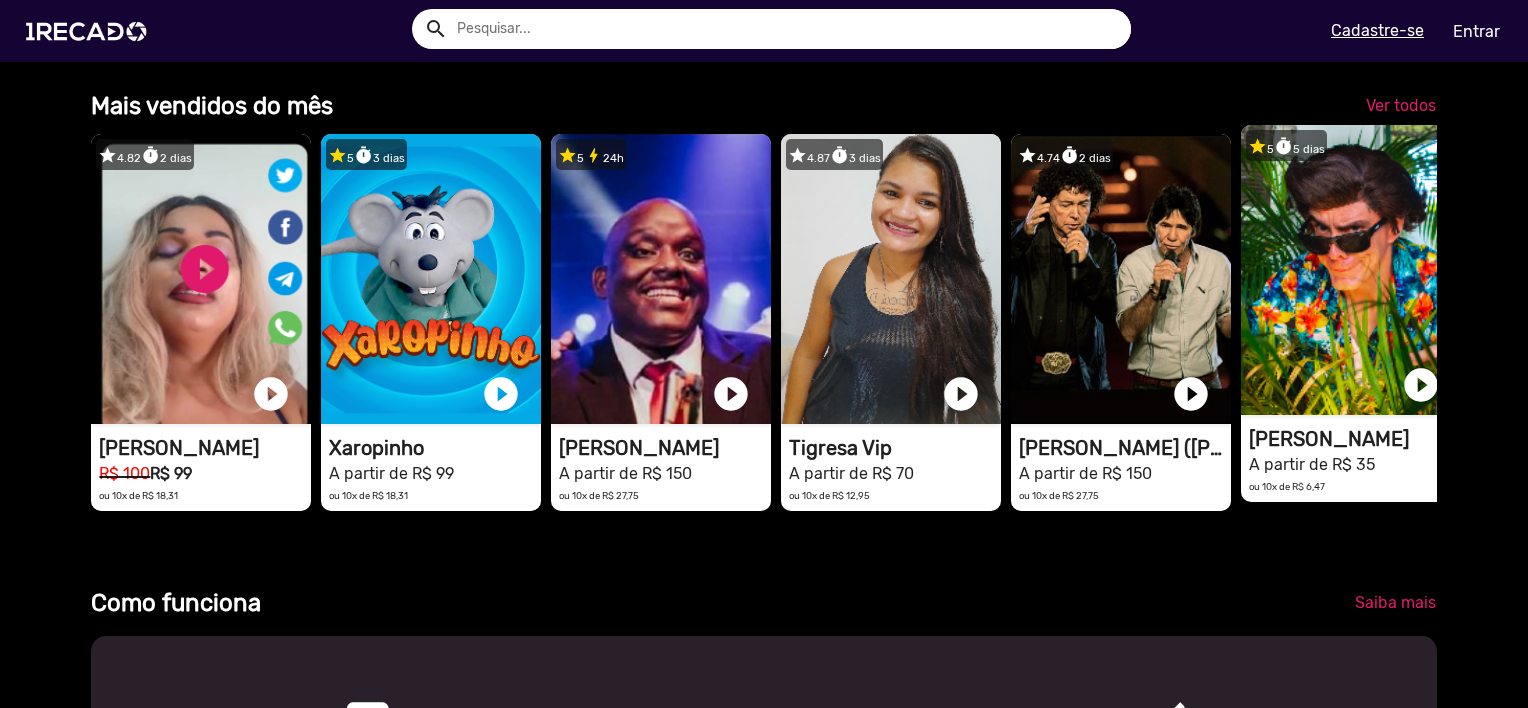 scroll, scrollTop: 500, scrollLeft: 0, axis: vertical 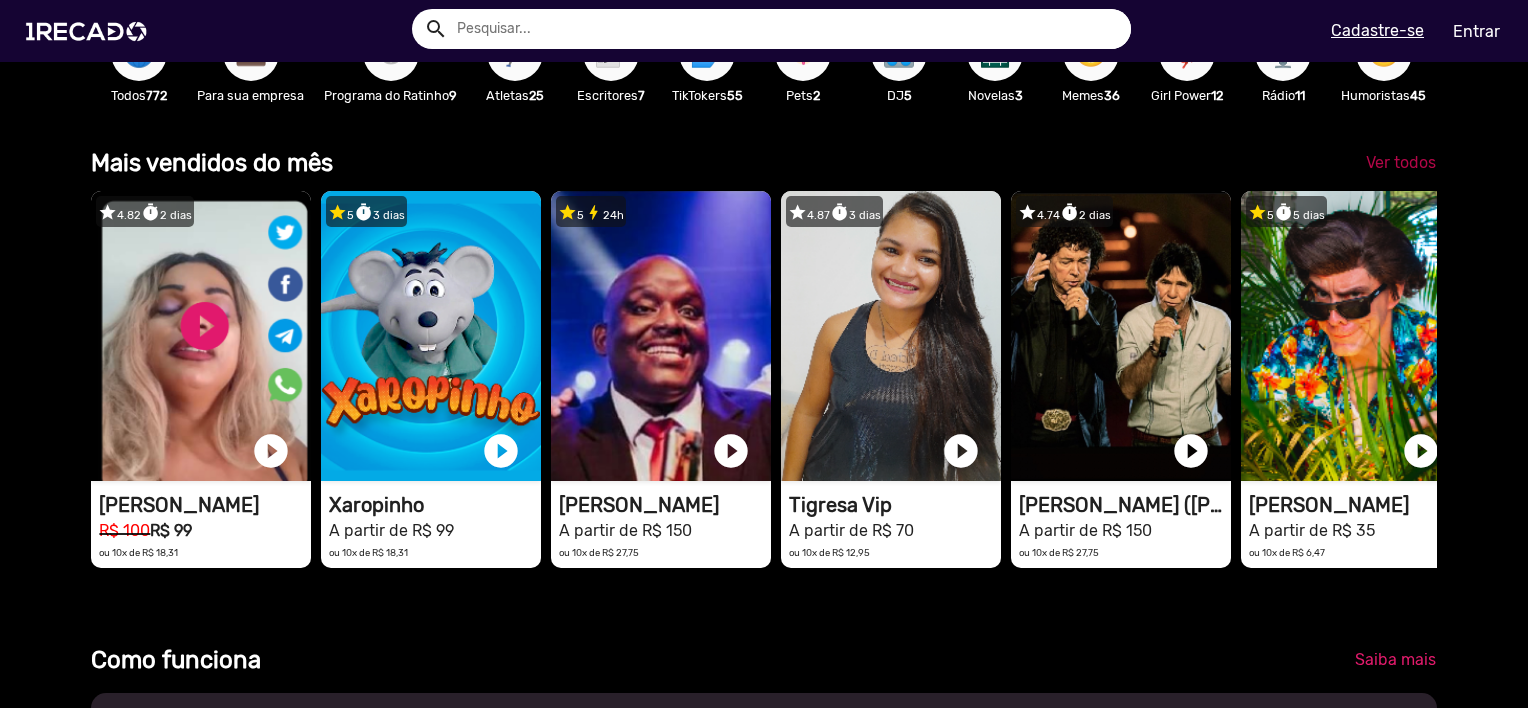 click on "Ver todos" 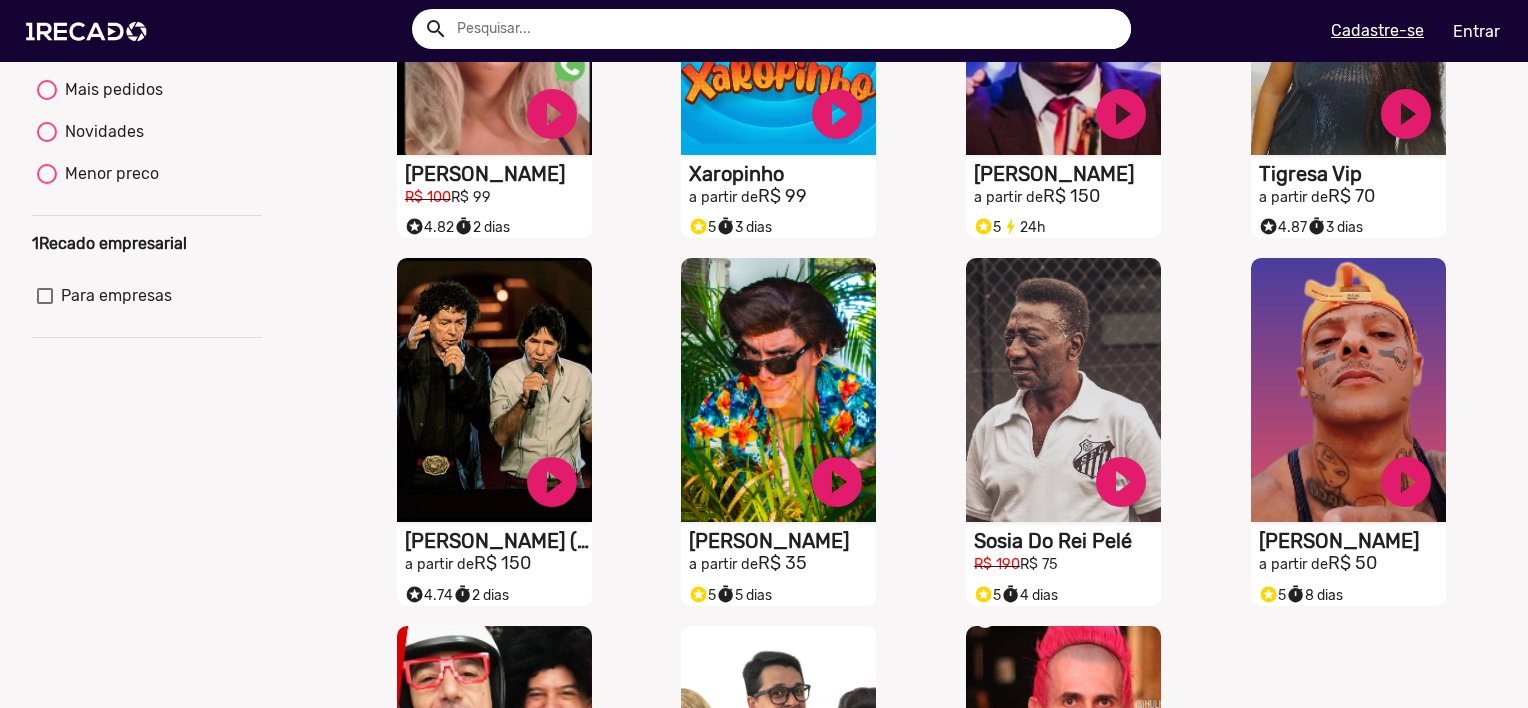 scroll, scrollTop: 300, scrollLeft: 0, axis: vertical 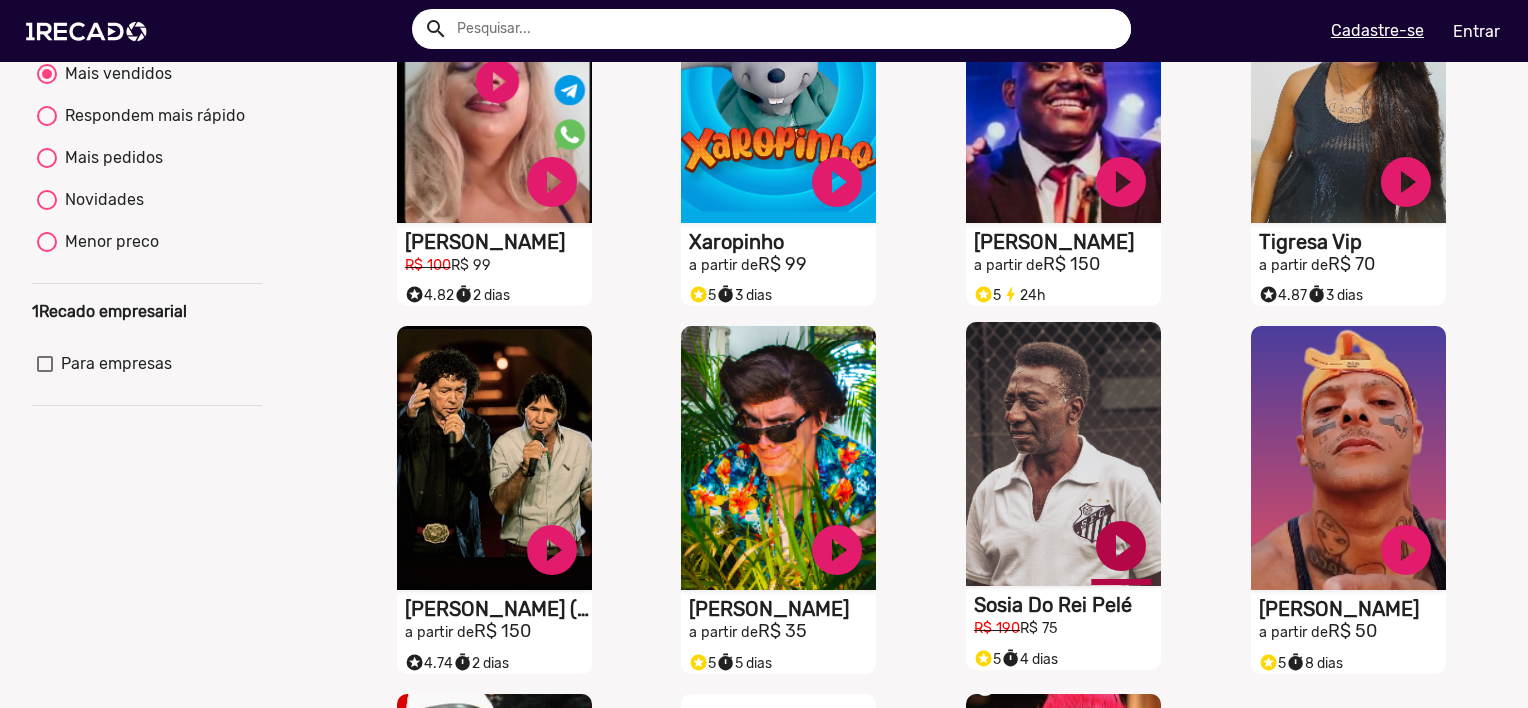 click on "play_circle_filled" at bounding box center [552, 182] 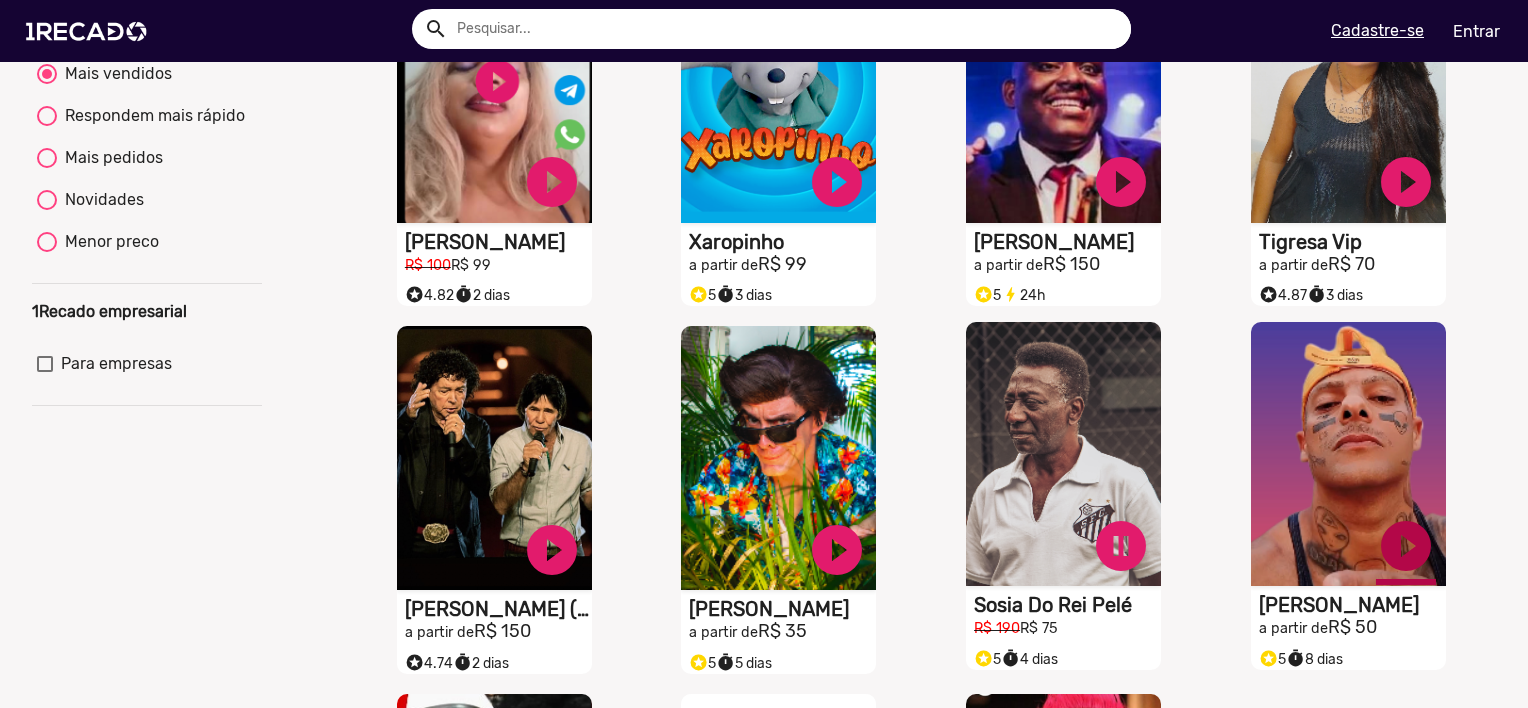 click on "play_circle_filled" at bounding box center (552, 182) 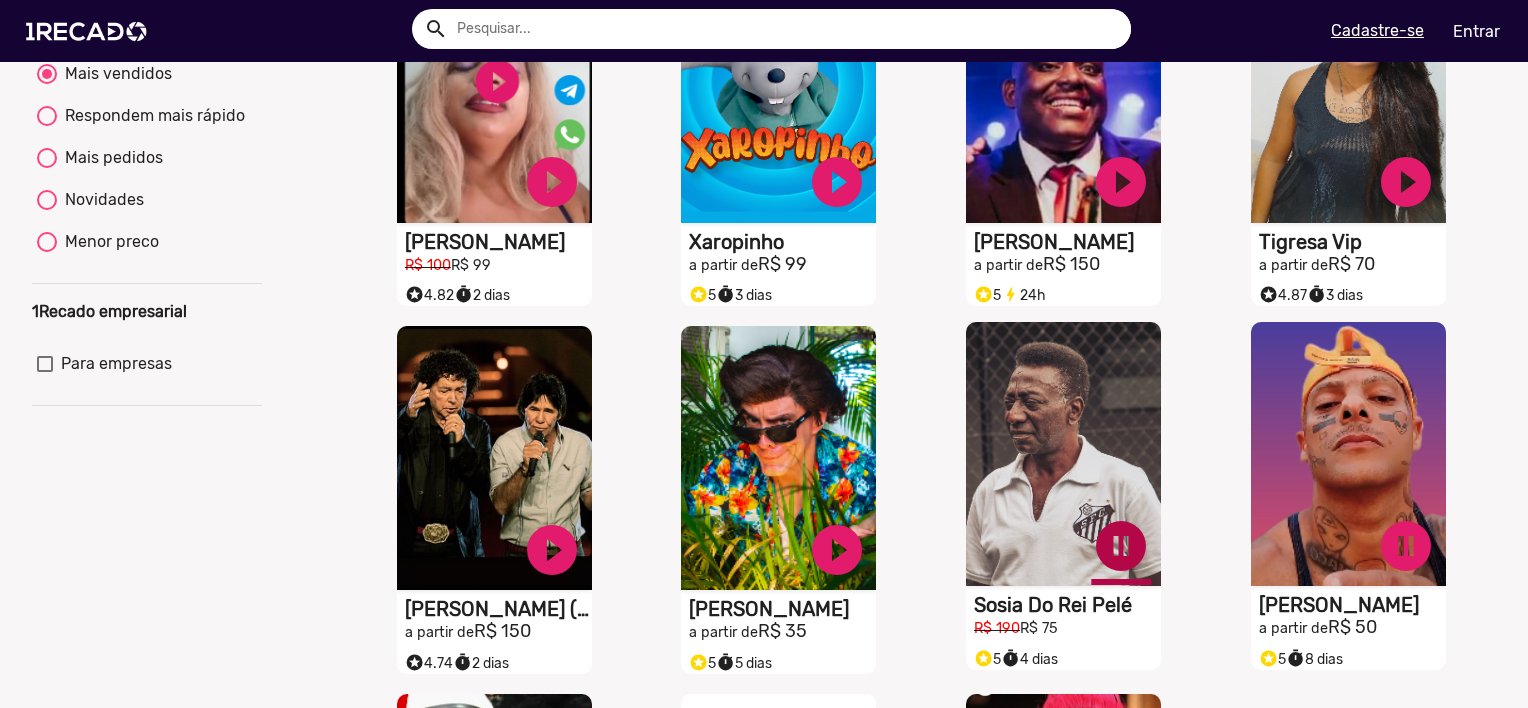 click on "pause_circle" at bounding box center [552, 182] 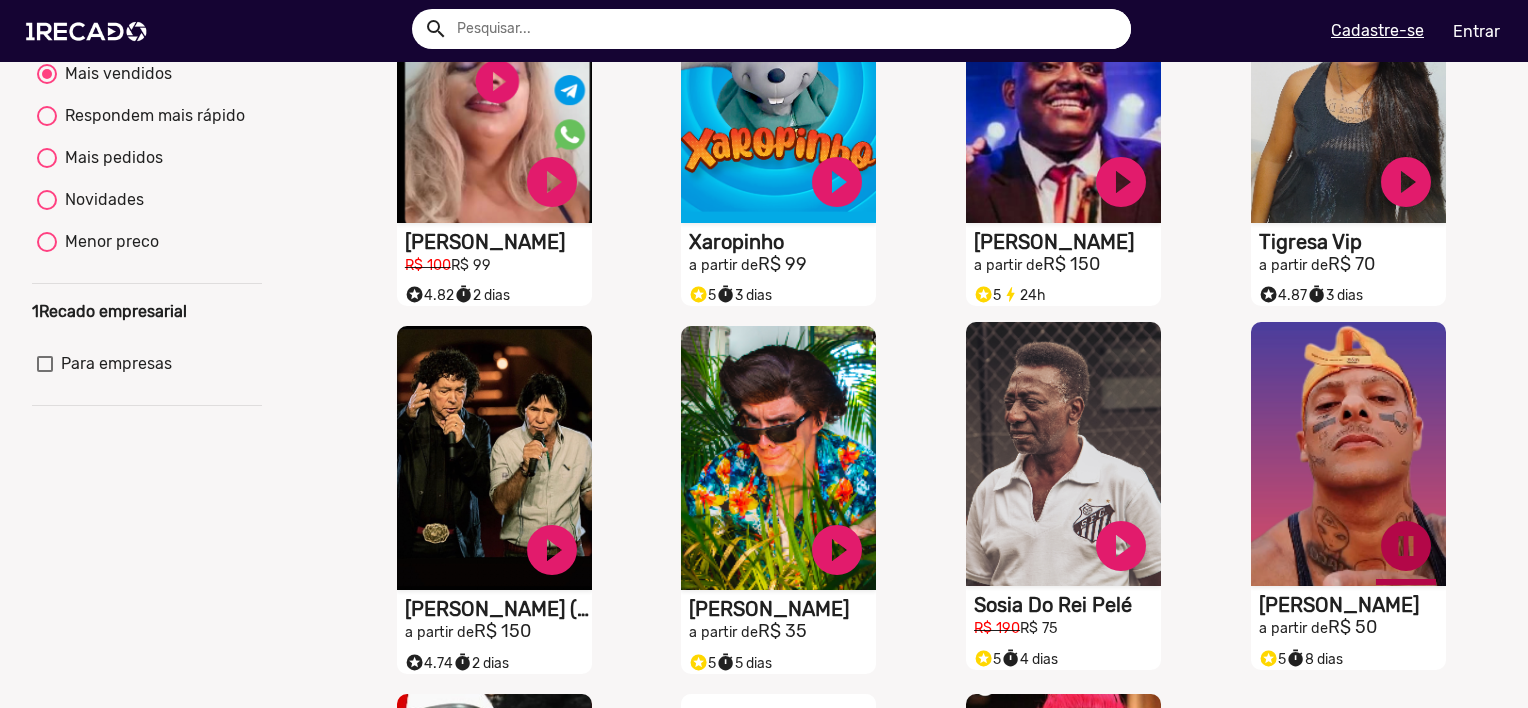 click on "pause_circle" at bounding box center [552, 182] 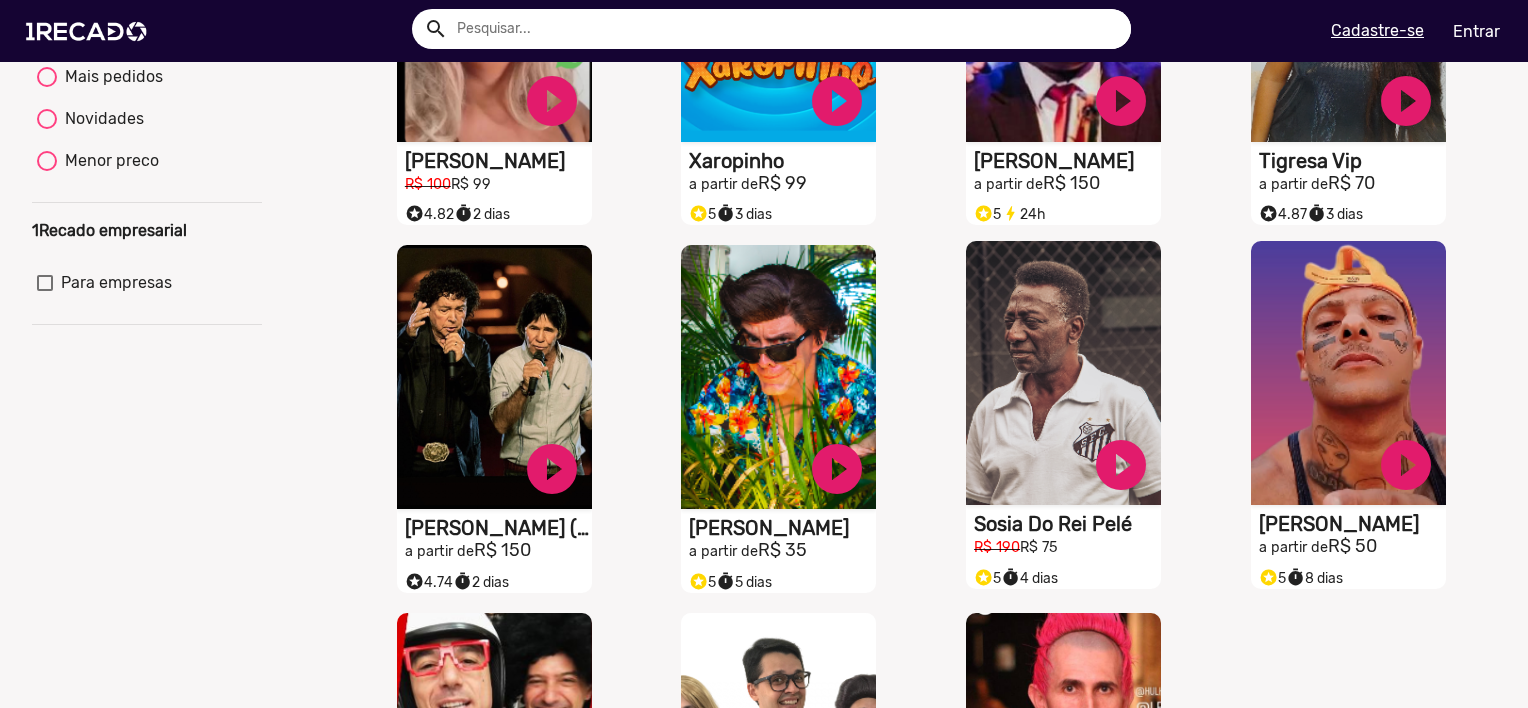 scroll, scrollTop: 700, scrollLeft: 0, axis: vertical 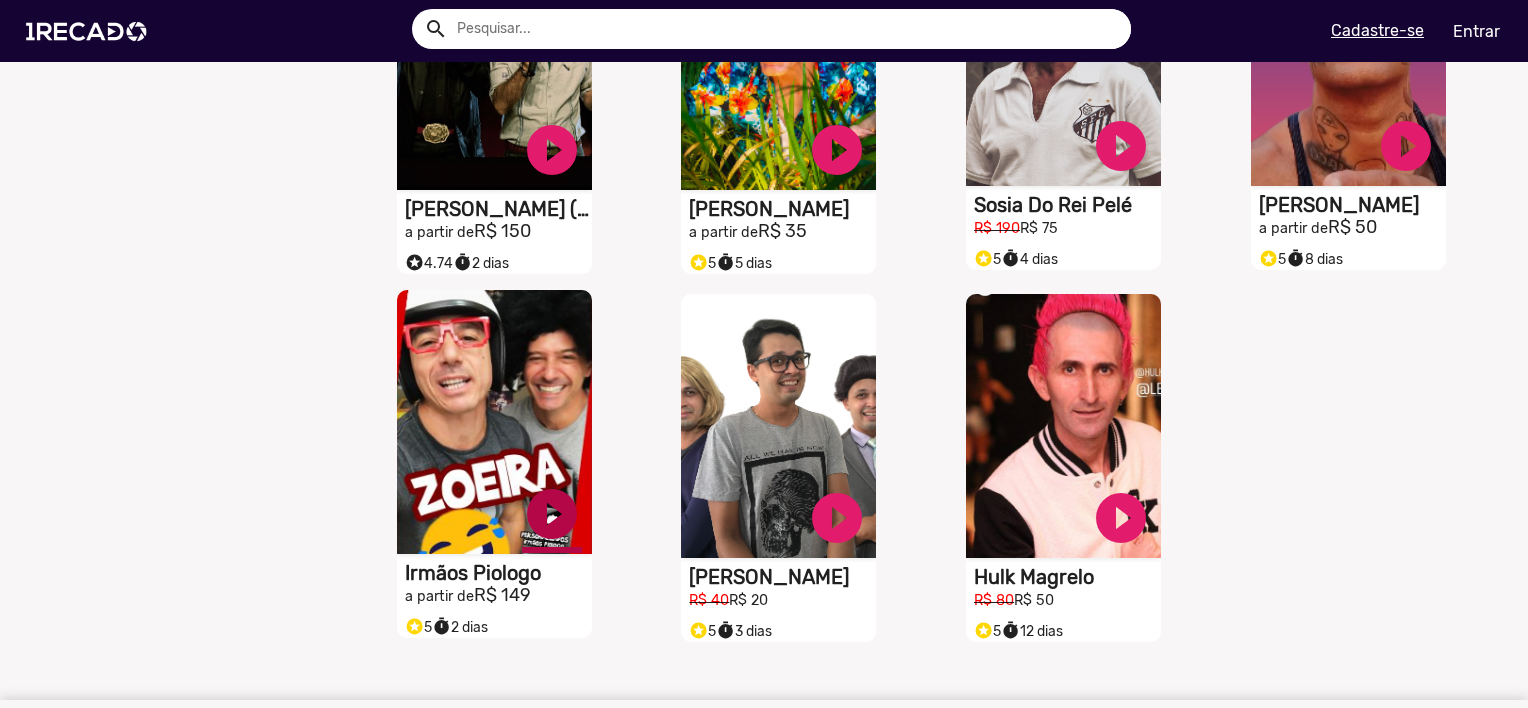 click on "play_circle_filled" at bounding box center [552, -218] 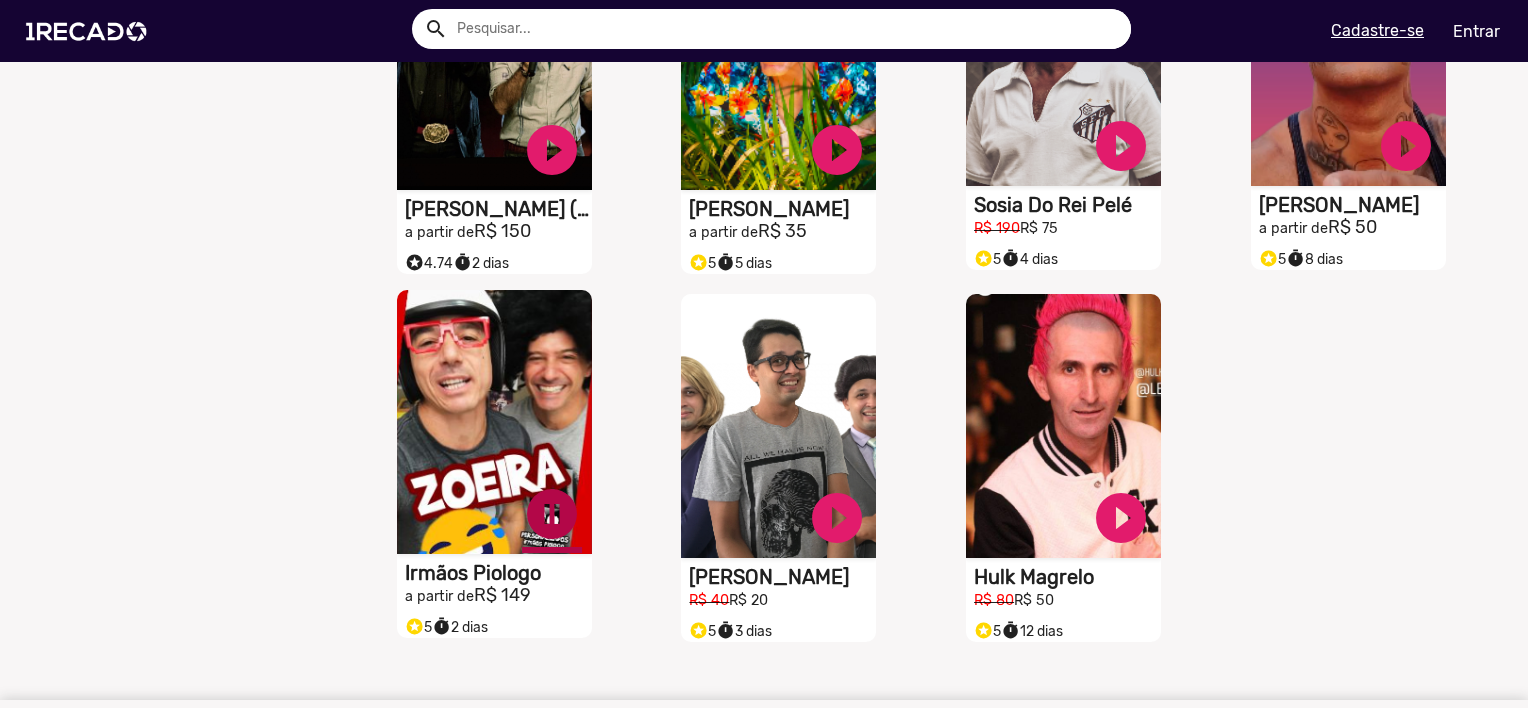 click on "pause_circle" at bounding box center [552, -218] 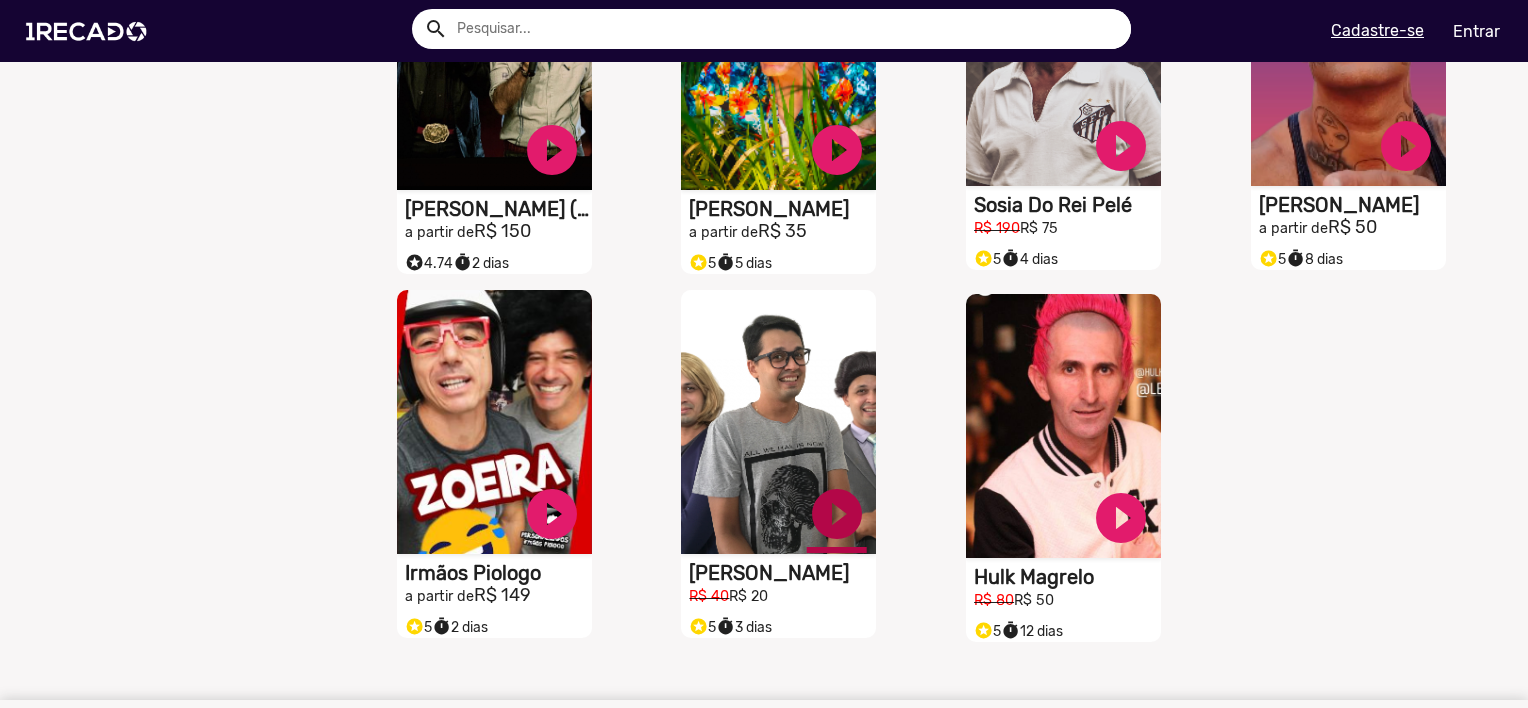 click on "play_circle_filled" at bounding box center [552, -218] 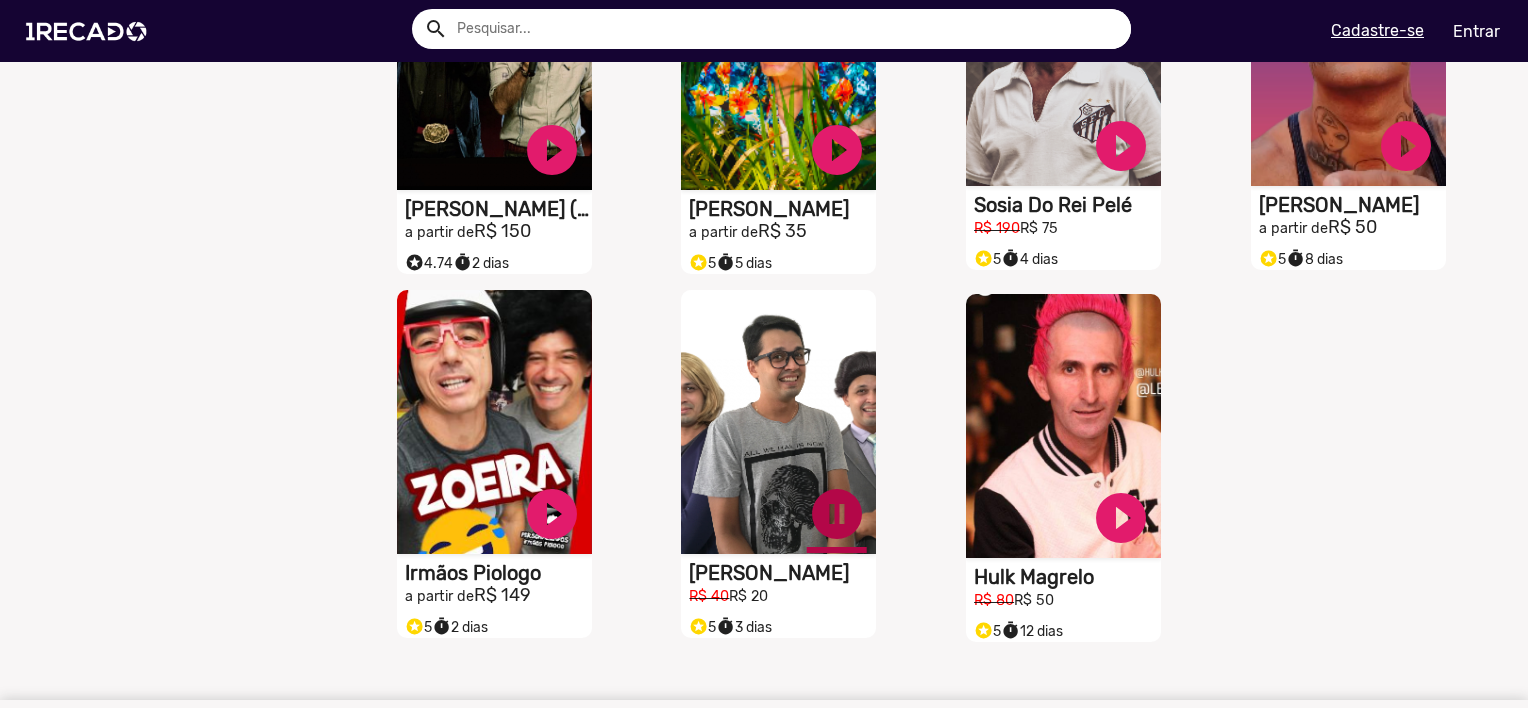 click on "pause_circle" at bounding box center (552, -218) 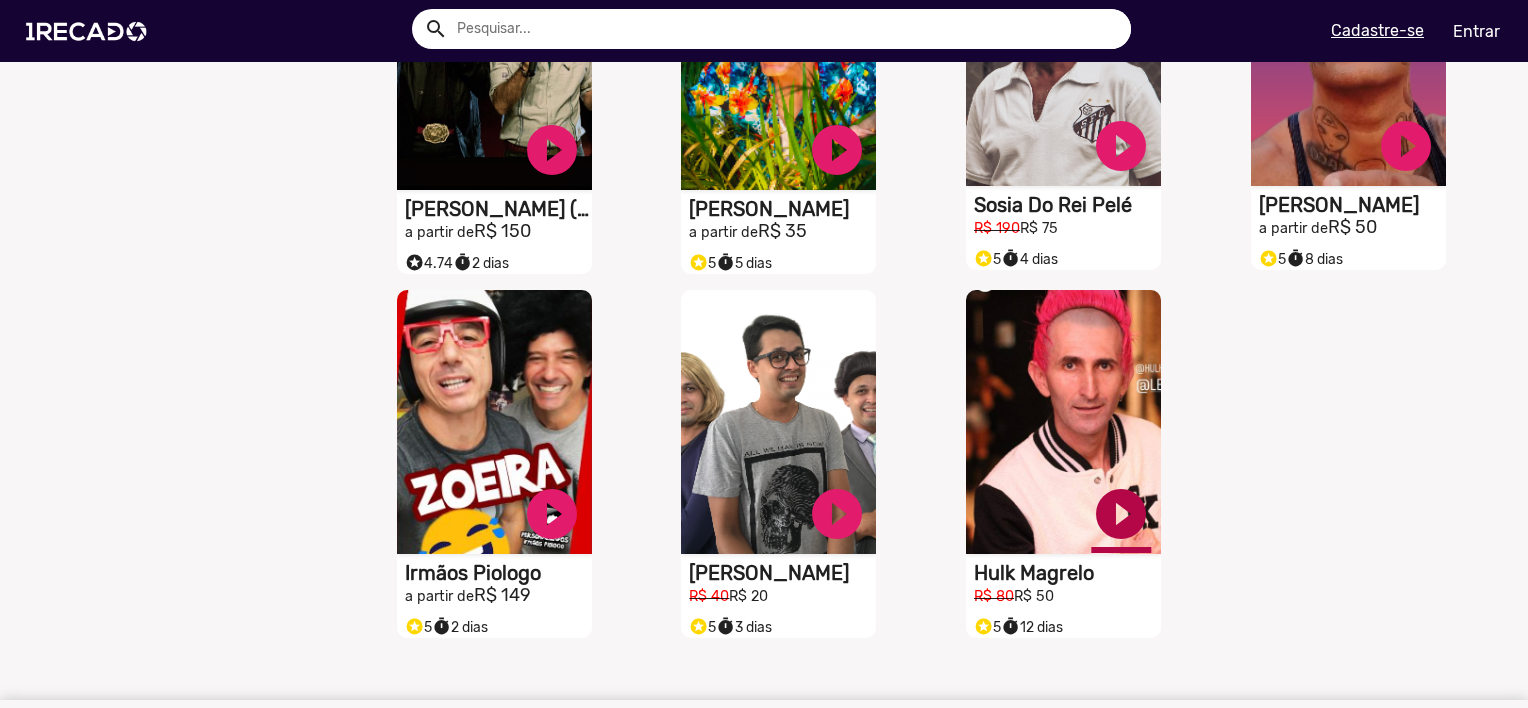 click on "play_circle_filled" at bounding box center [552, -218] 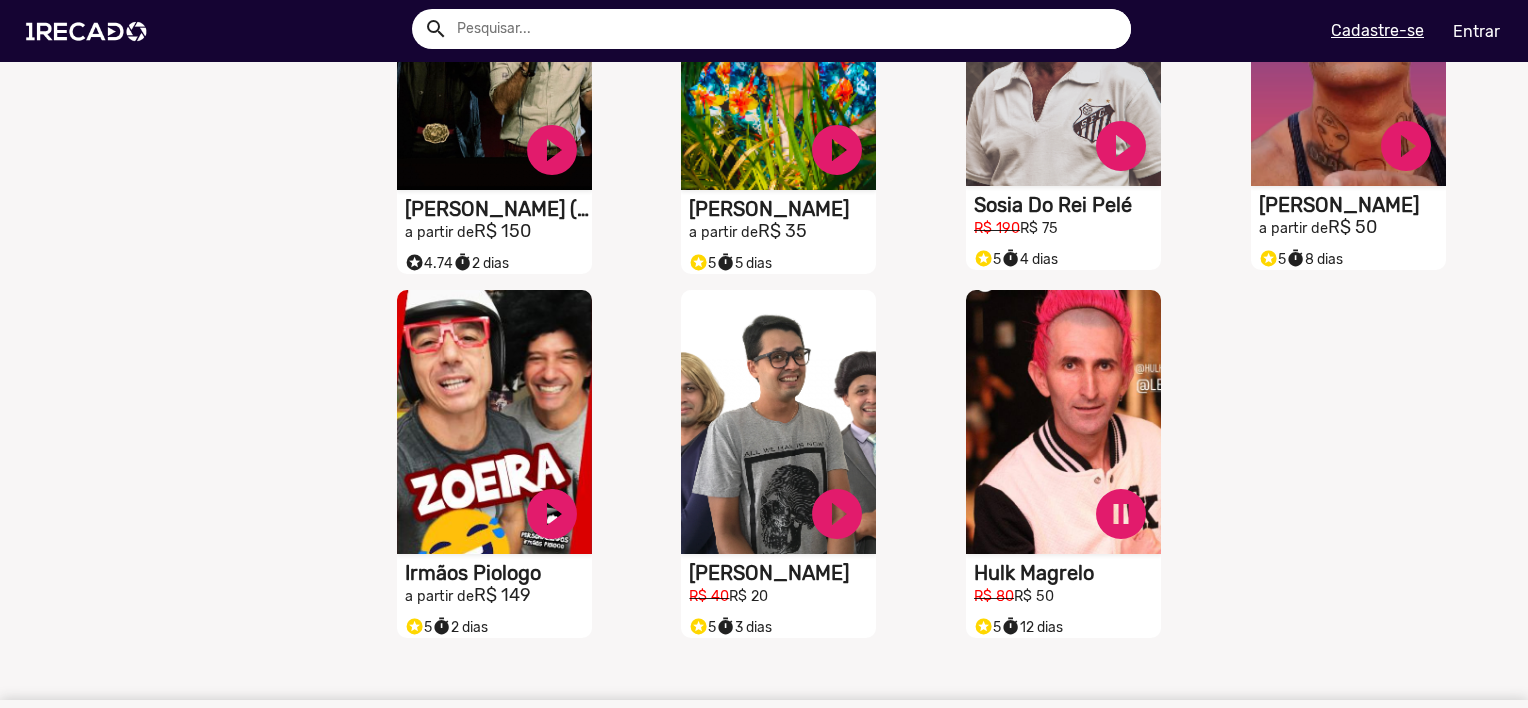 click on "pause_circle" at bounding box center (552, -218) 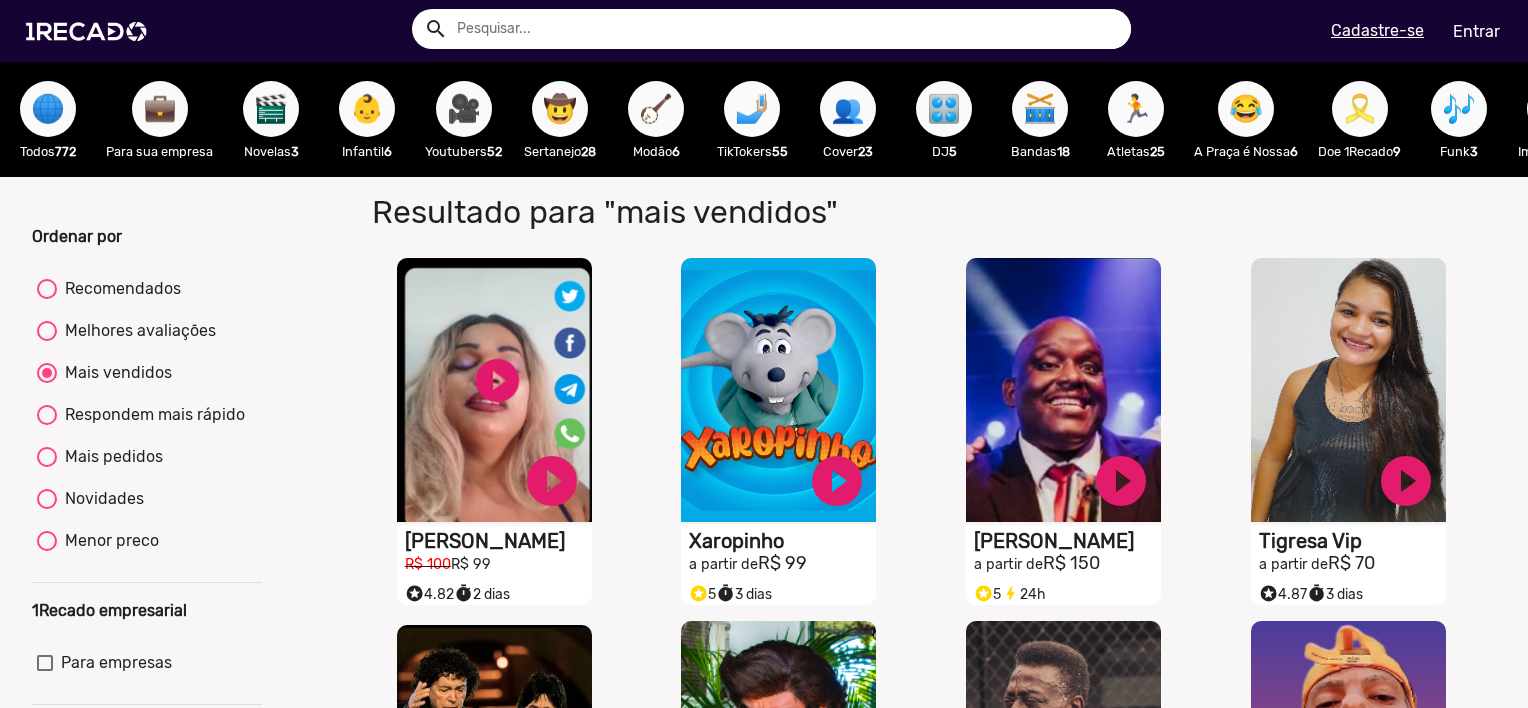 scroll, scrollTop: 0, scrollLeft: 0, axis: both 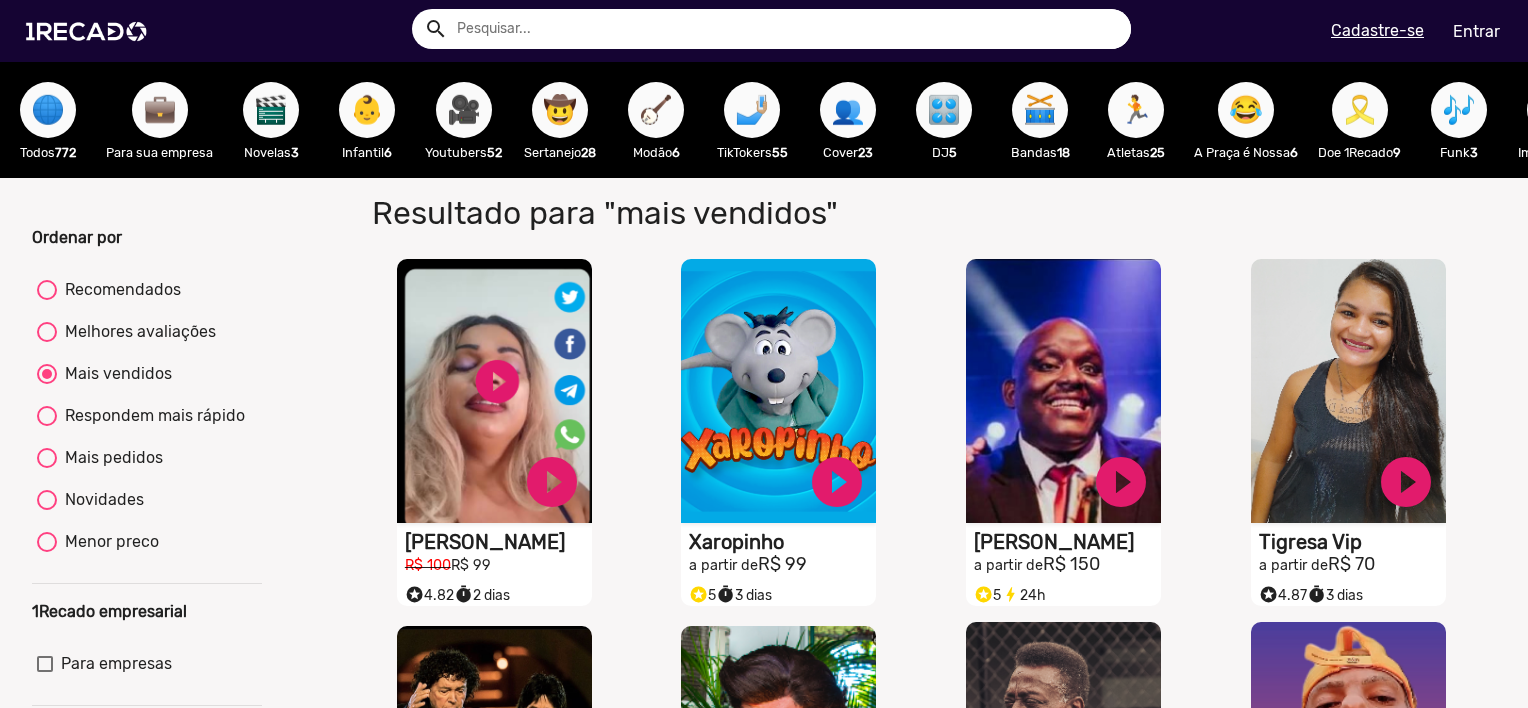 click on "💼" at bounding box center (160, 110) 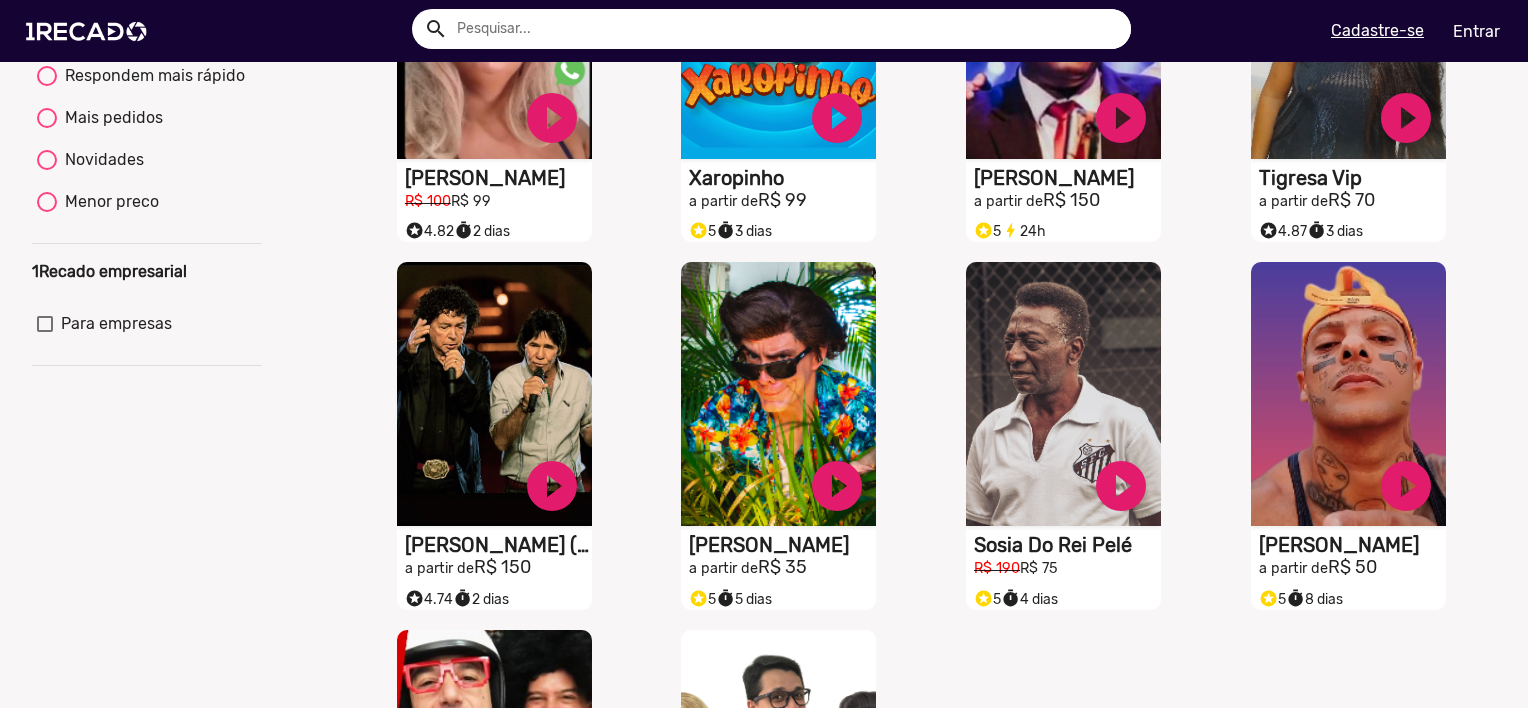scroll, scrollTop: 0, scrollLeft: 0, axis: both 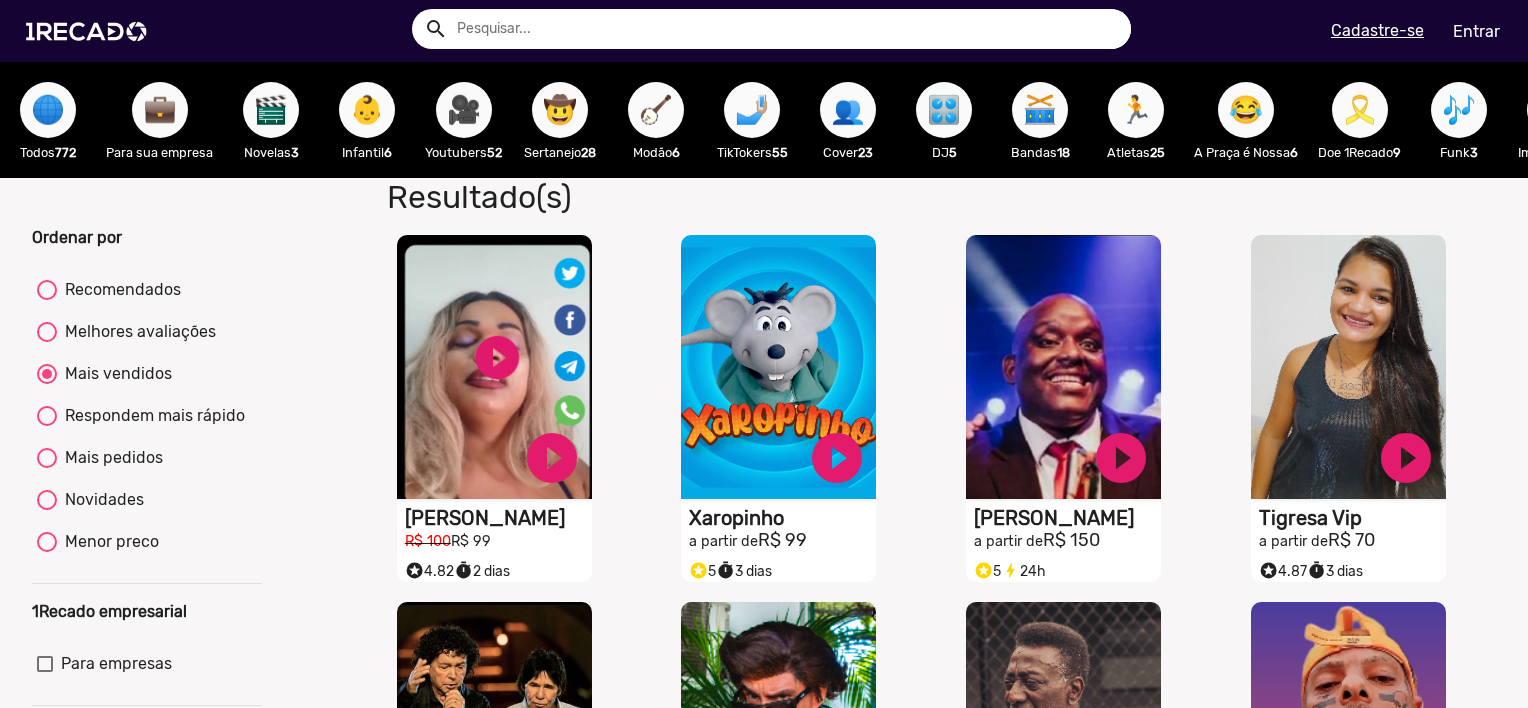 click on "🎬" at bounding box center (271, 110) 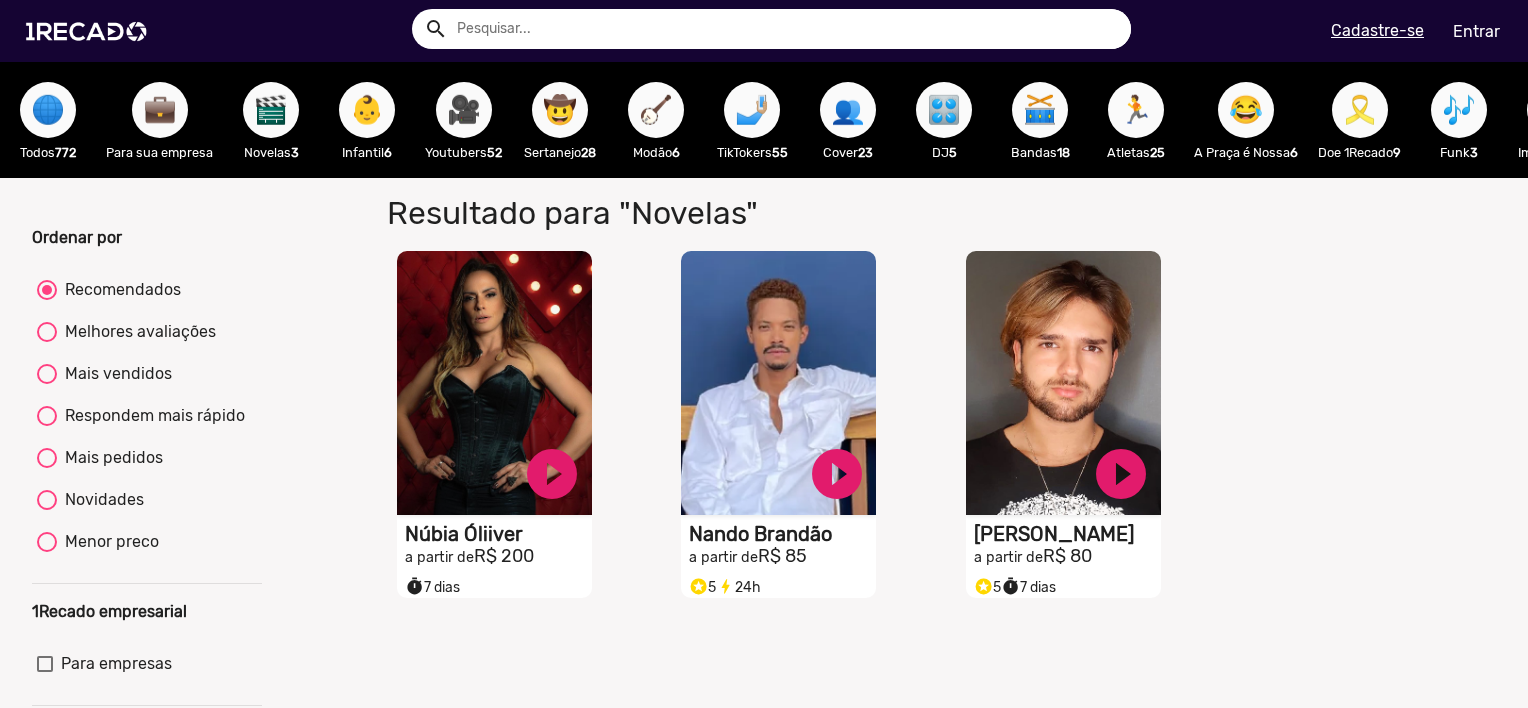 click on "👶" at bounding box center (367, 110) 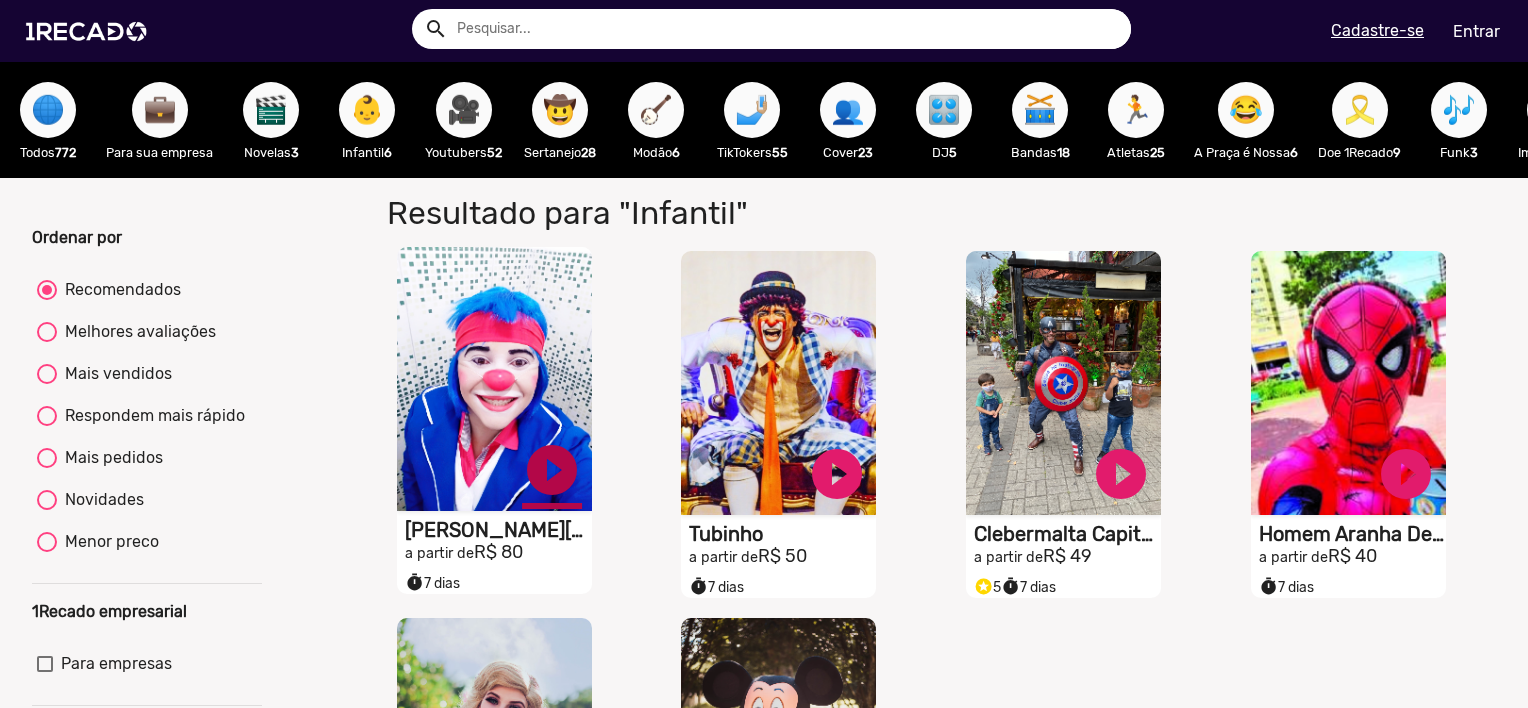 click on "play_circle_filled" at bounding box center (552, 470) 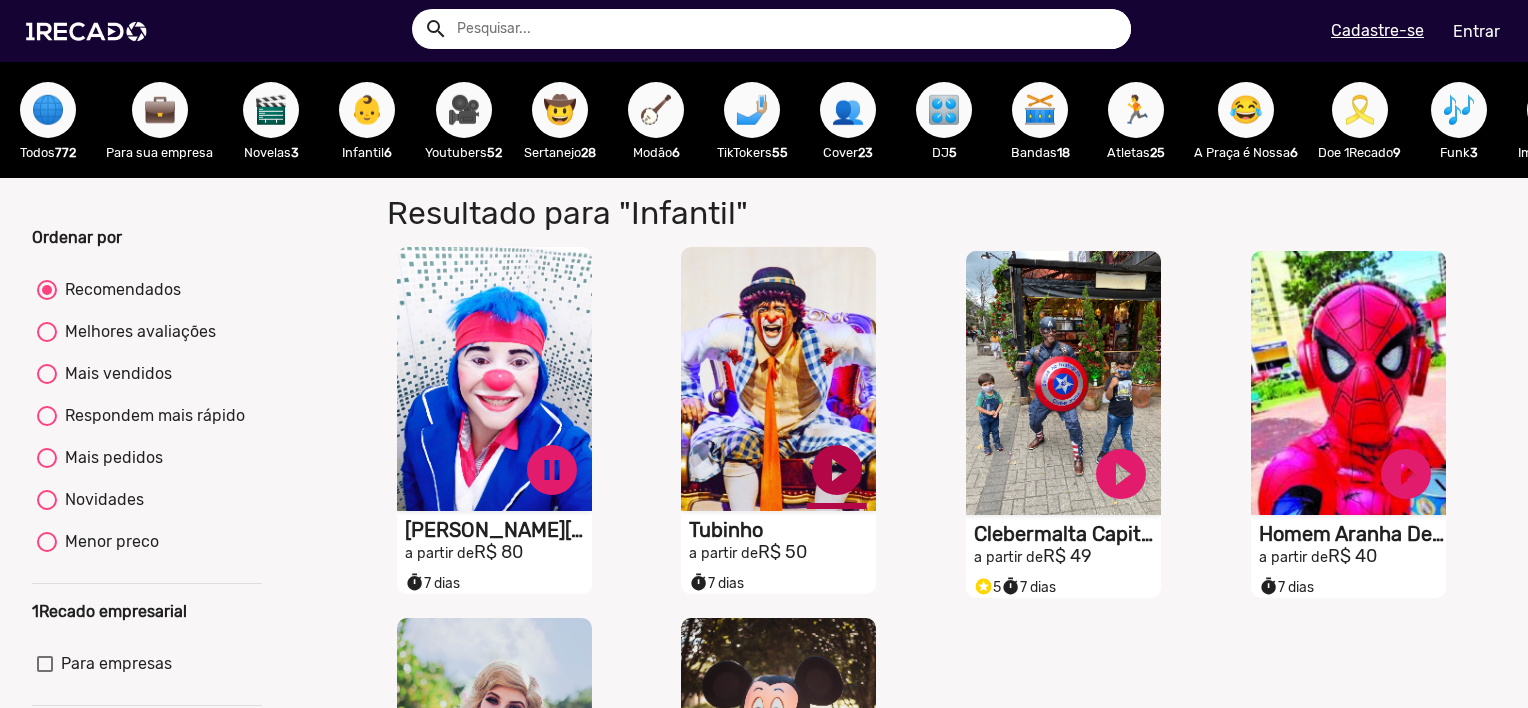 click on "play_circle_filled" at bounding box center (552, 470) 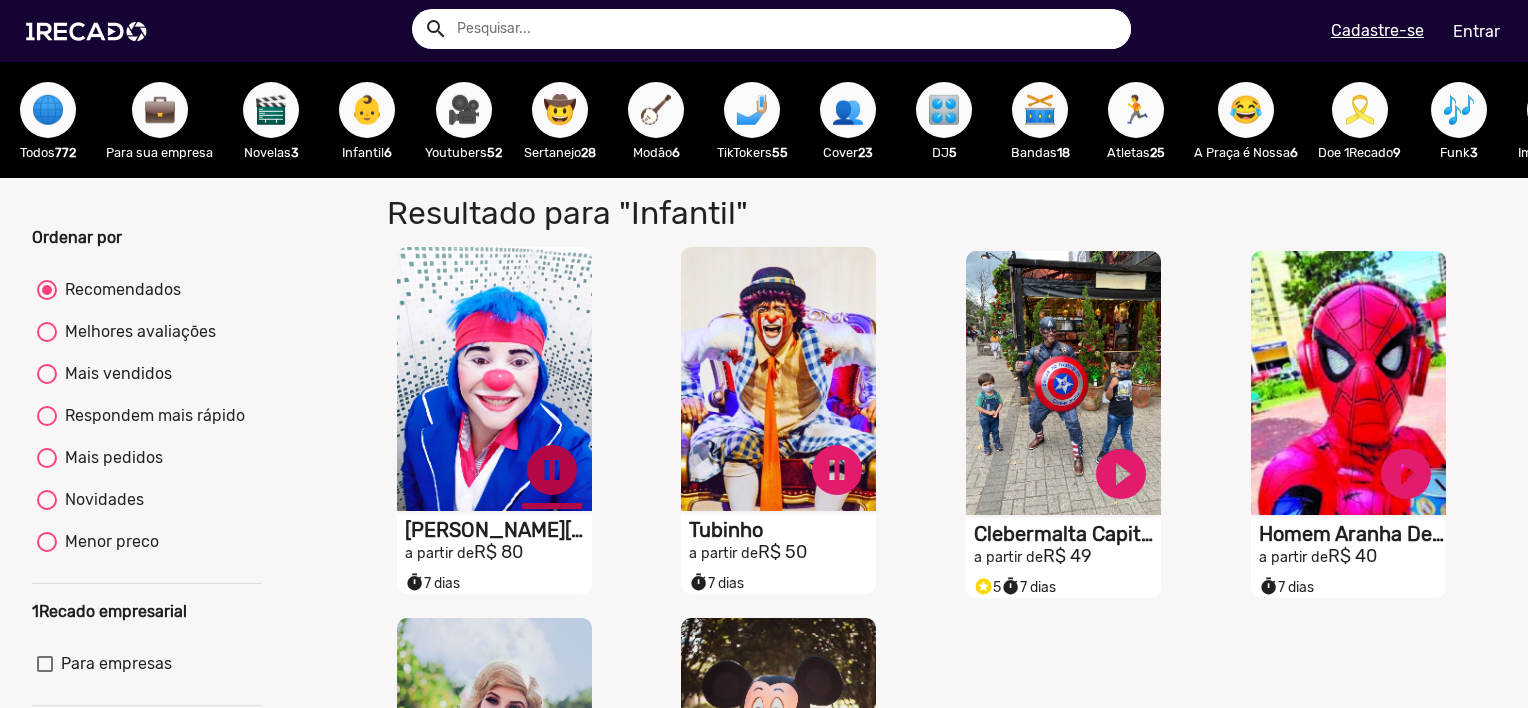 click on "pause_circle" at bounding box center (552, 470) 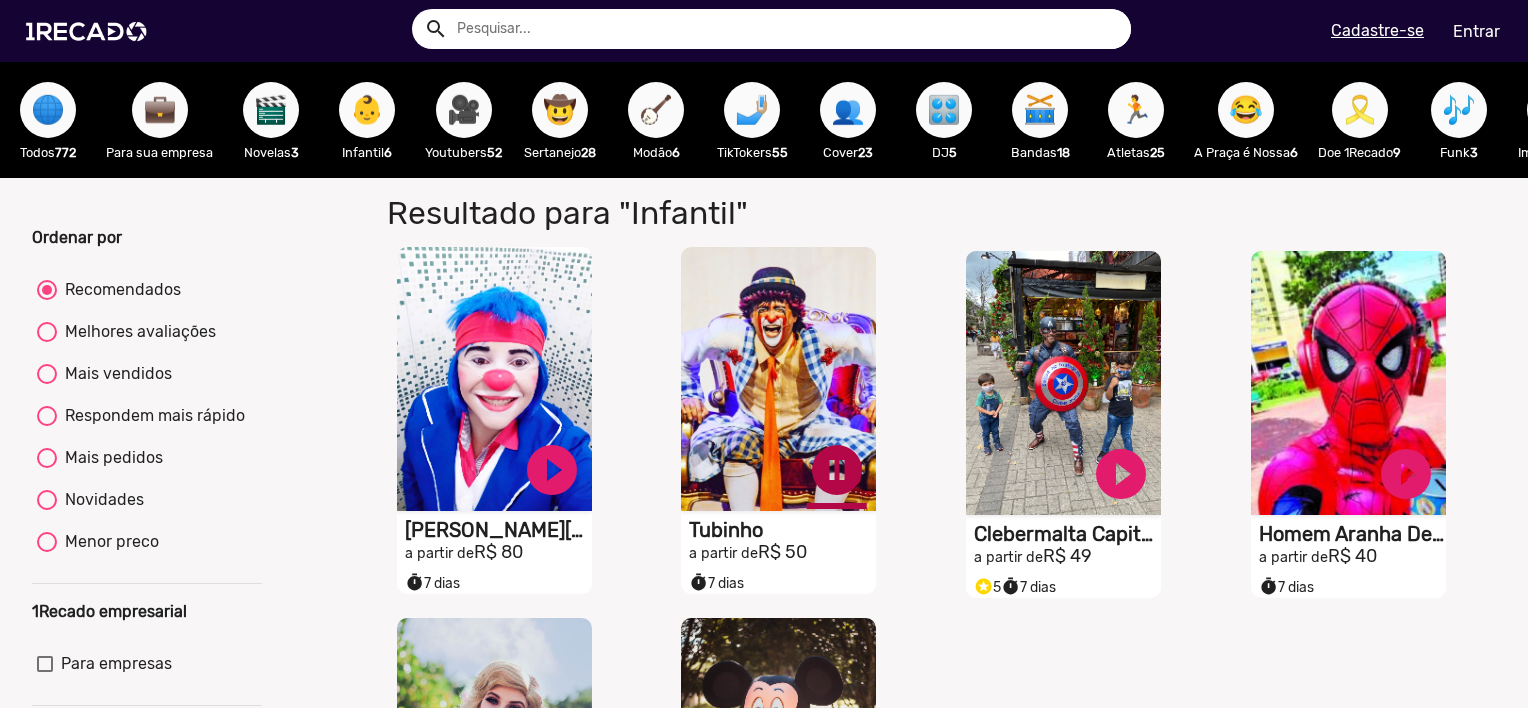 click on "pause_circle" at bounding box center (552, 470) 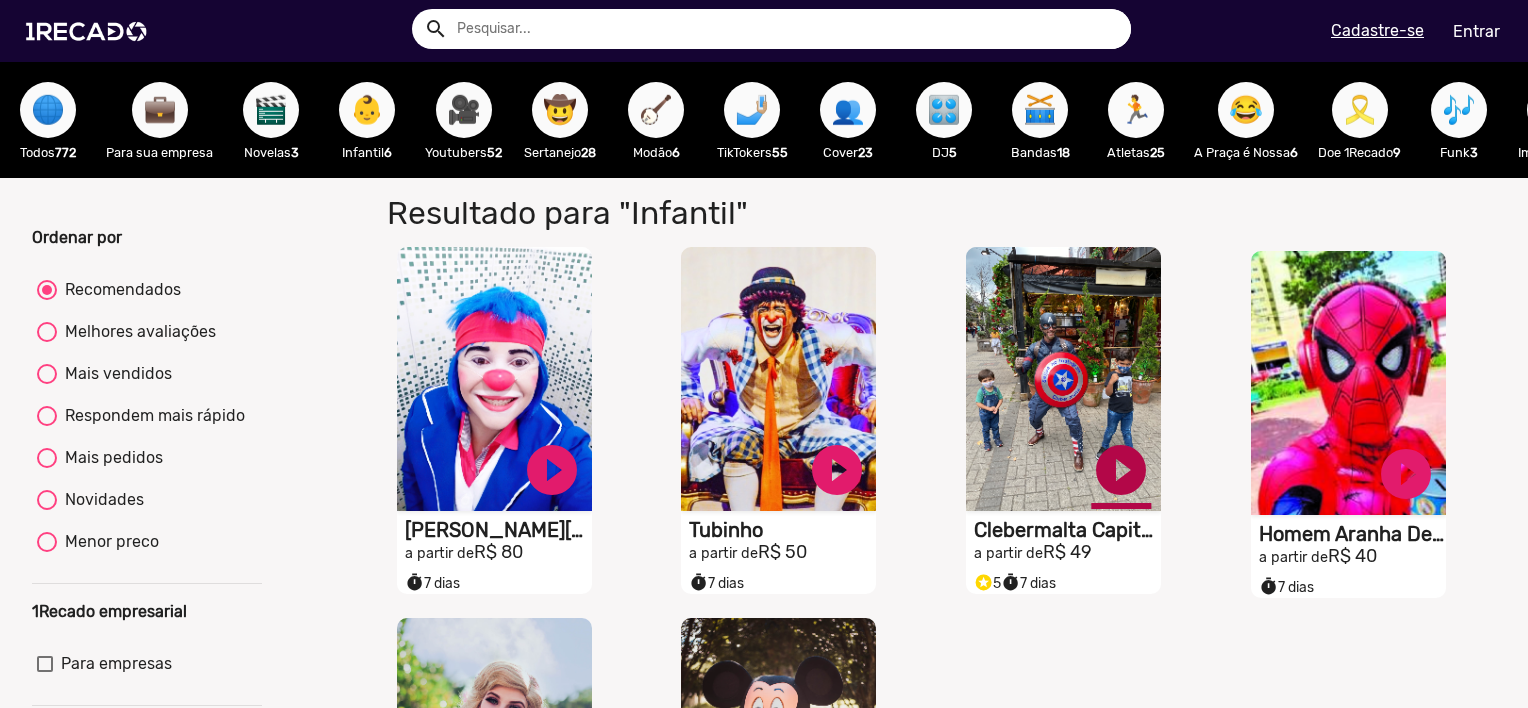 click on "play_circle_filled" at bounding box center (552, 470) 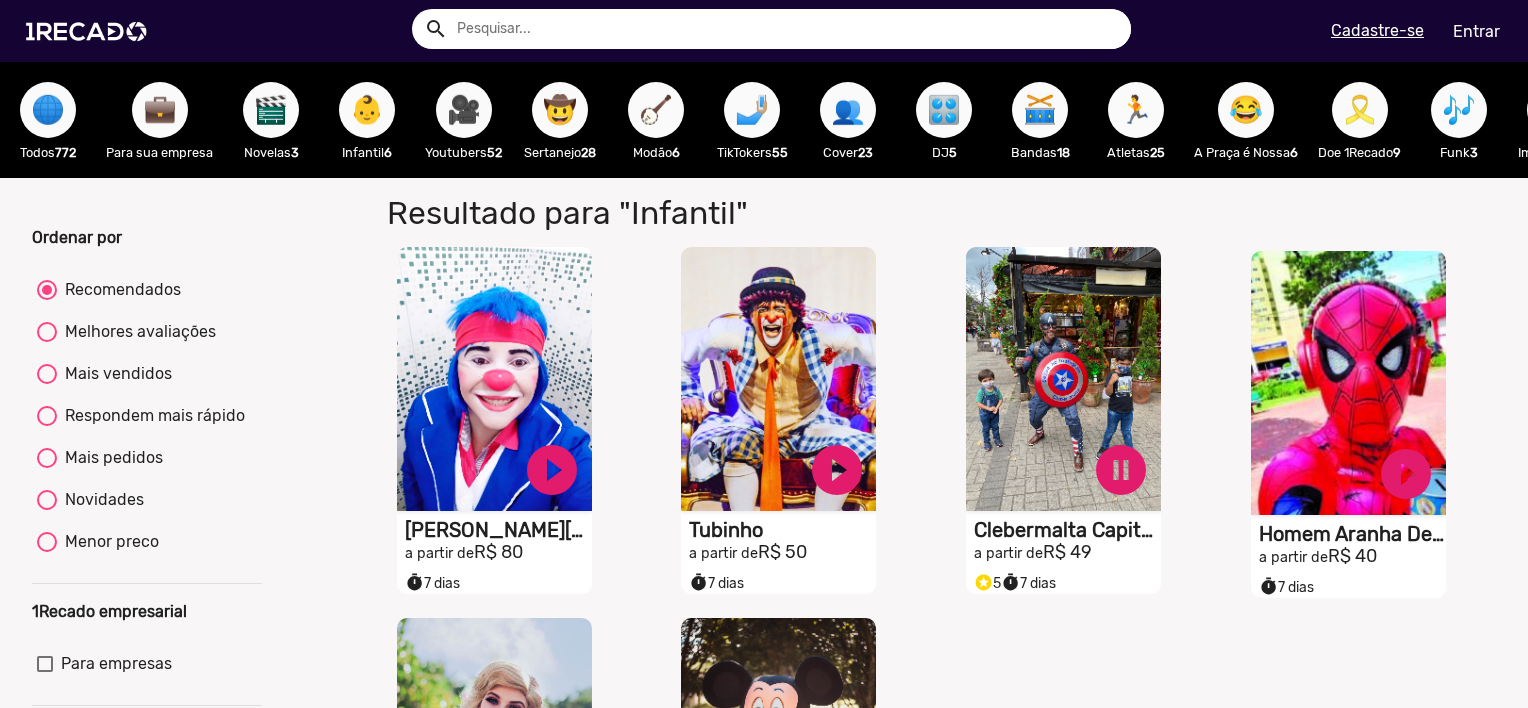 click on "pause_circle" at bounding box center [552, 470] 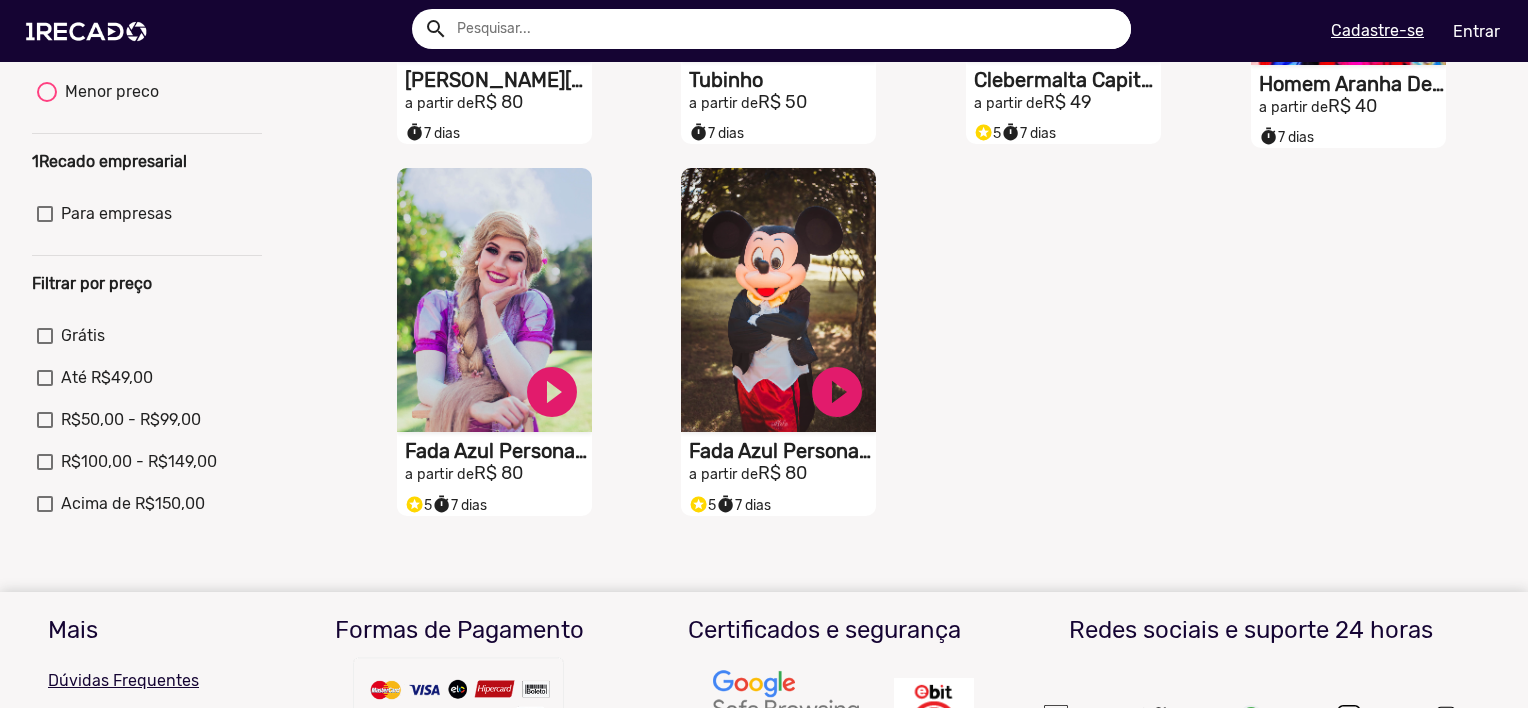 scroll, scrollTop: 500, scrollLeft: 0, axis: vertical 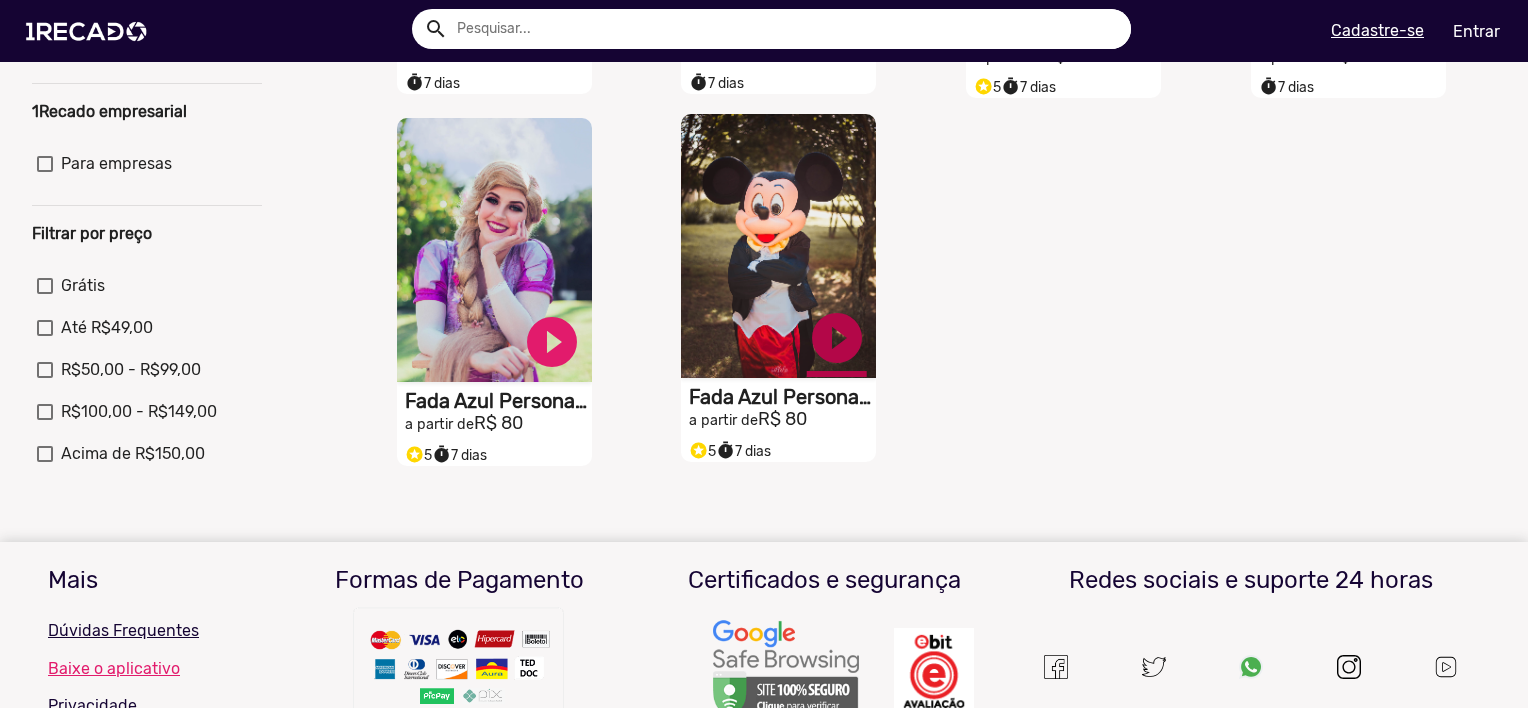 click on "play_circle_filled" at bounding box center (552, -30) 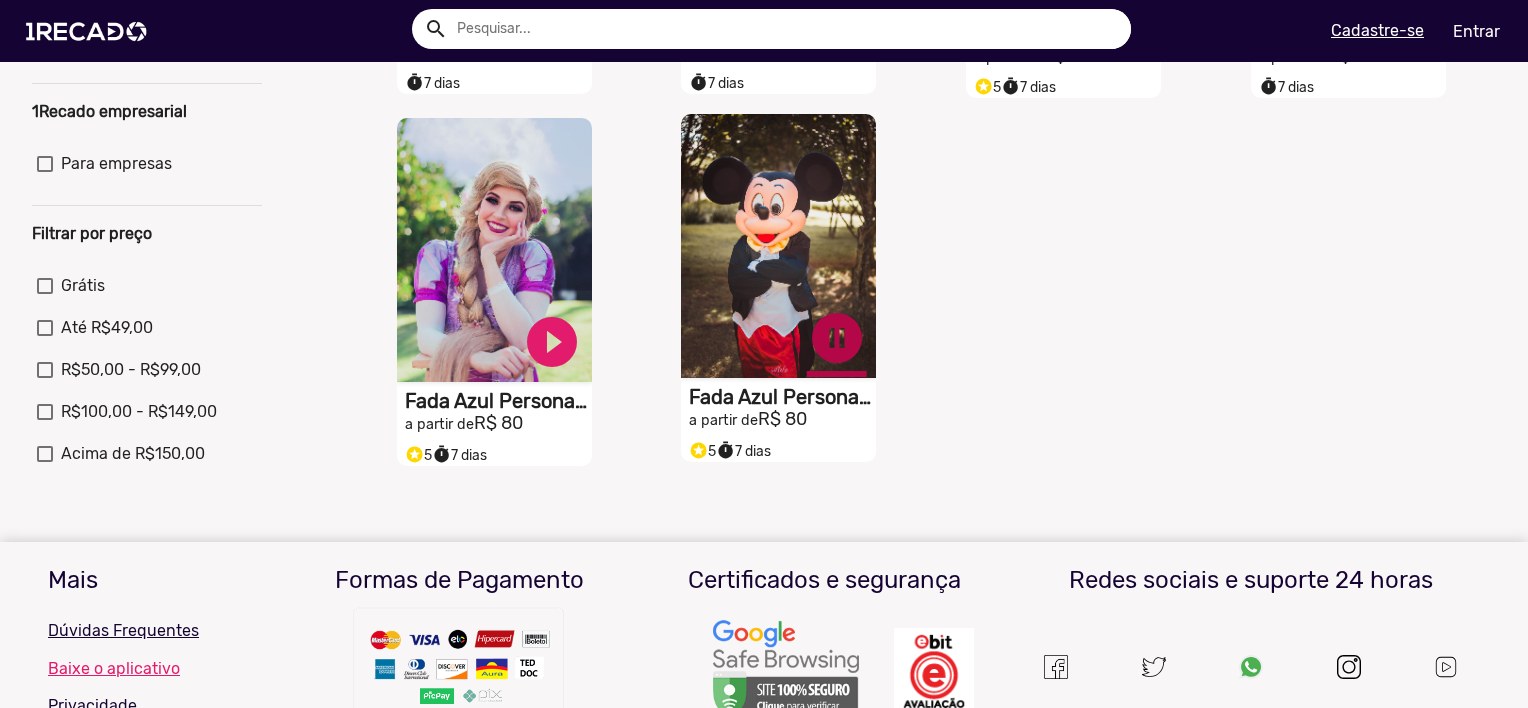click on "pause_circle" at bounding box center (552, -30) 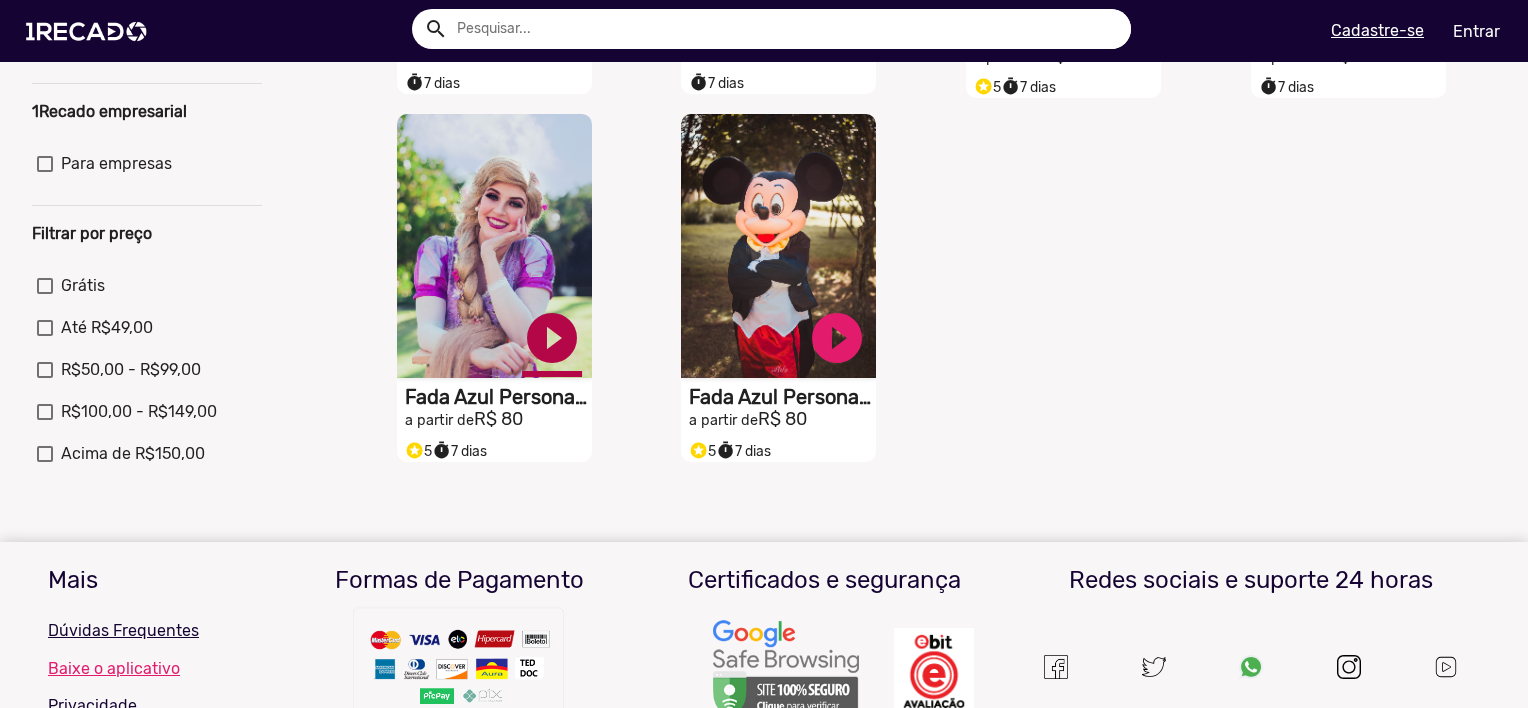 click on "play_circle_filled" at bounding box center (552, -30) 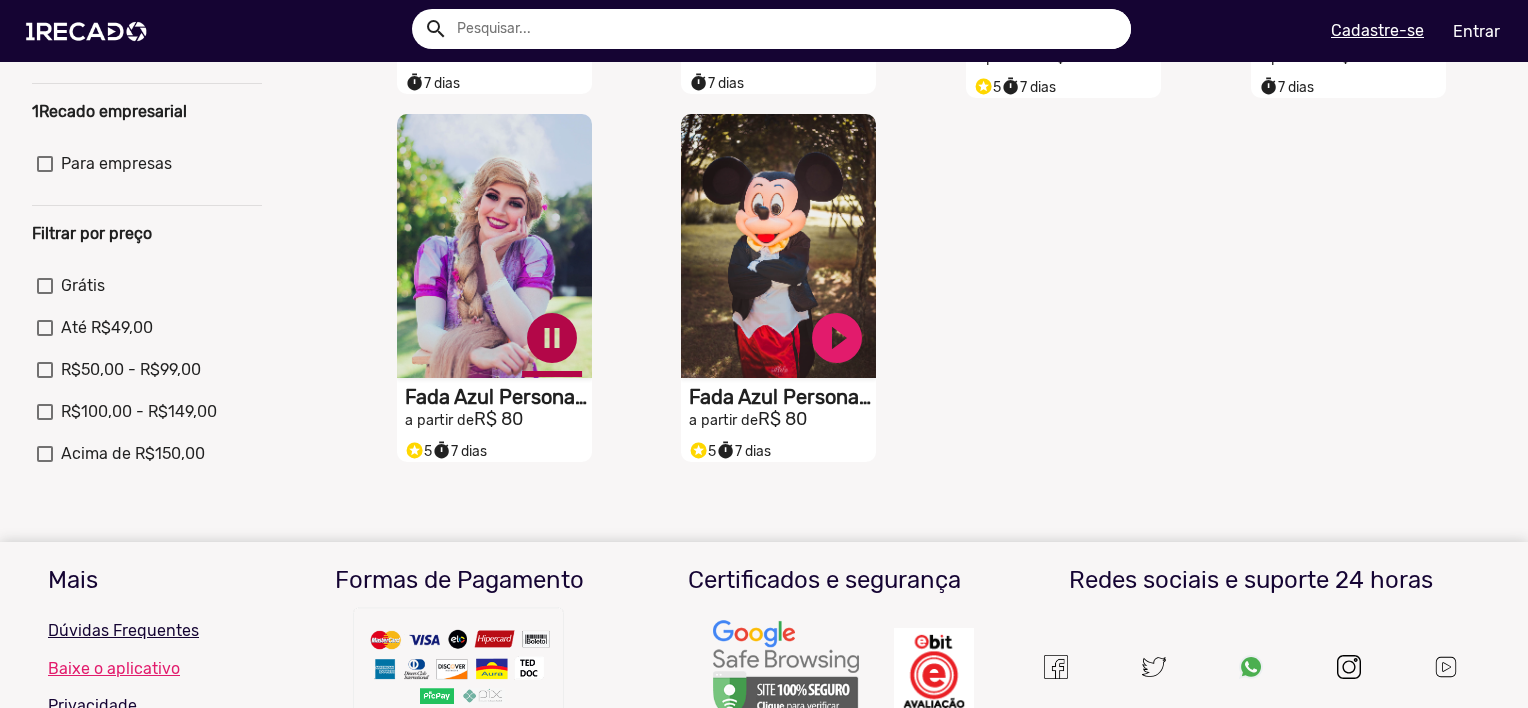 click on "pause_circle" at bounding box center (552, -30) 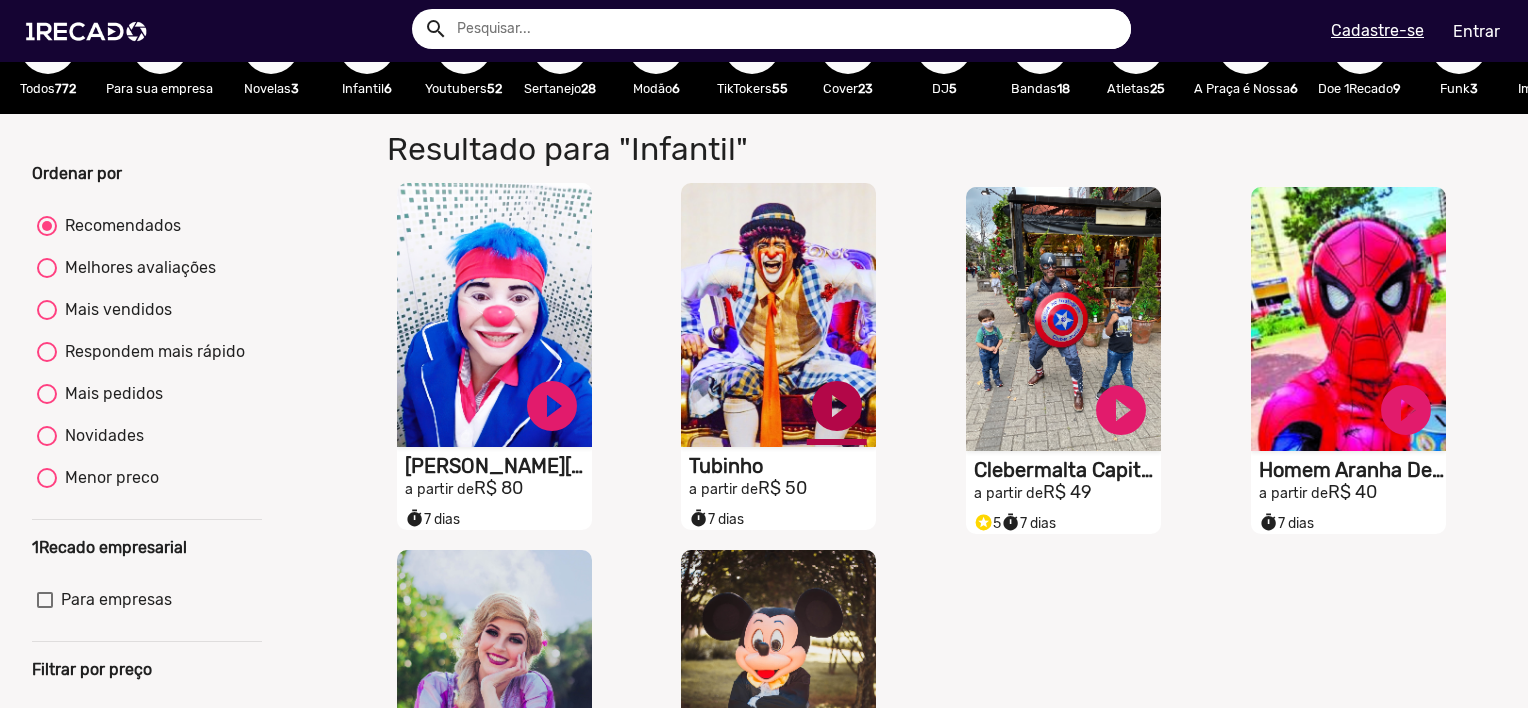 scroll, scrollTop: 0, scrollLeft: 0, axis: both 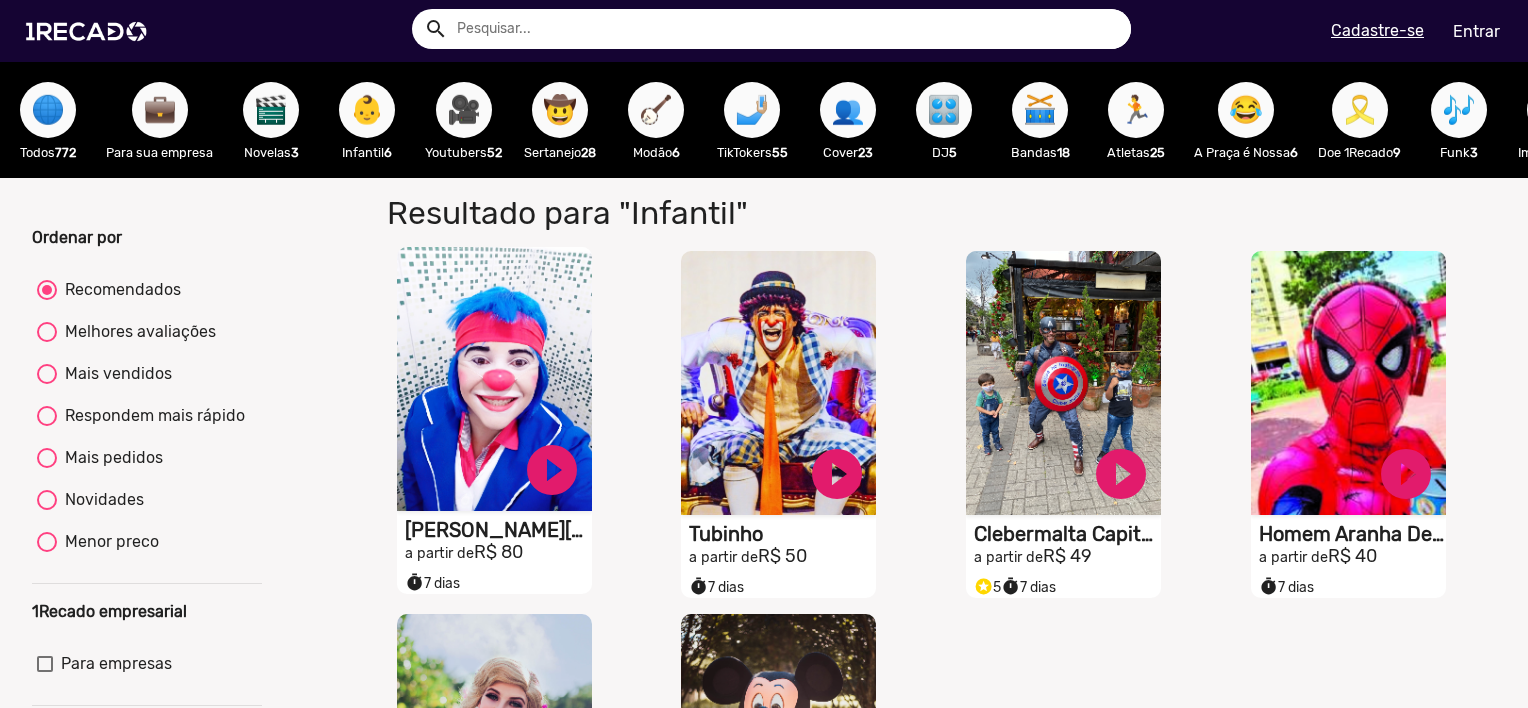 click on "👶" at bounding box center [367, 110] 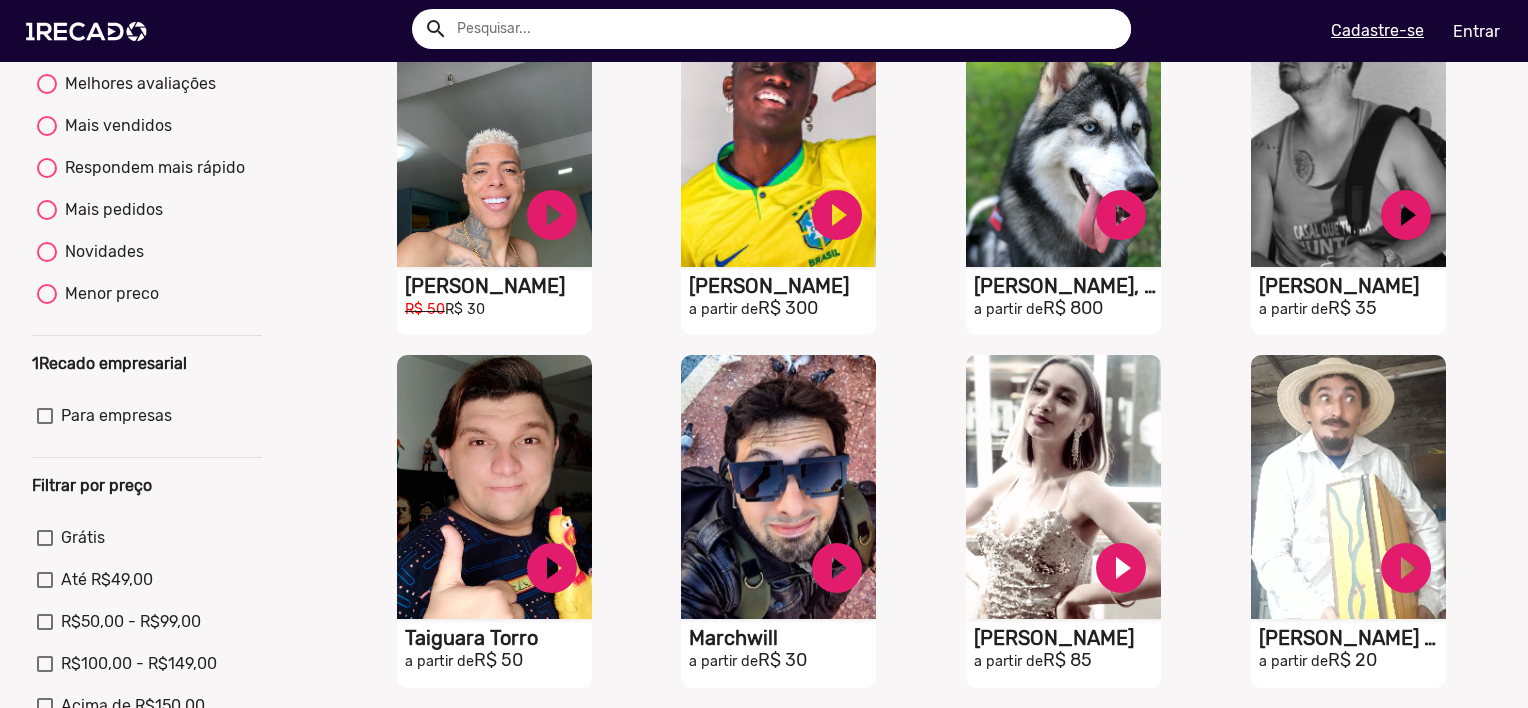 scroll, scrollTop: 200, scrollLeft: 0, axis: vertical 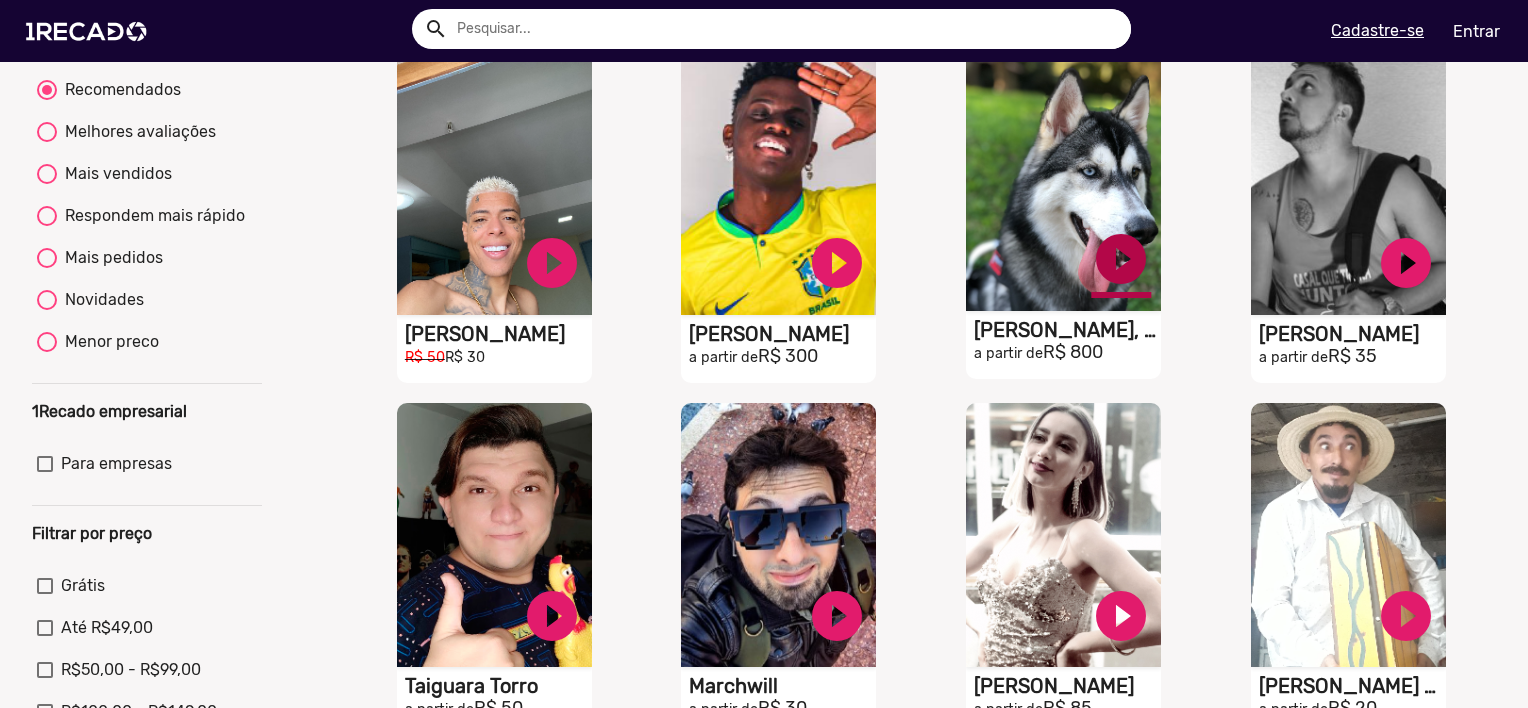 click on "play_circle_filled" at bounding box center [552, 263] 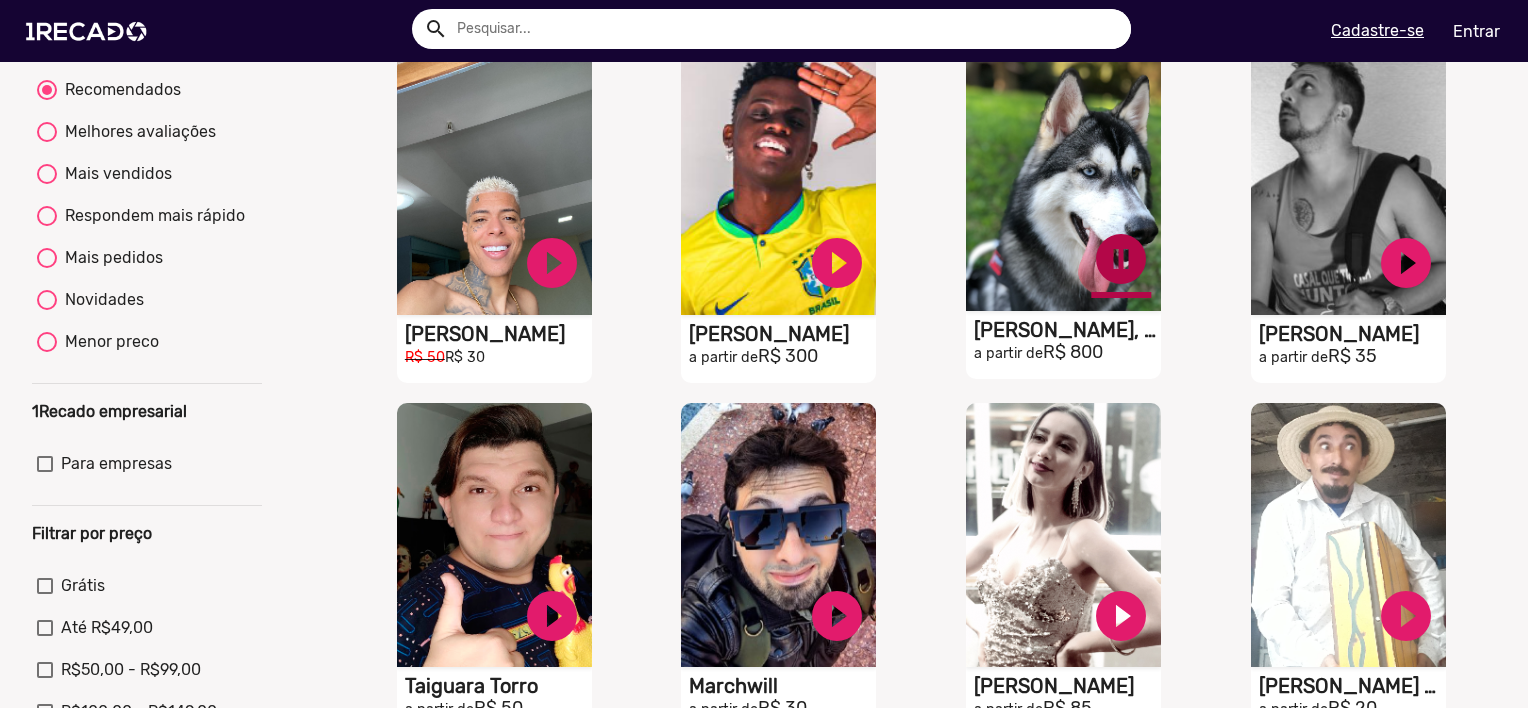 click on "pause_circle" at bounding box center [552, 263] 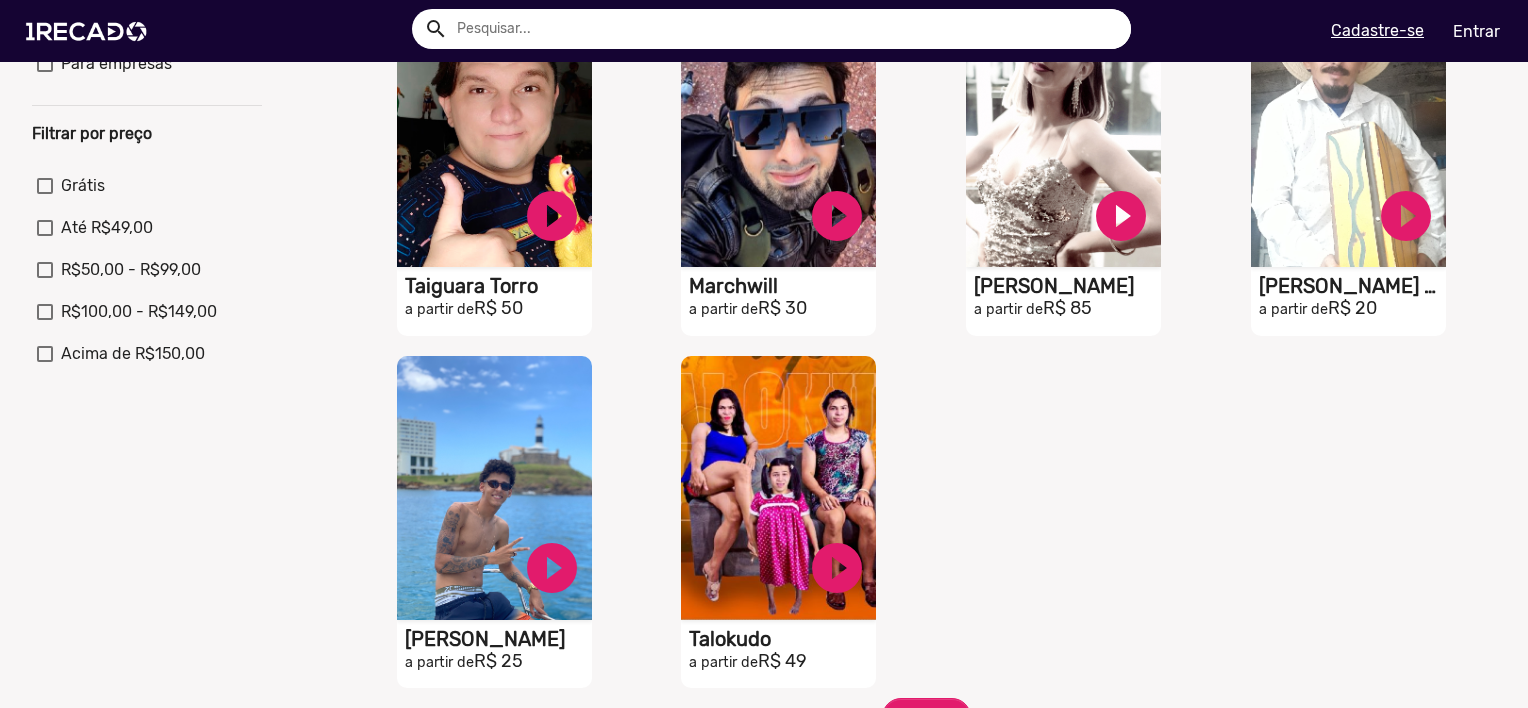 scroll, scrollTop: 800, scrollLeft: 0, axis: vertical 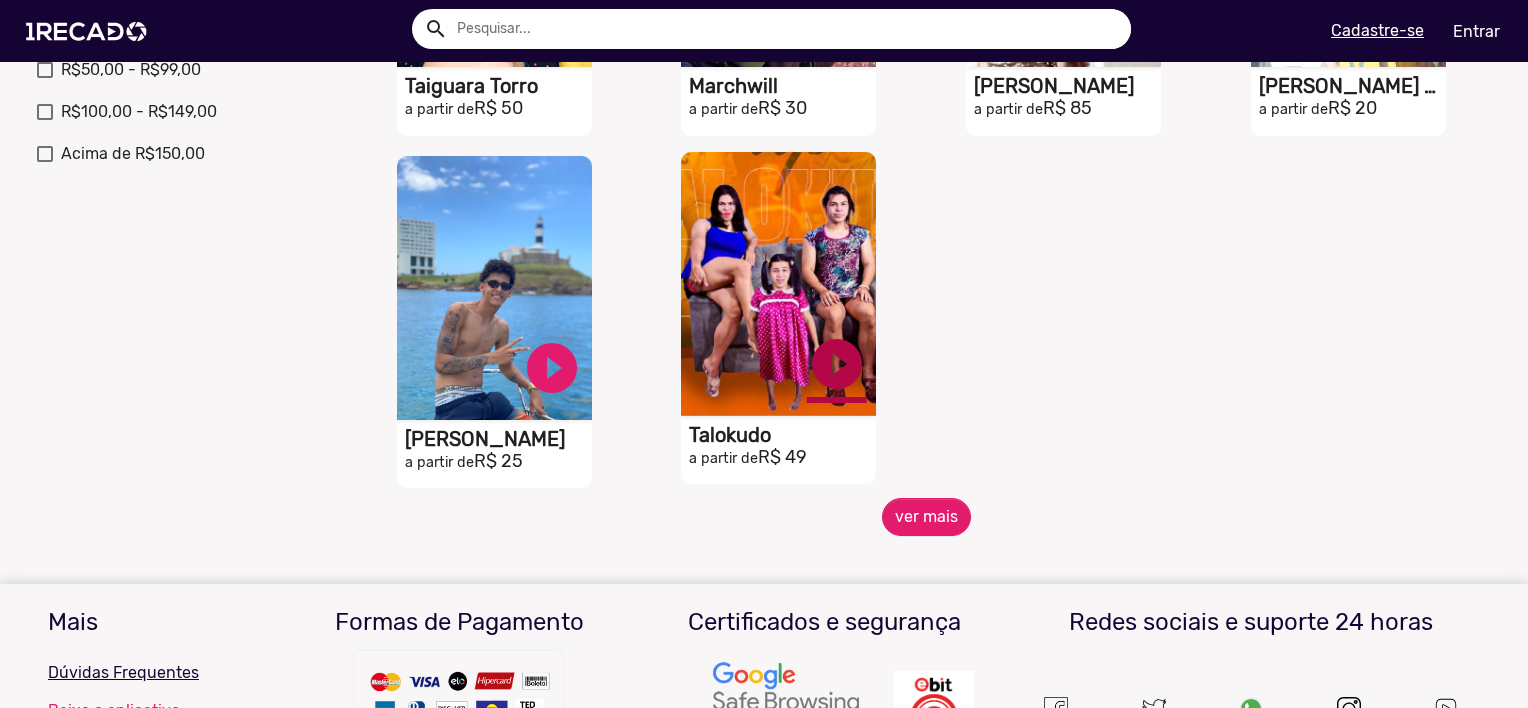click on "play_circle_filled" at bounding box center (552, -337) 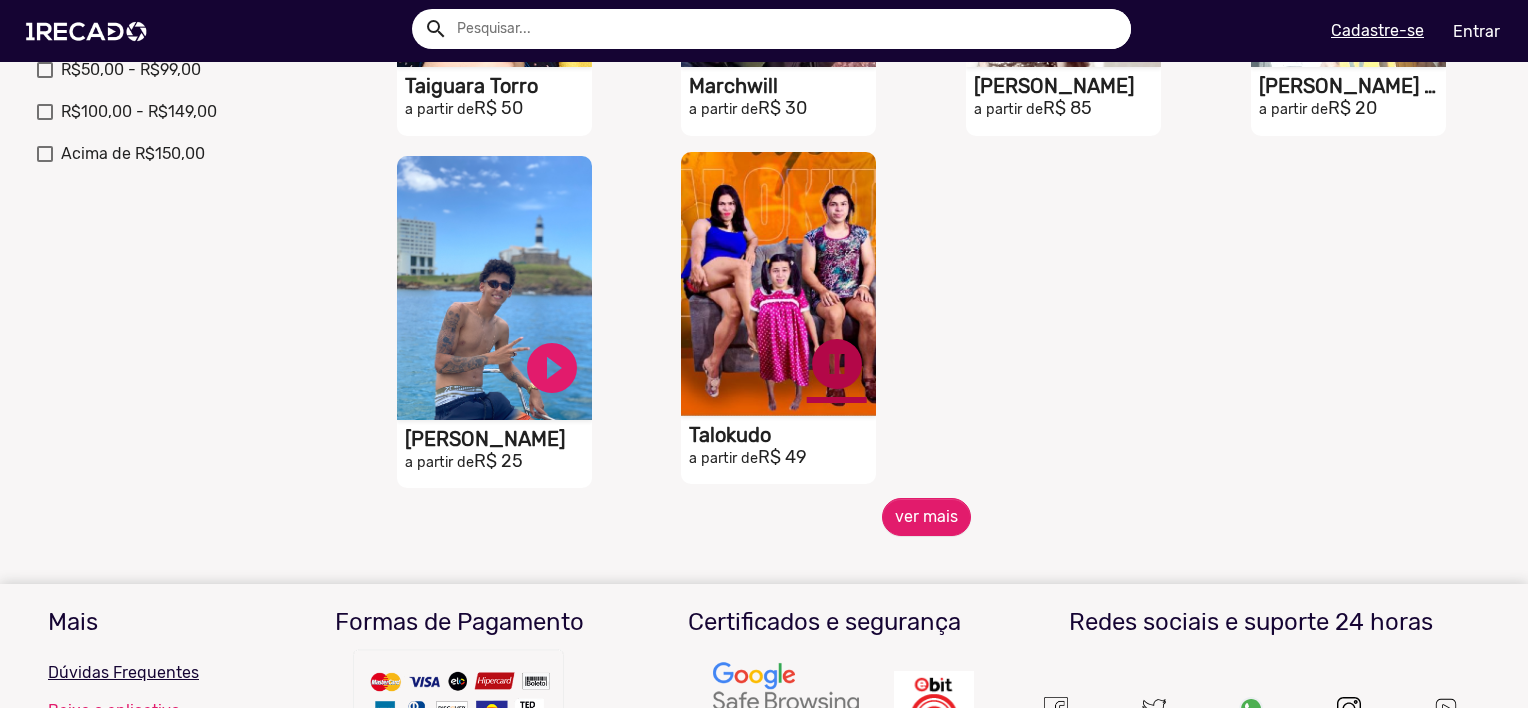 click on "pause_circle" at bounding box center (552, -337) 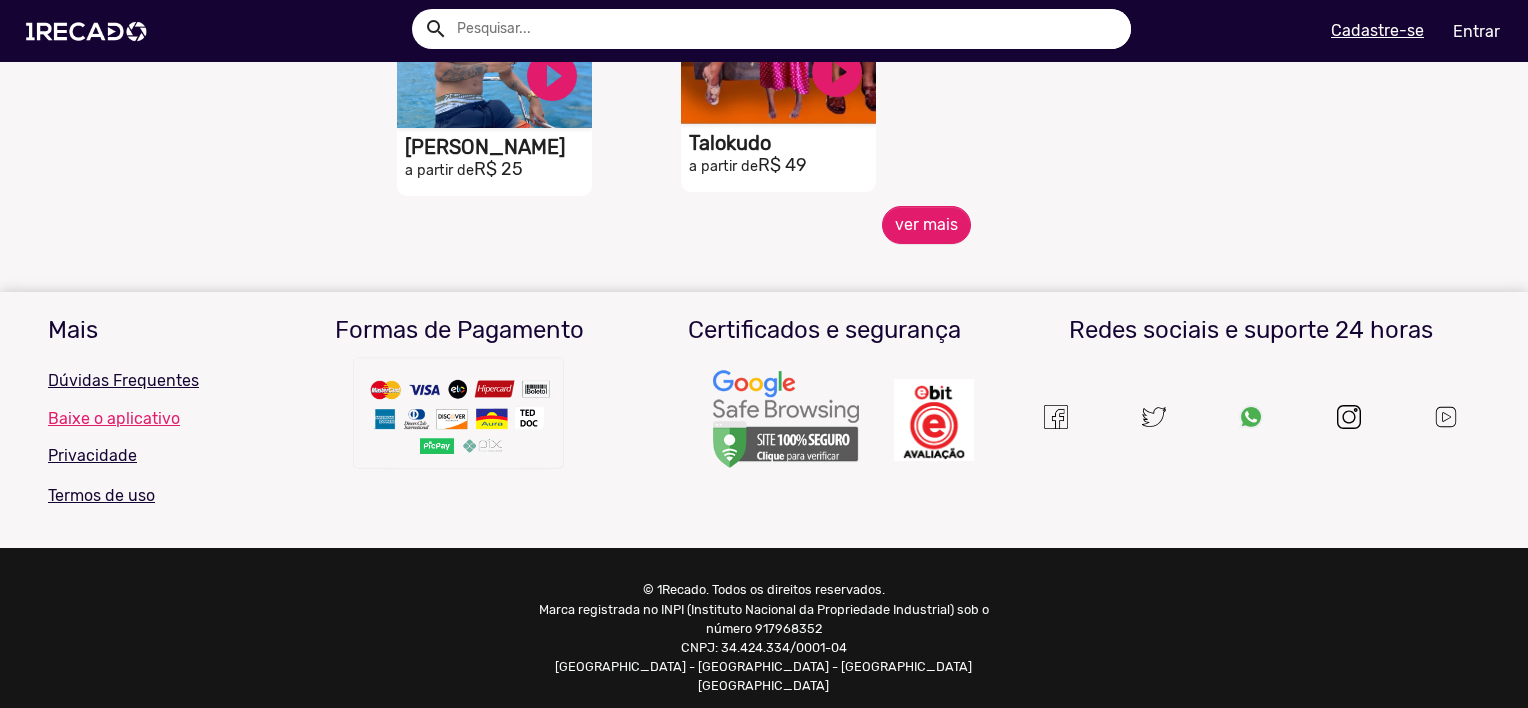 scroll, scrollTop: 1100, scrollLeft: 0, axis: vertical 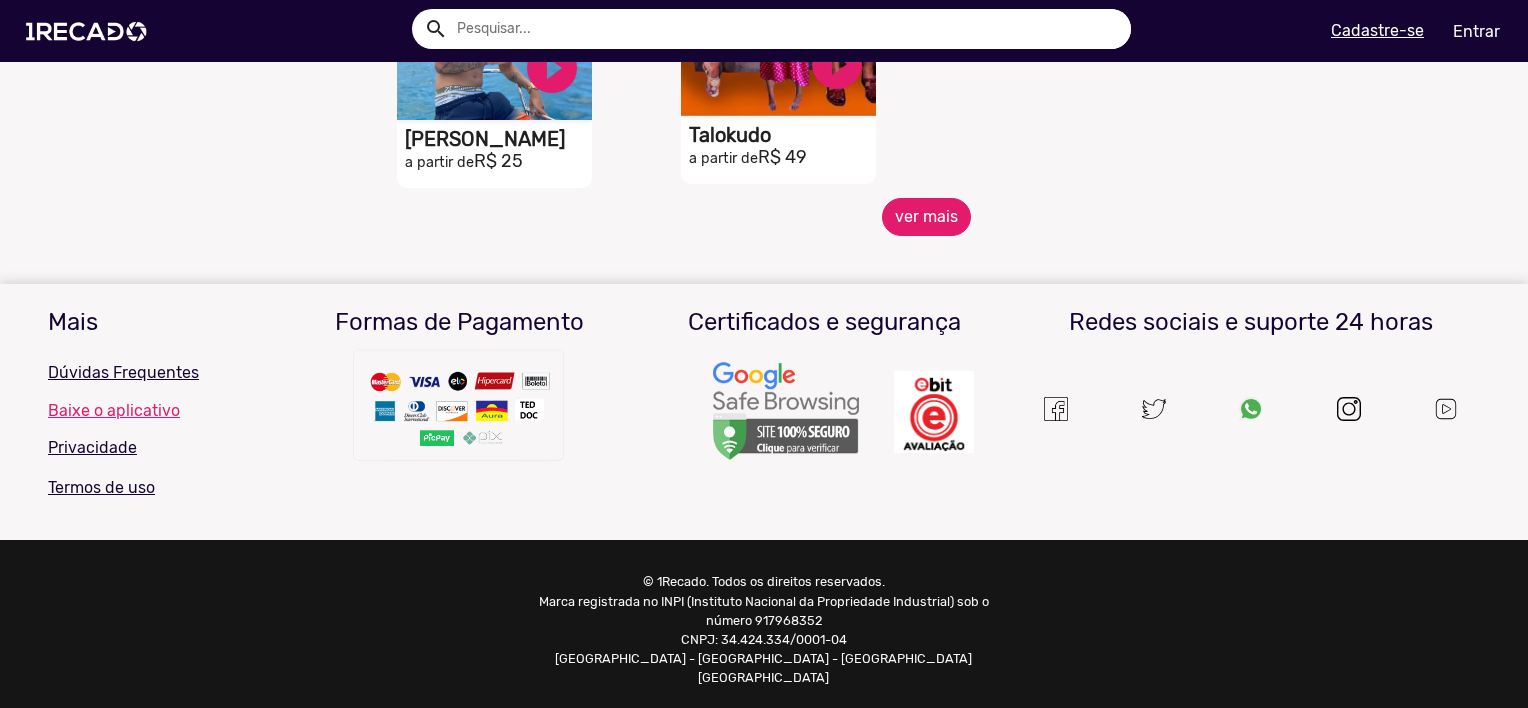 click on "ver mais" 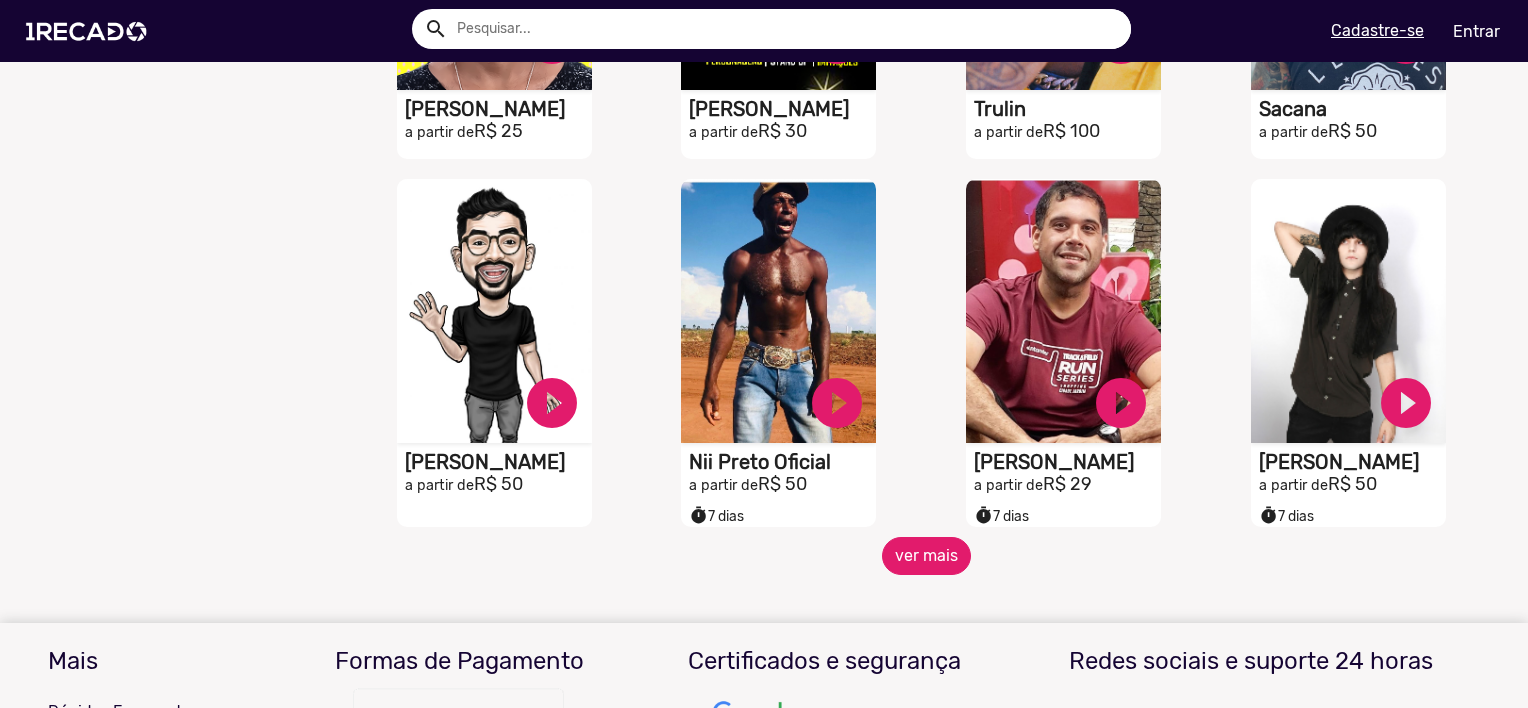scroll, scrollTop: 1500, scrollLeft: 0, axis: vertical 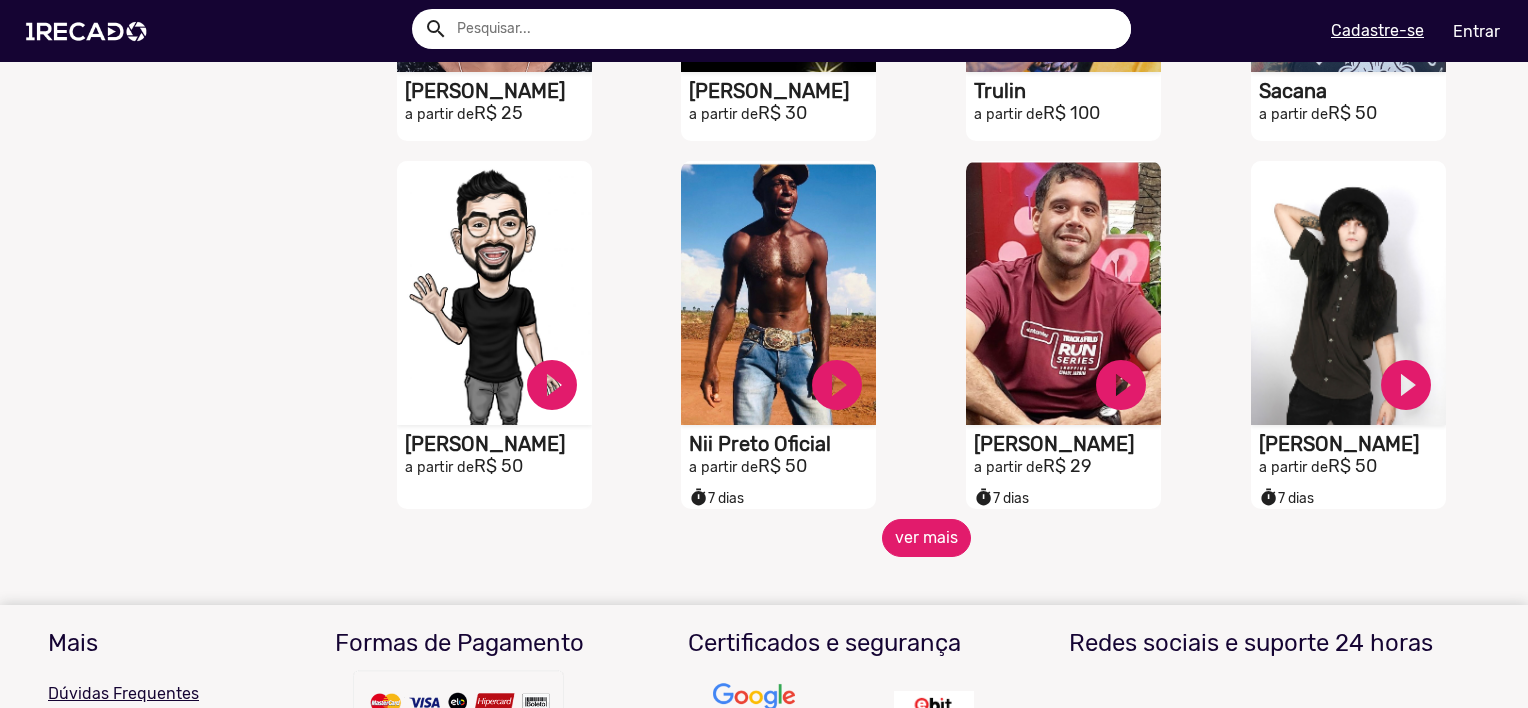 click on "ver mais" 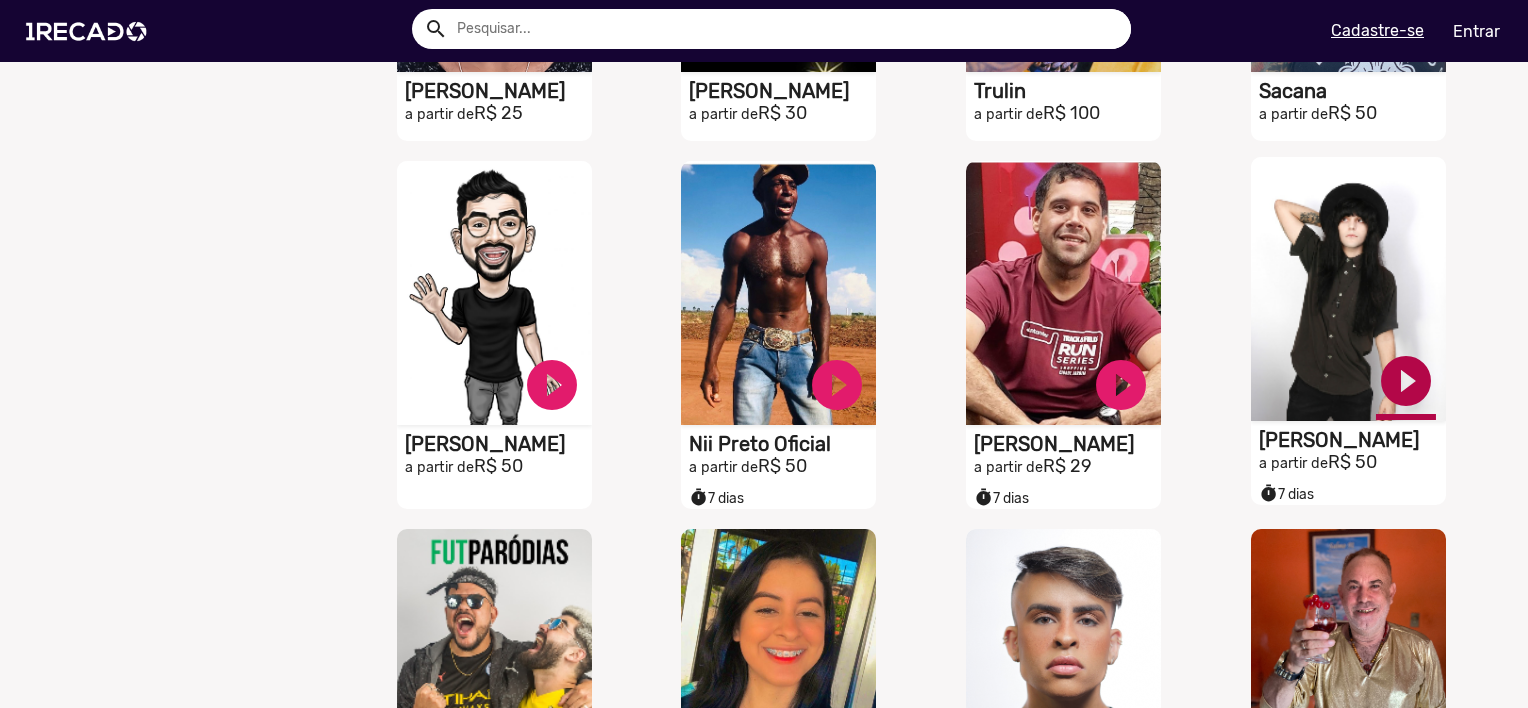 click on "play_circle_filled" at bounding box center [552, -1037] 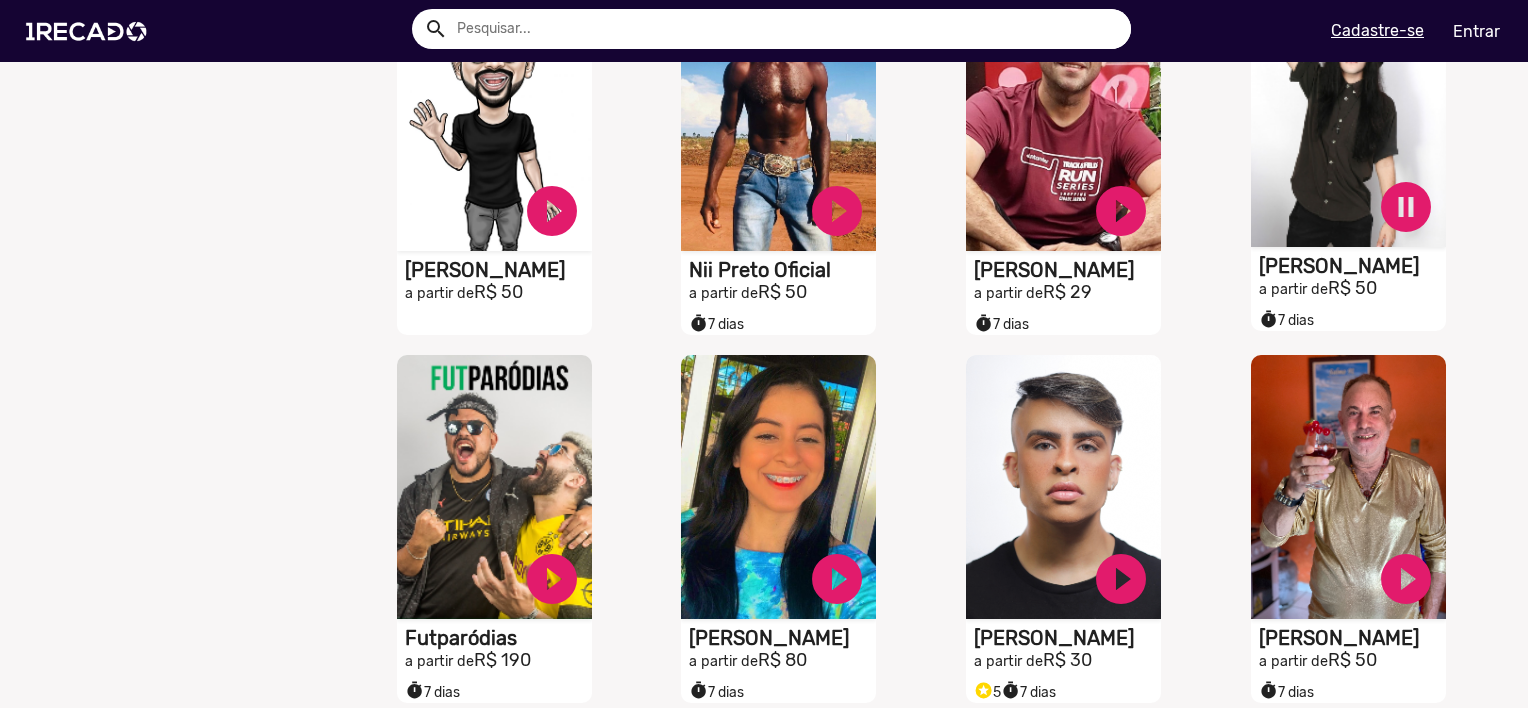 scroll, scrollTop: 1700, scrollLeft: 0, axis: vertical 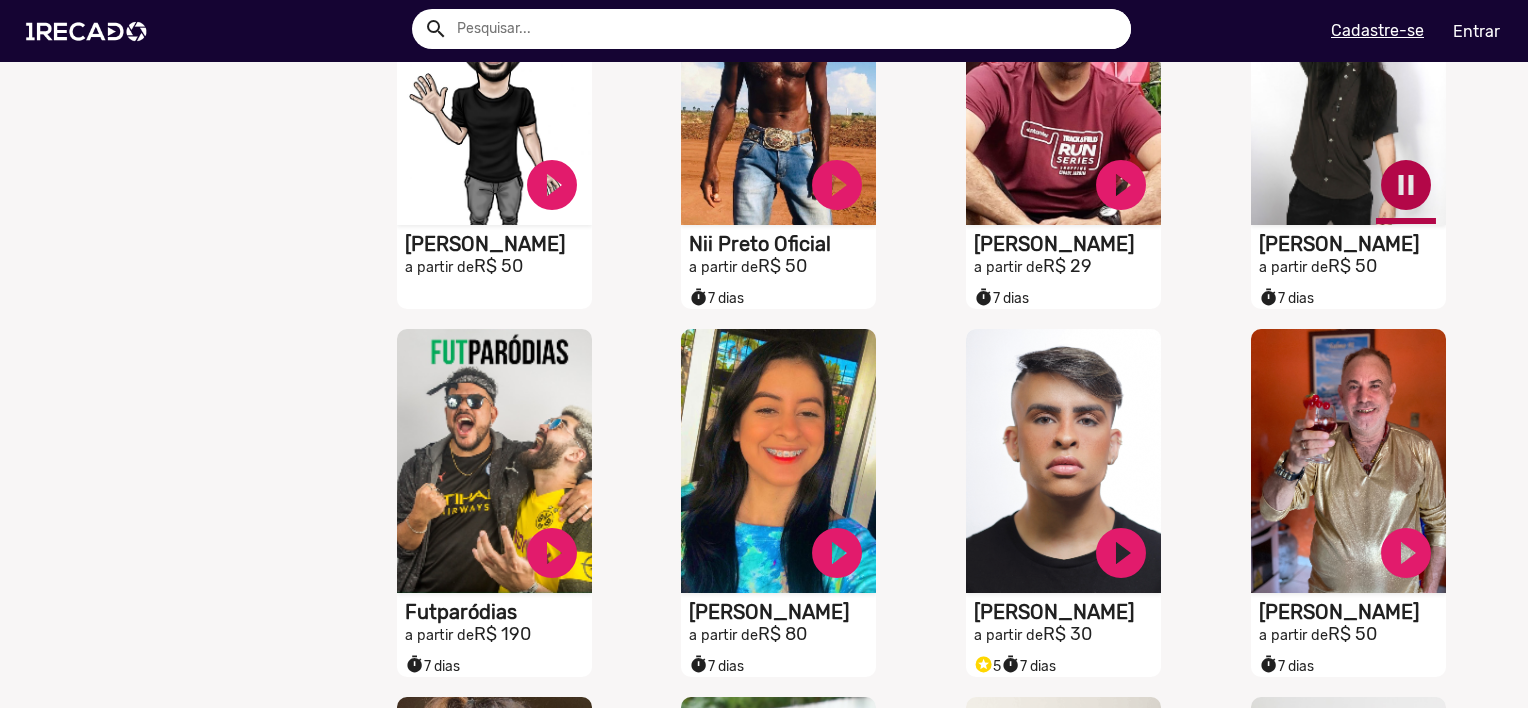 click on "pause_circle" at bounding box center [552, -1237] 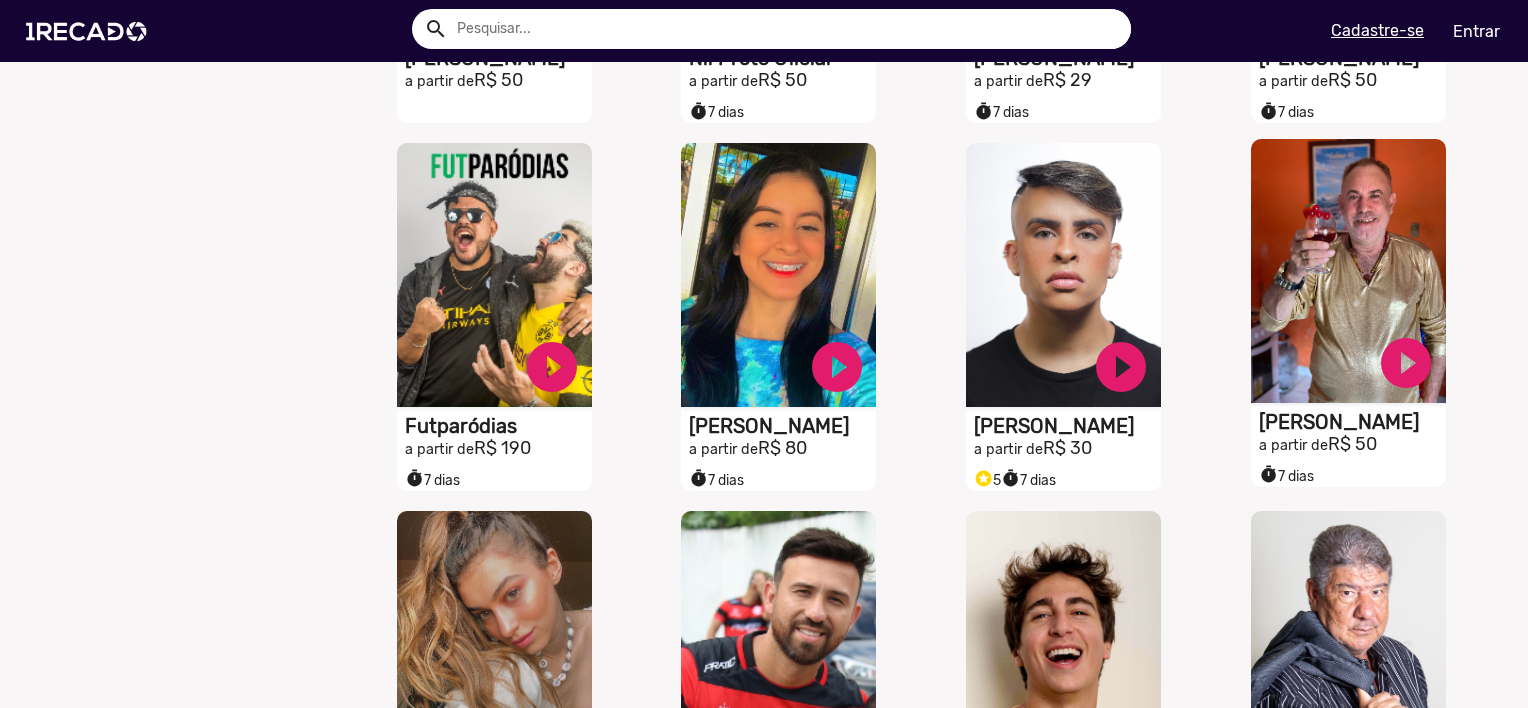 scroll, scrollTop: 2200, scrollLeft: 0, axis: vertical 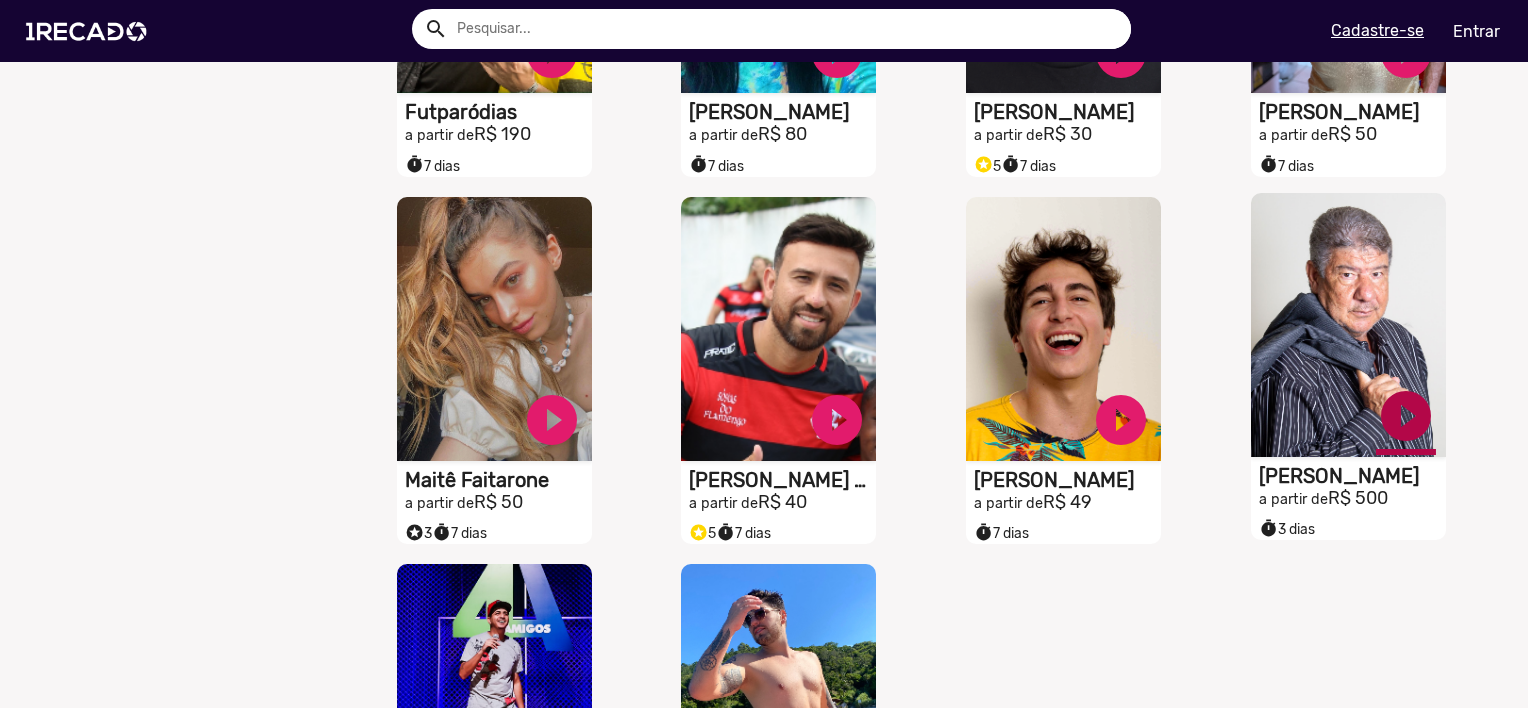 click on "play_circle_filled" at bounding box center (552, -1737) 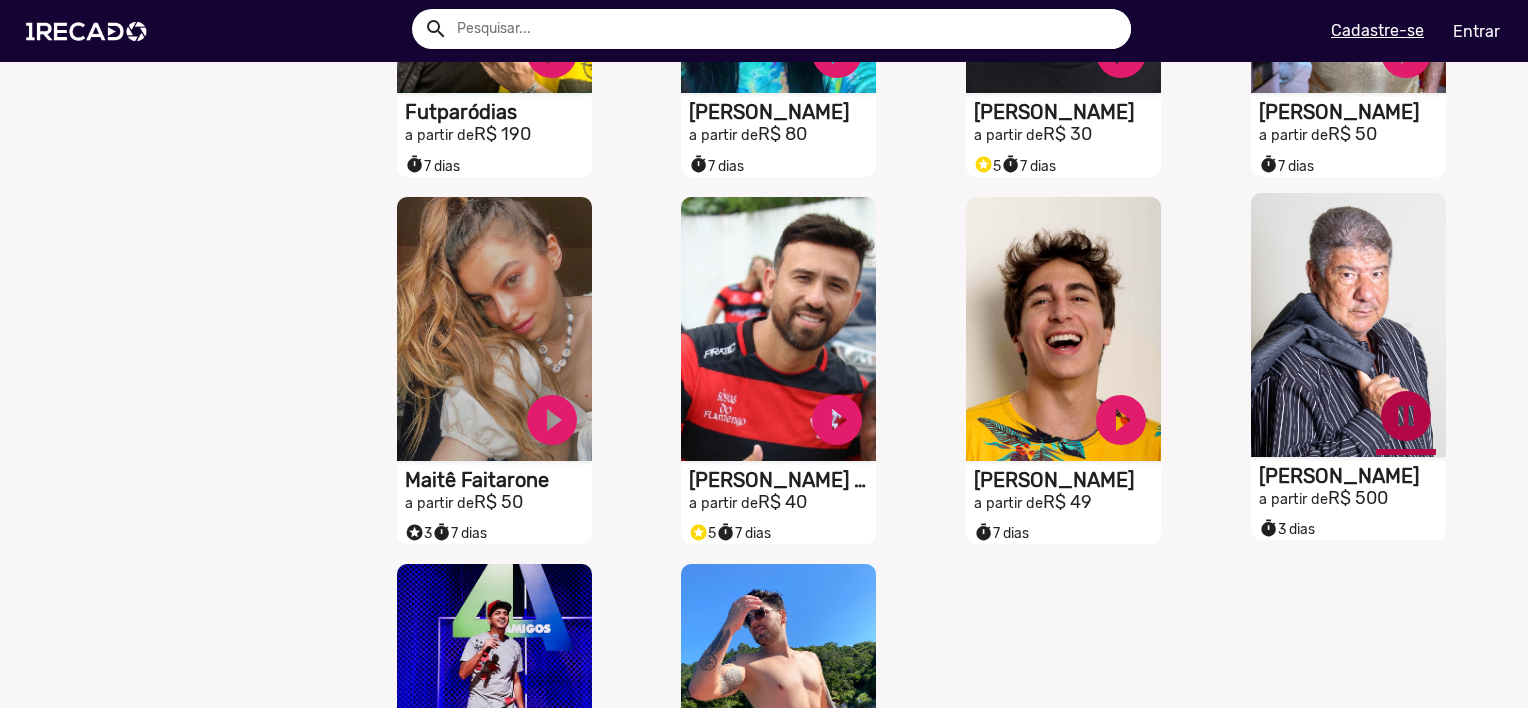 click on "pause_circle" at bounding box center (552, -1737) 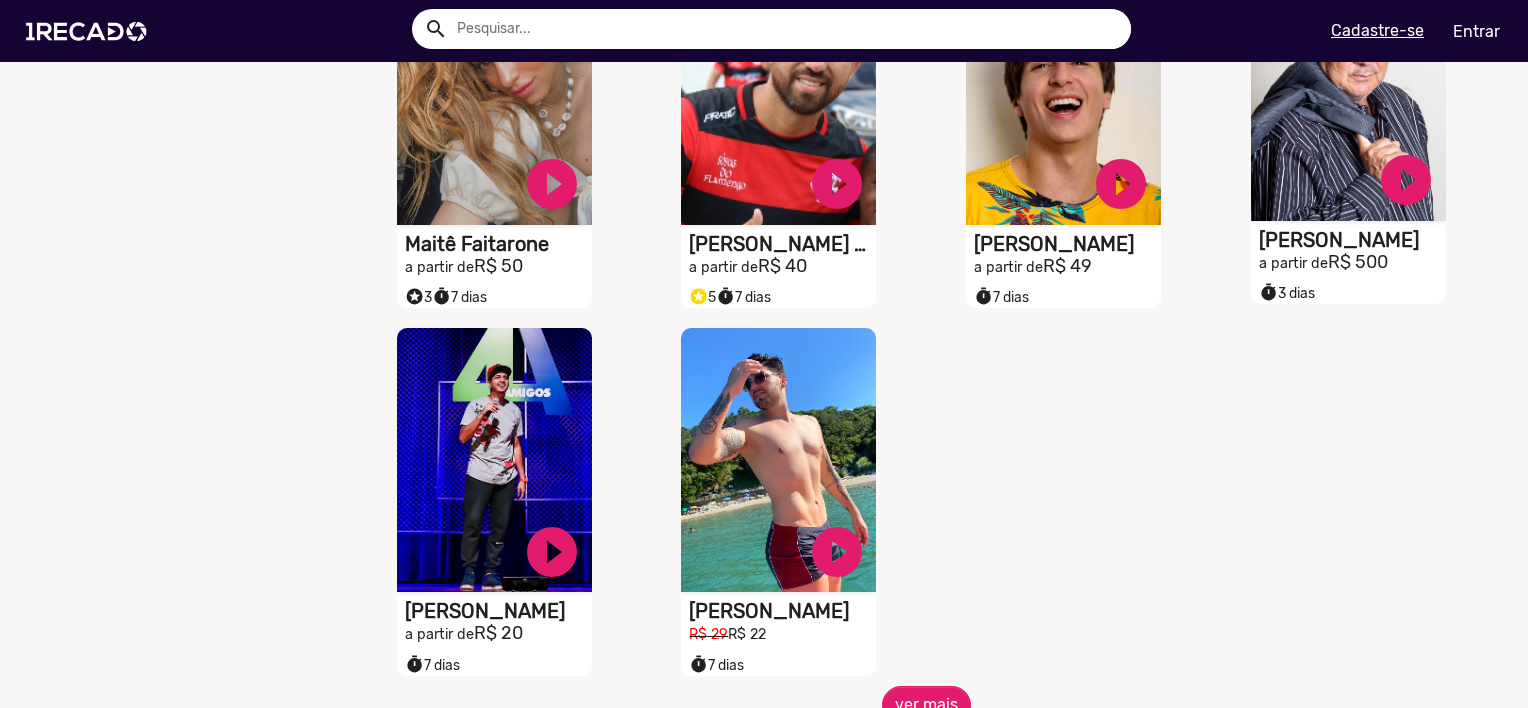 scroll, scrollTop: 2500, scrollLeft: 0, axis: vertical 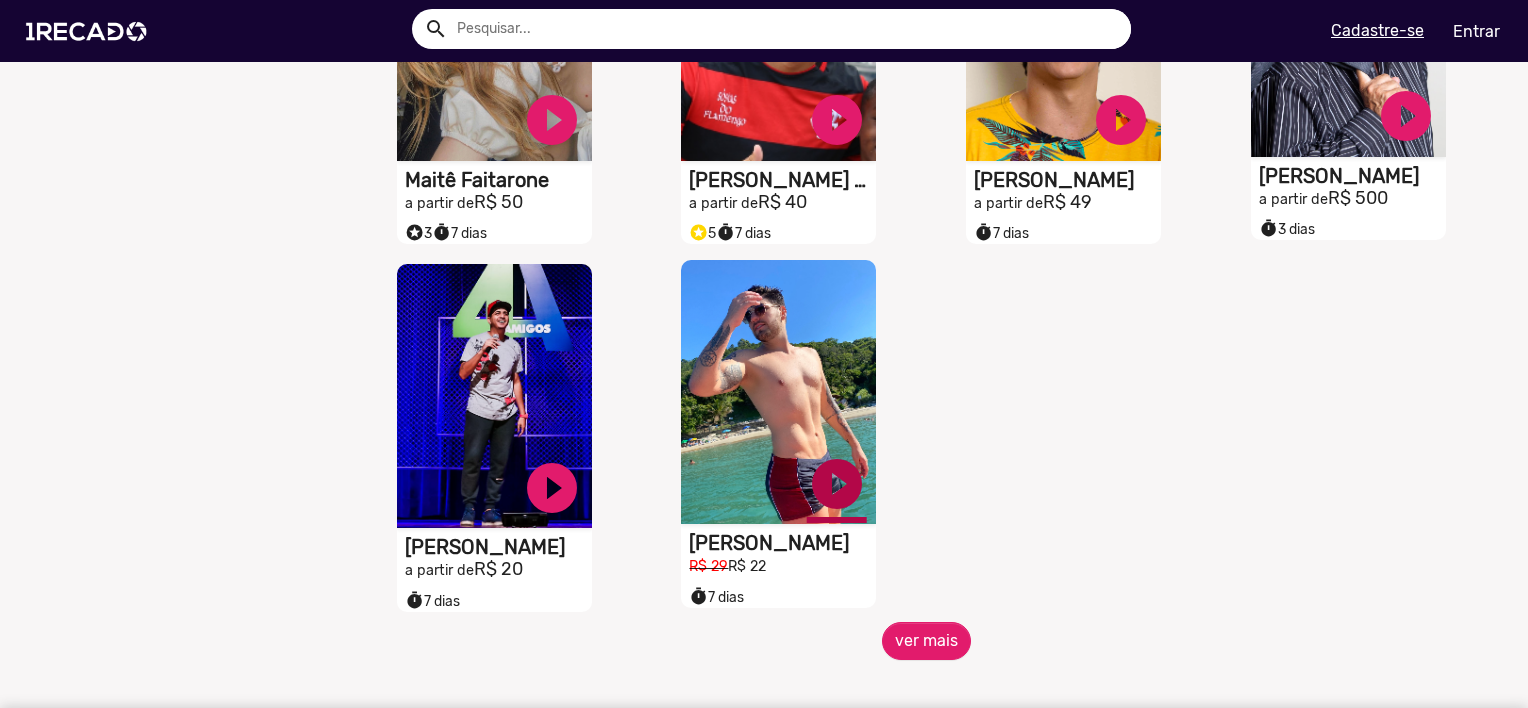 click on "play_circle_filled" at bounding box center (552, -2037) 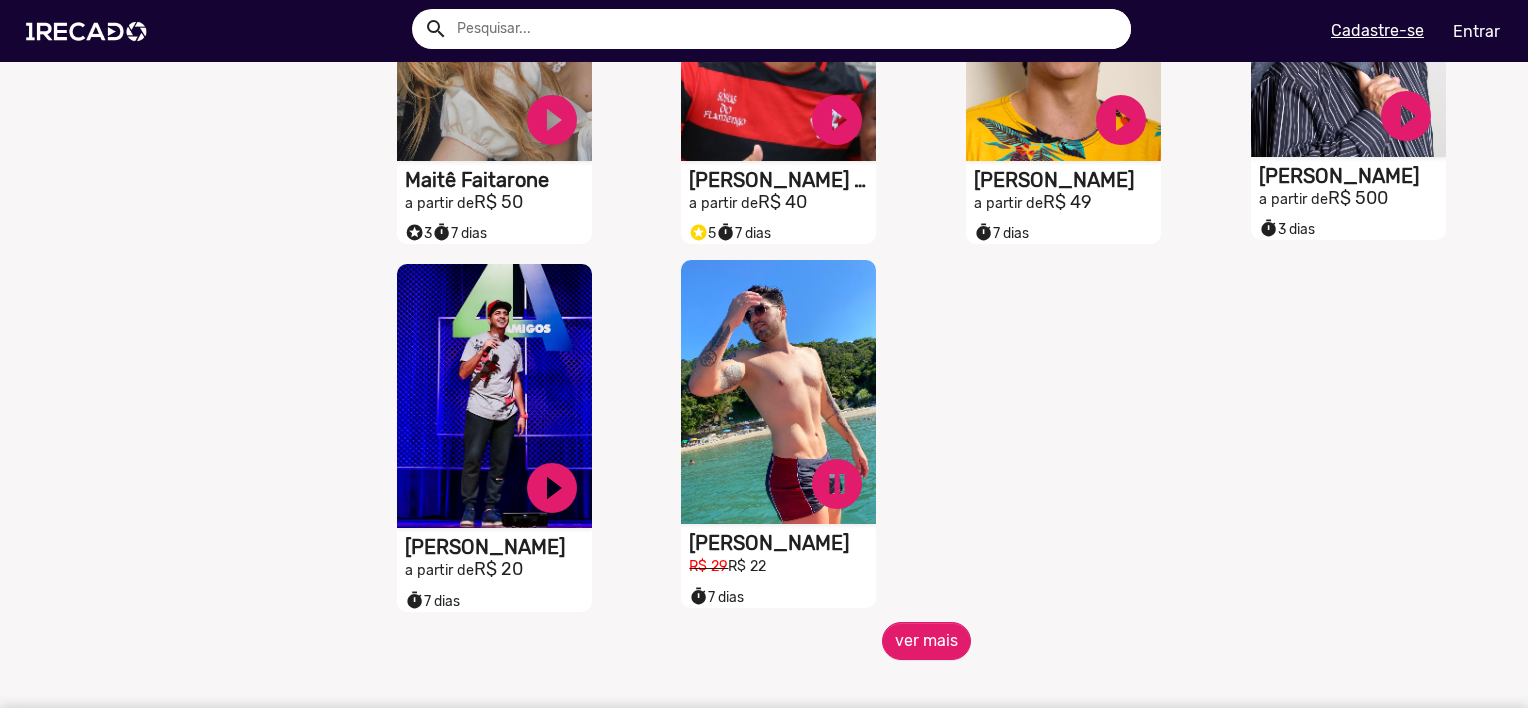 click on "pause_circle" at bounding box center [552, -2037] 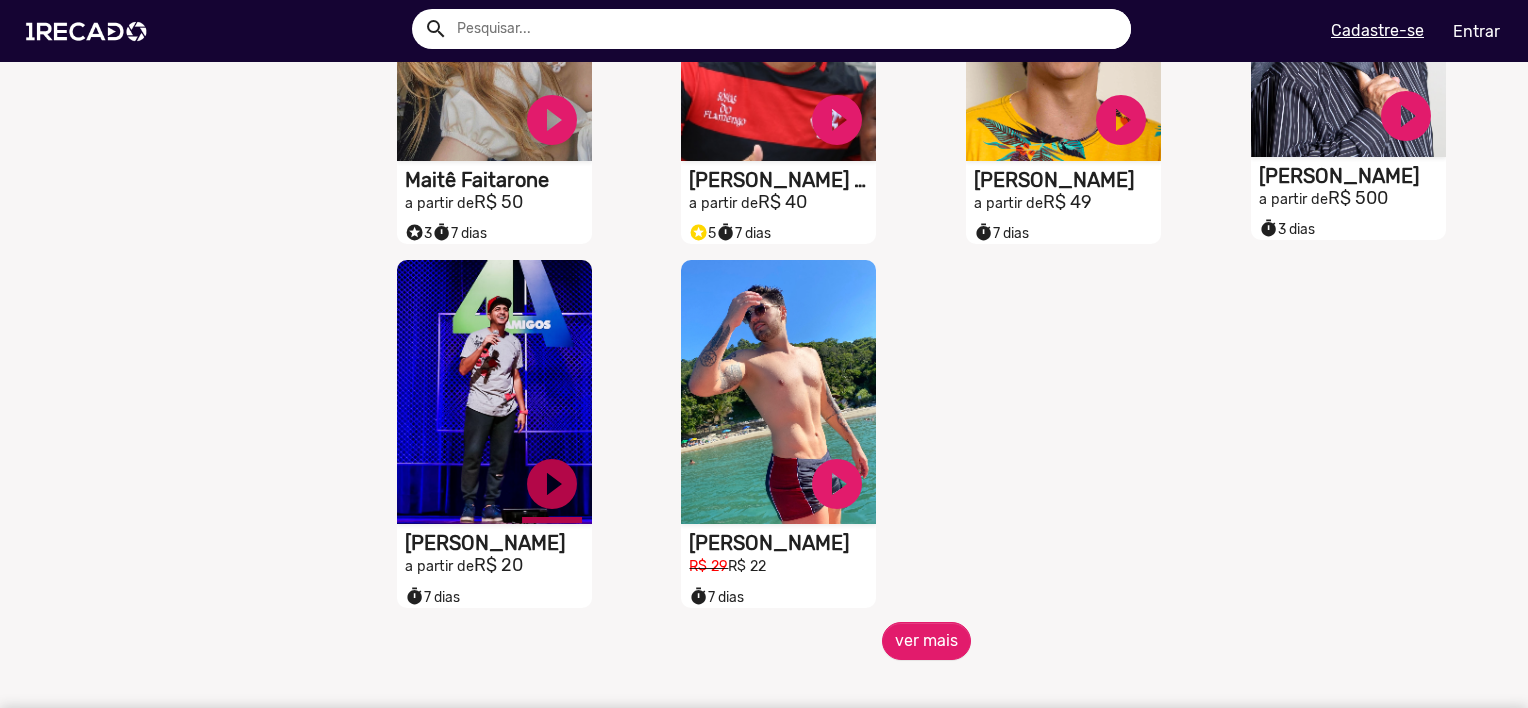 click on "play_circle_filled" at bounding box center [552, -2037] 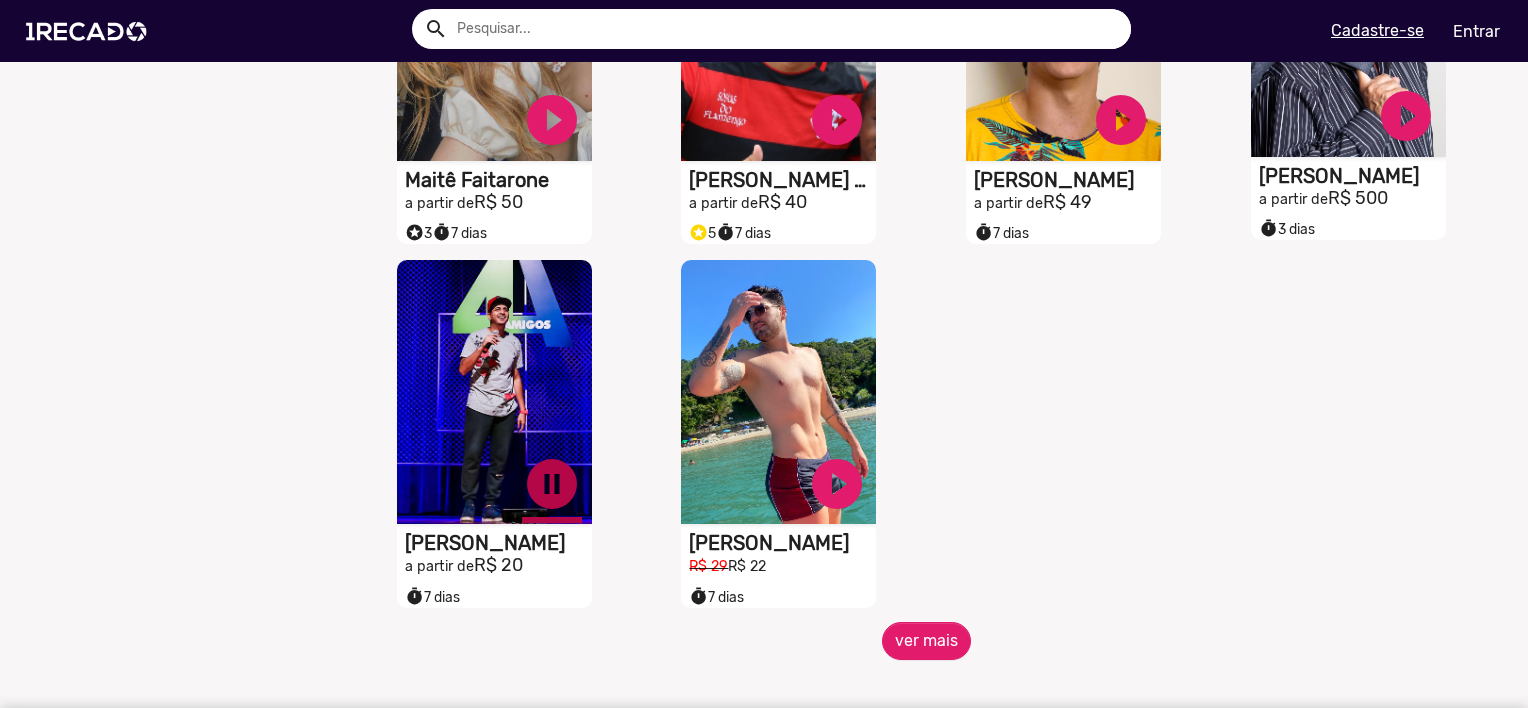 click on "pause_circle" at bounding box center [552, -2037] 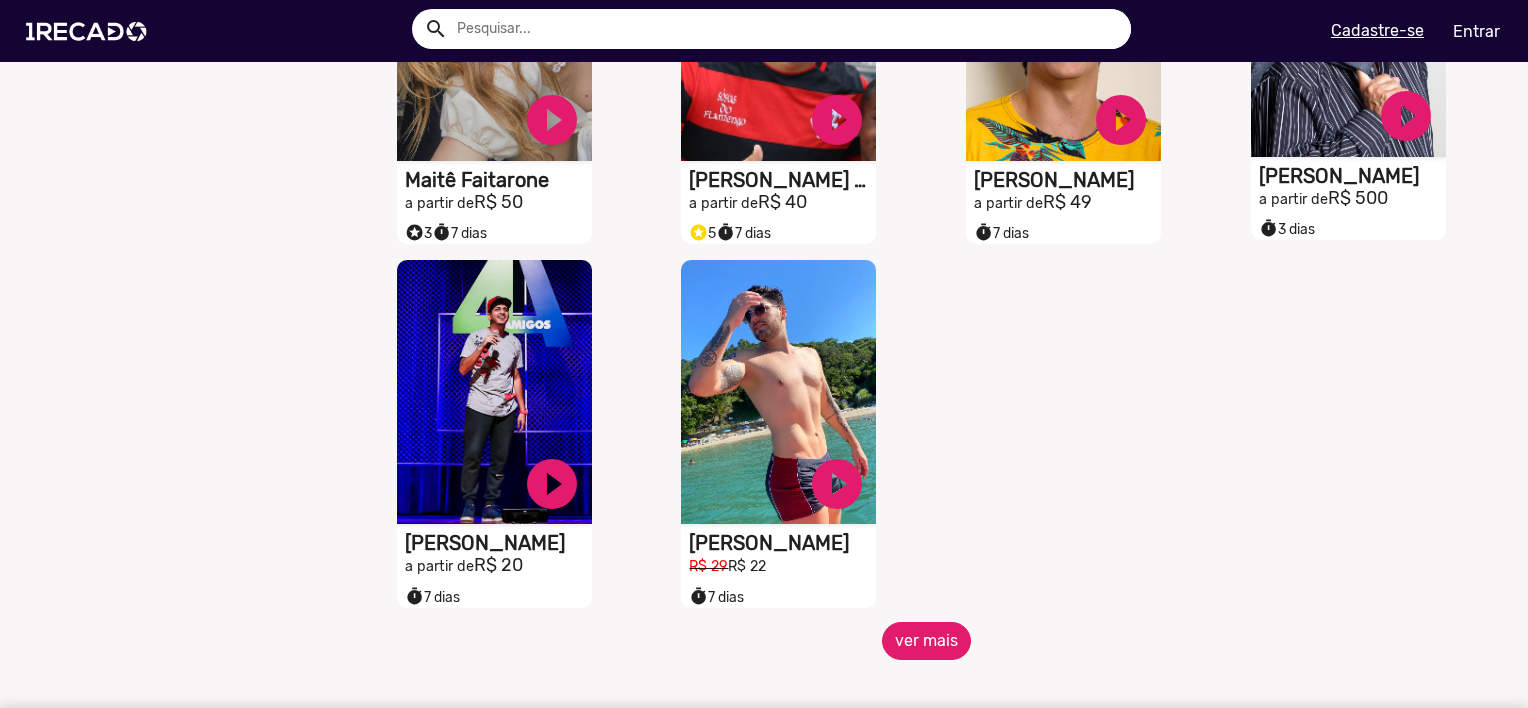 click on "ver mais" 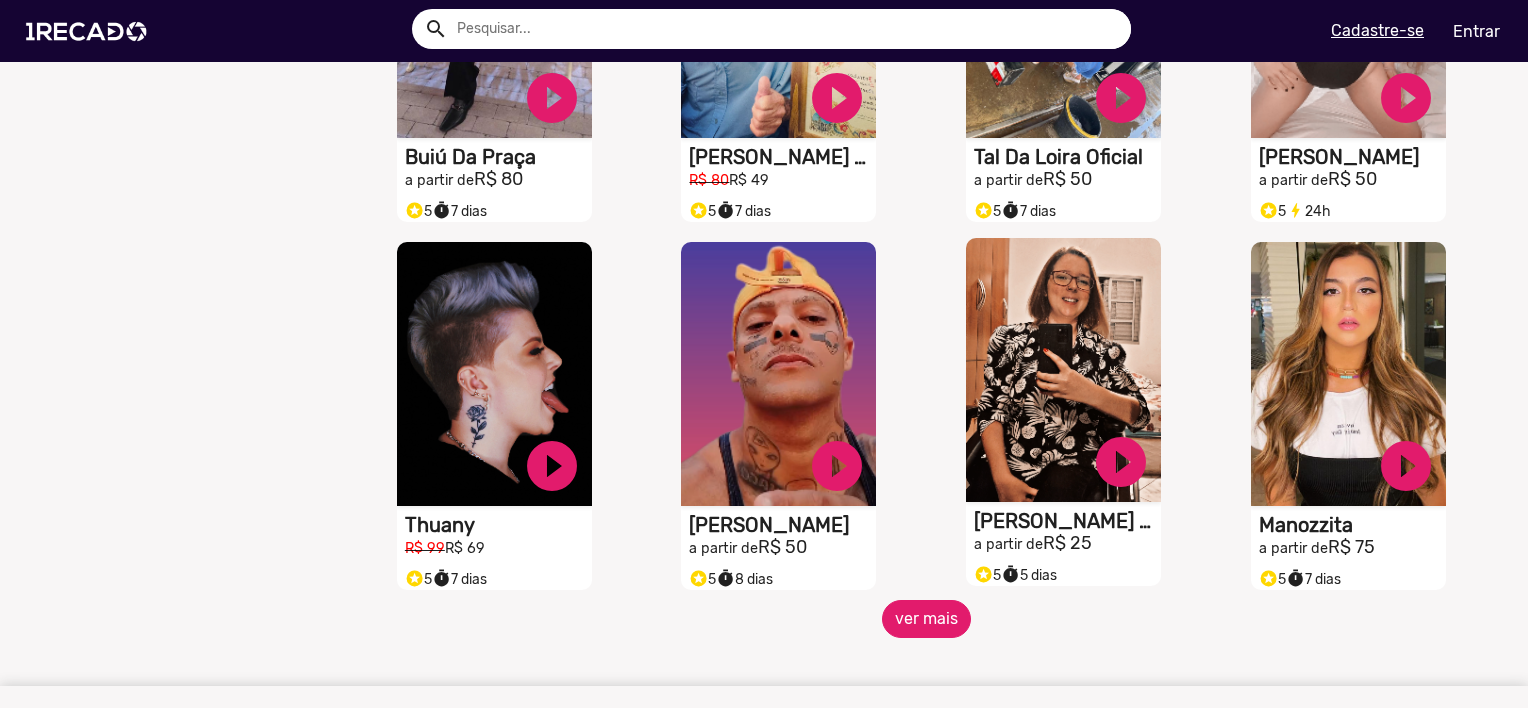 scroll, scrollTop: 3300, scrollLeft: 0, axis: vertical 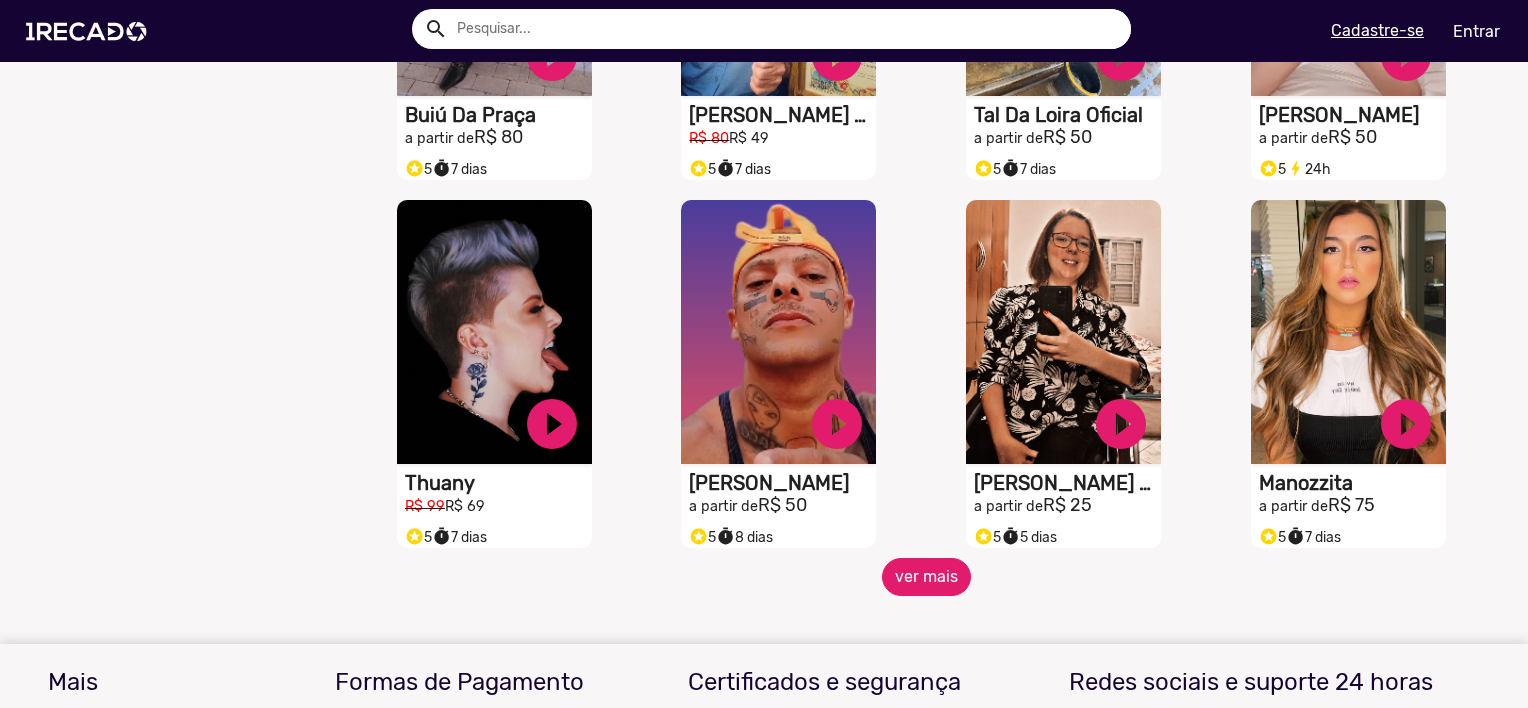 click on "ver mais" 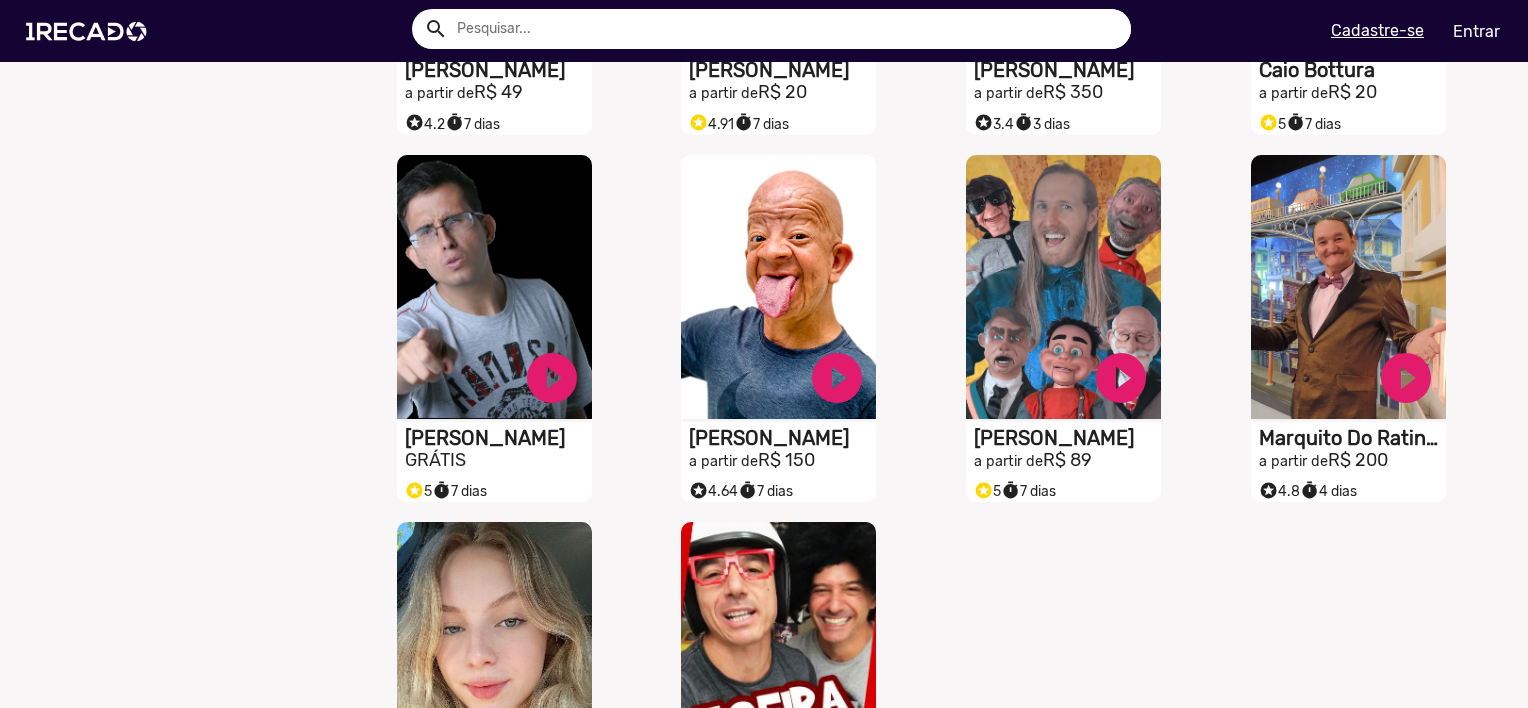 scroll, scrollTop: 4100, scrollLeft: 0, axis: vertical 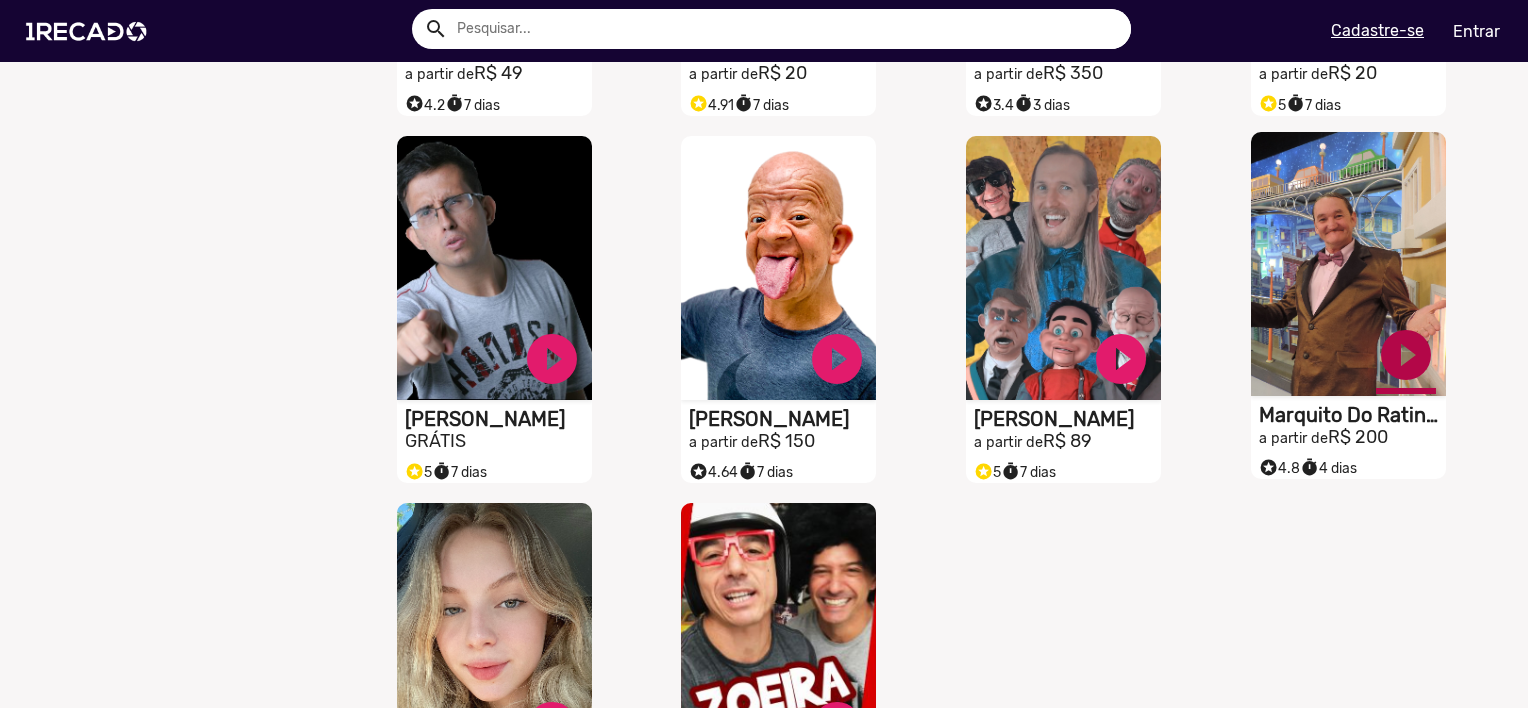 click on "play_circle_filled" at bounding box center (552, -3637) 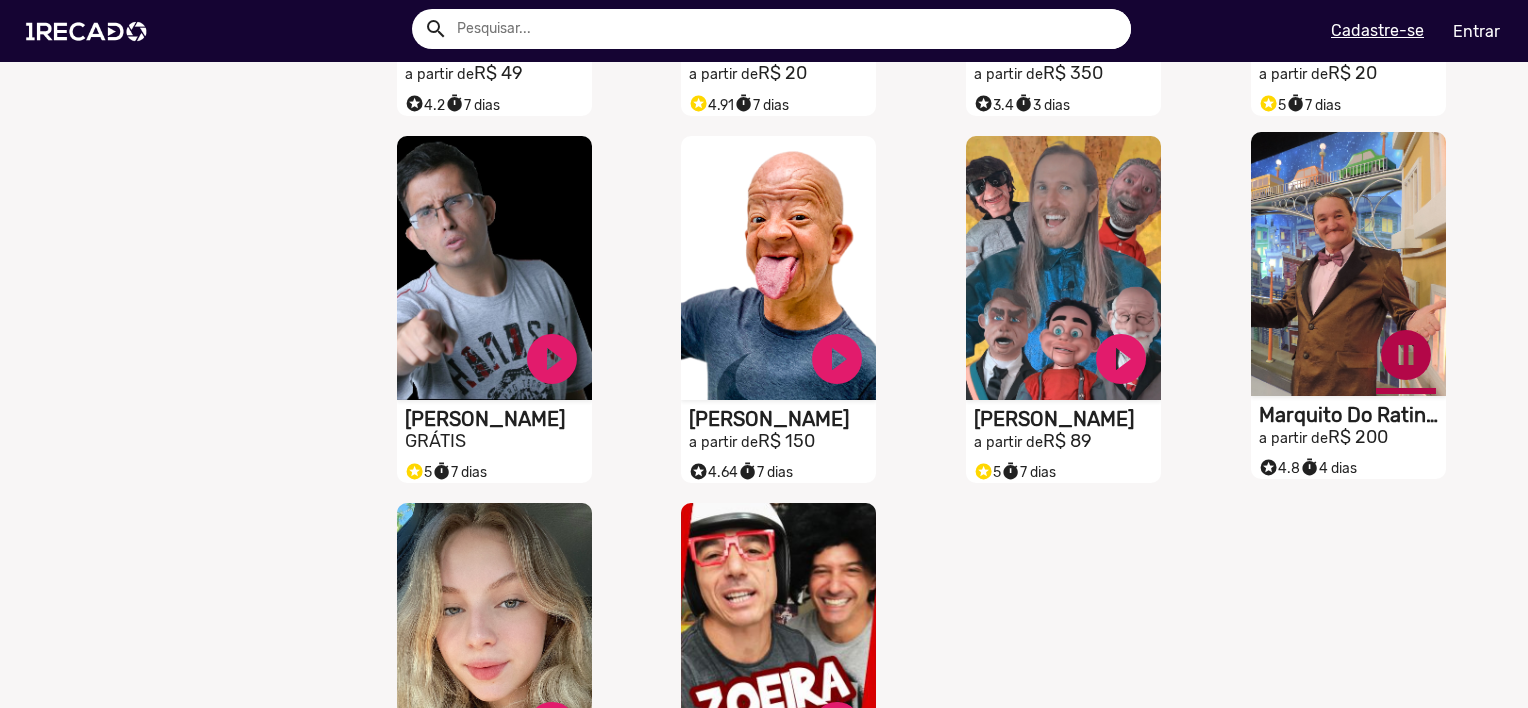 click on "pause_circle" at bounding box center (552, -3637) 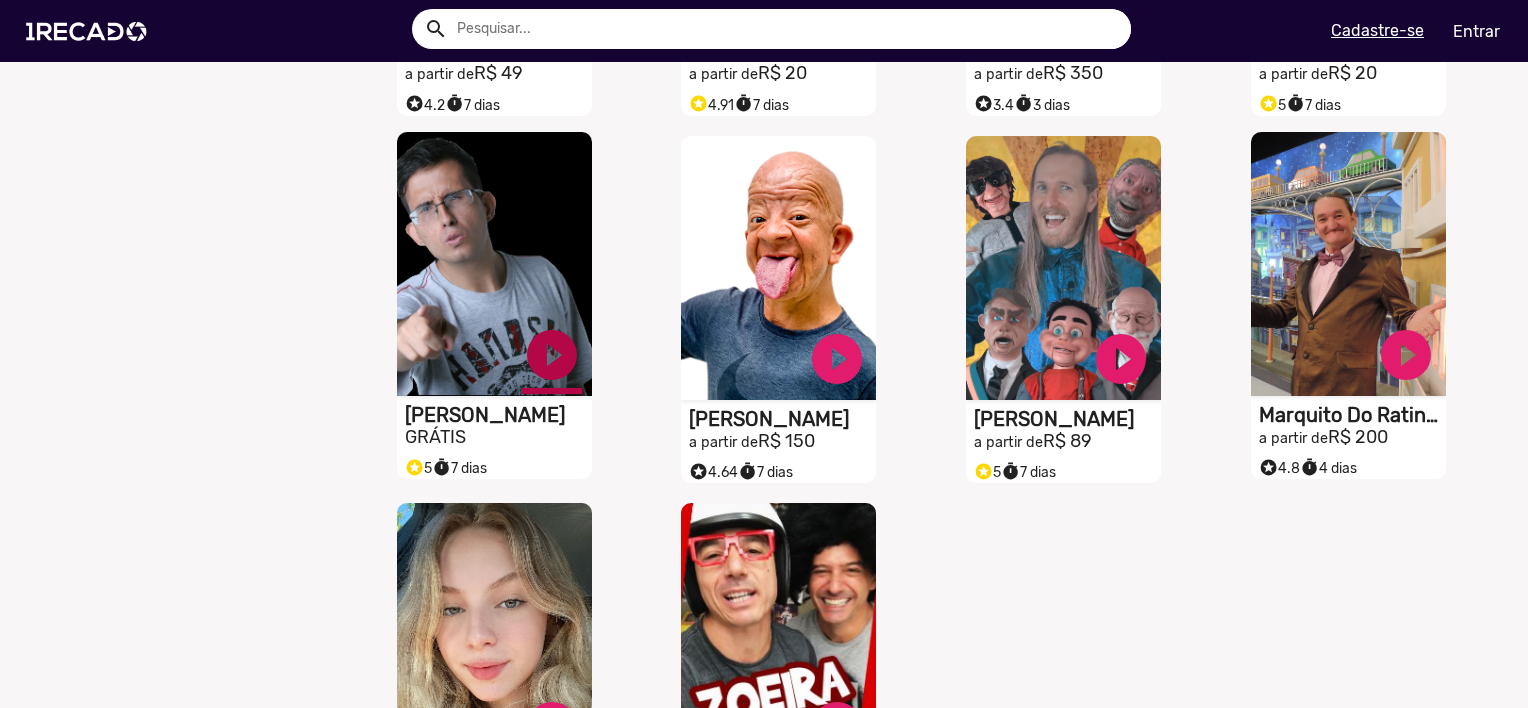 click on "play_circle_filled" at bounding box center (552, -3637) 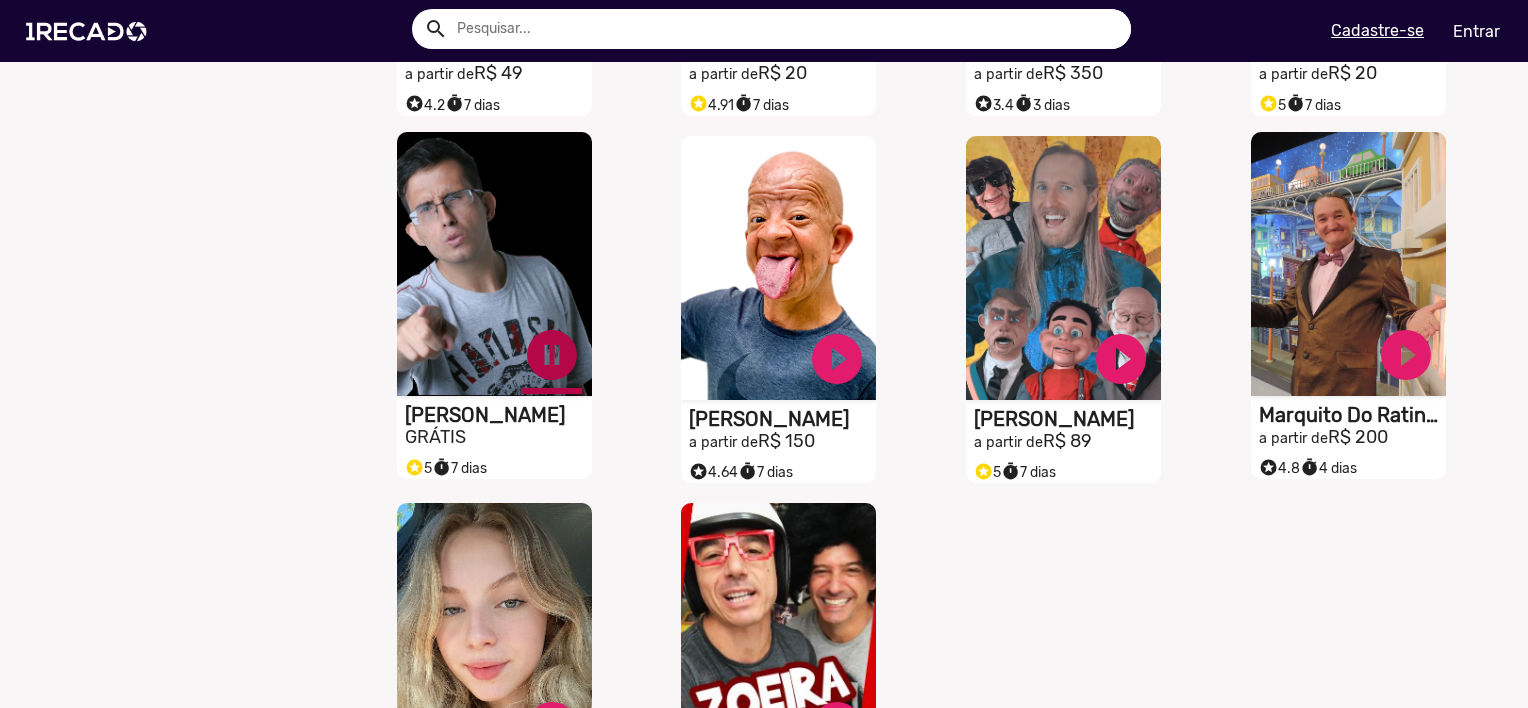 click on "pause_circle" at bounding box center (552, -3637) 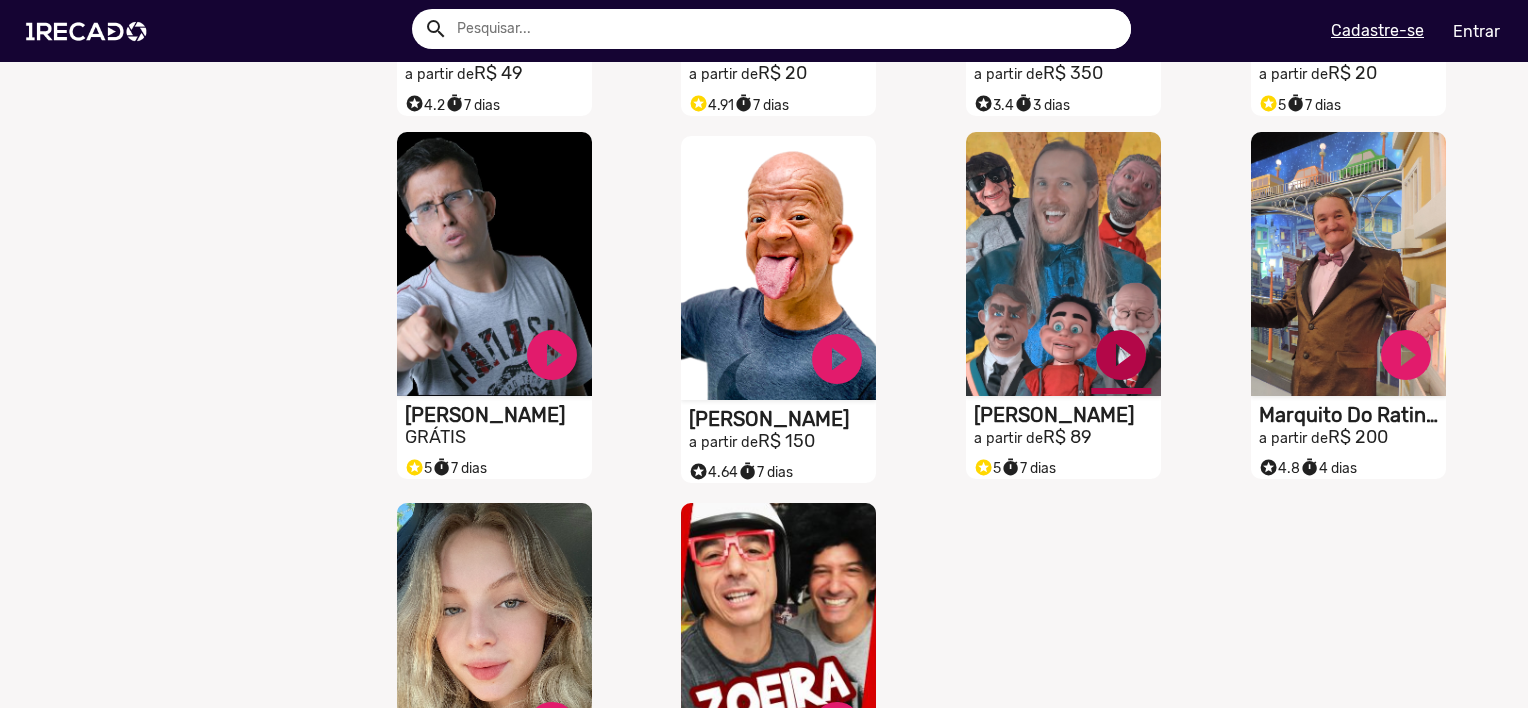 click on "play_circle_filled" at bounding box center [552, -3637] 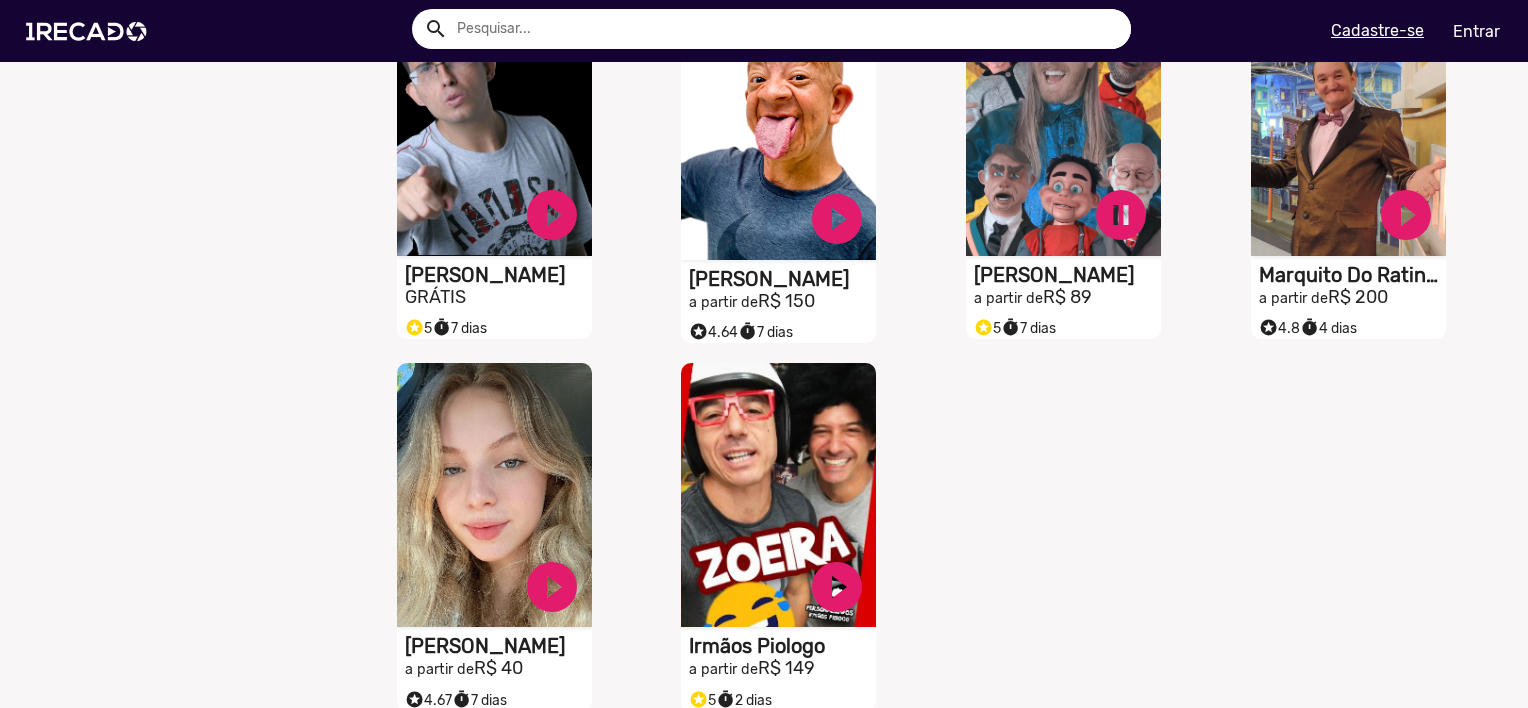 scroll, scrollTop: 4200, scrollLeft: 0, axis: vertical 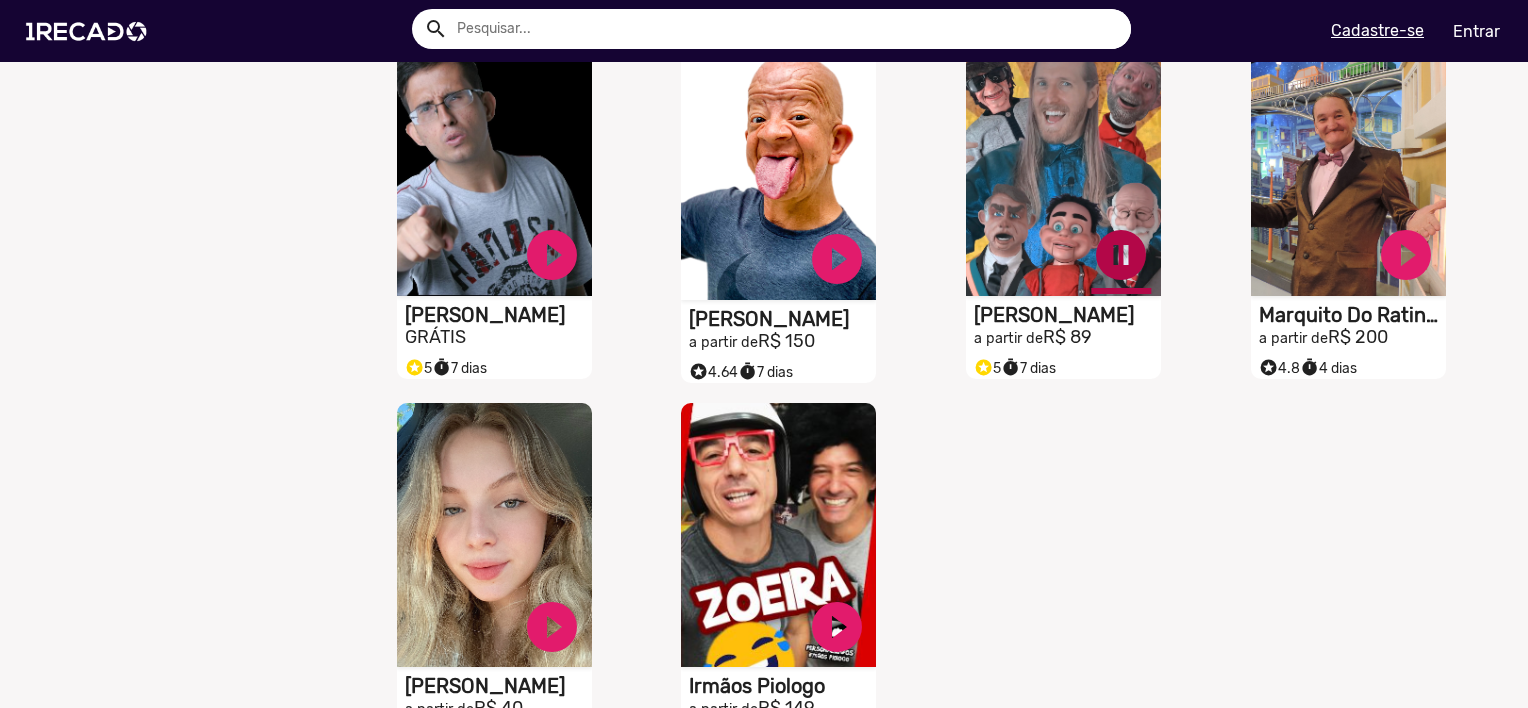 click on "pause_circle" at bounding box center (552, -3737) 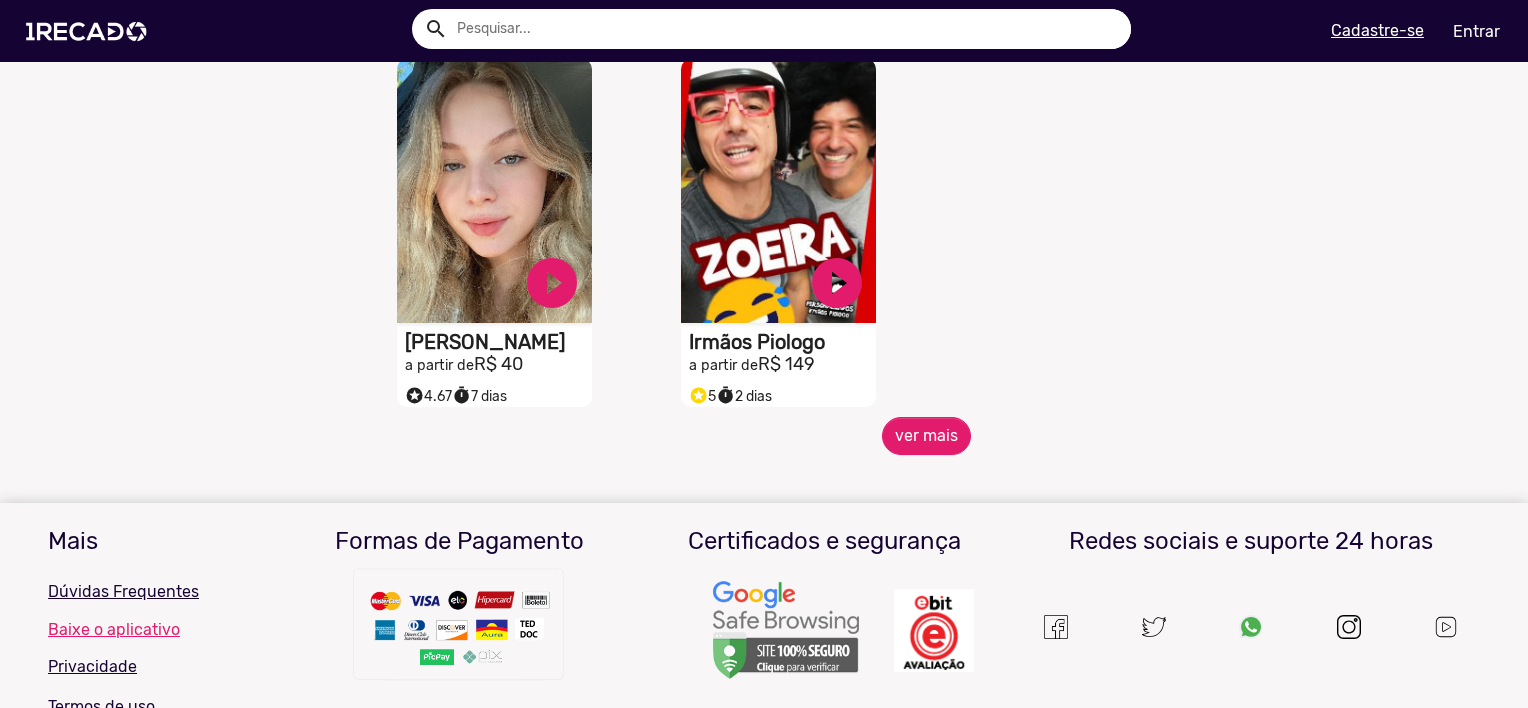 scroll, scrollTop: 4600, scrollLeft: 0, axis: vertical 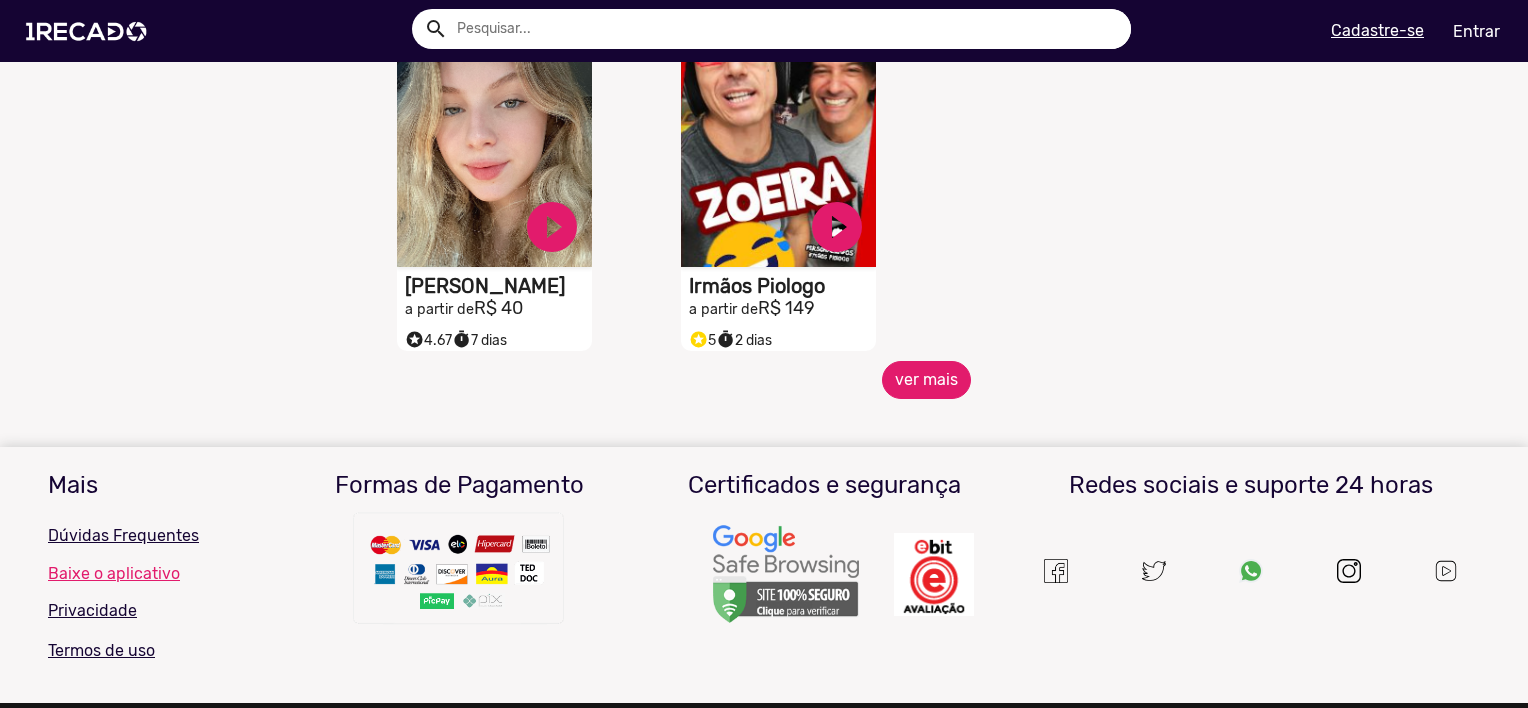 click on "ver mais" 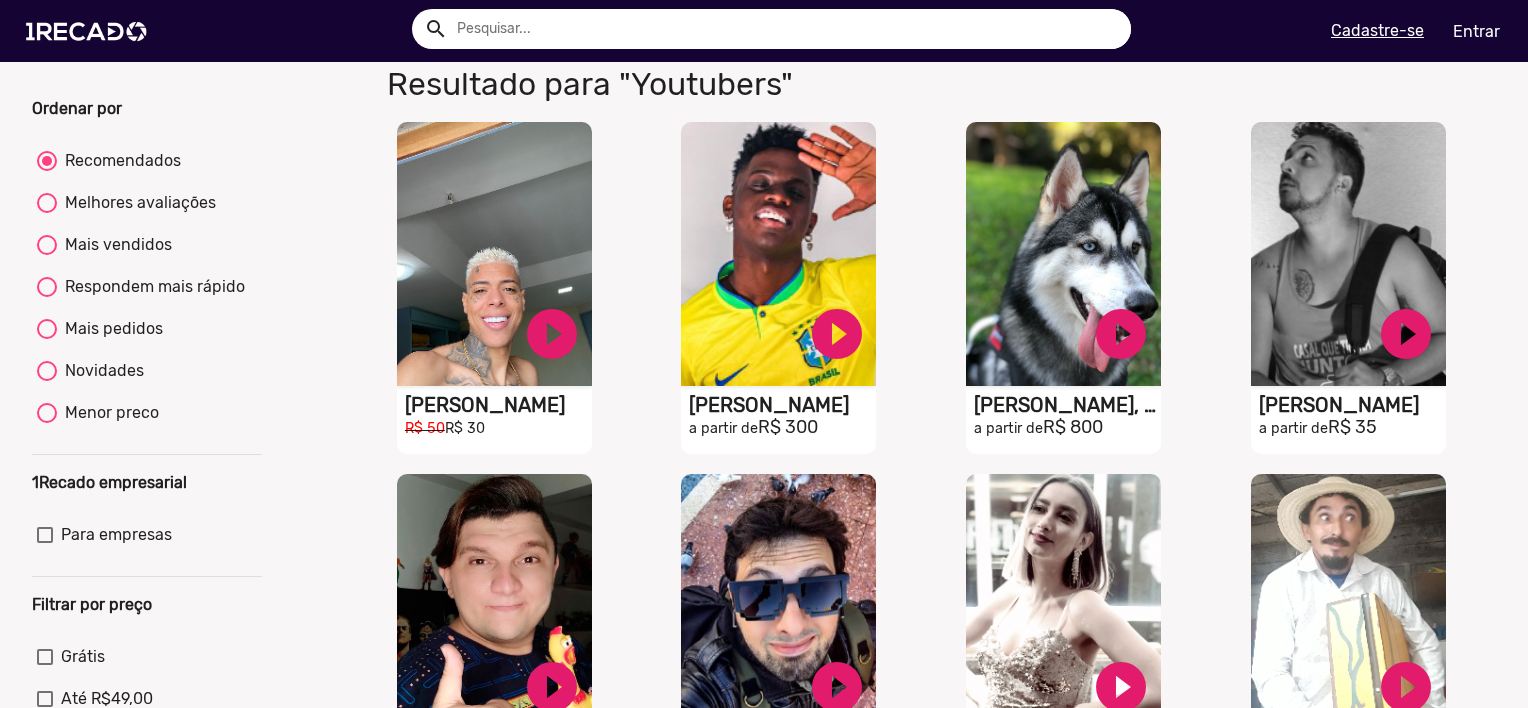scroll, scrollTop: 0, scrollLeft: 0, axis: both 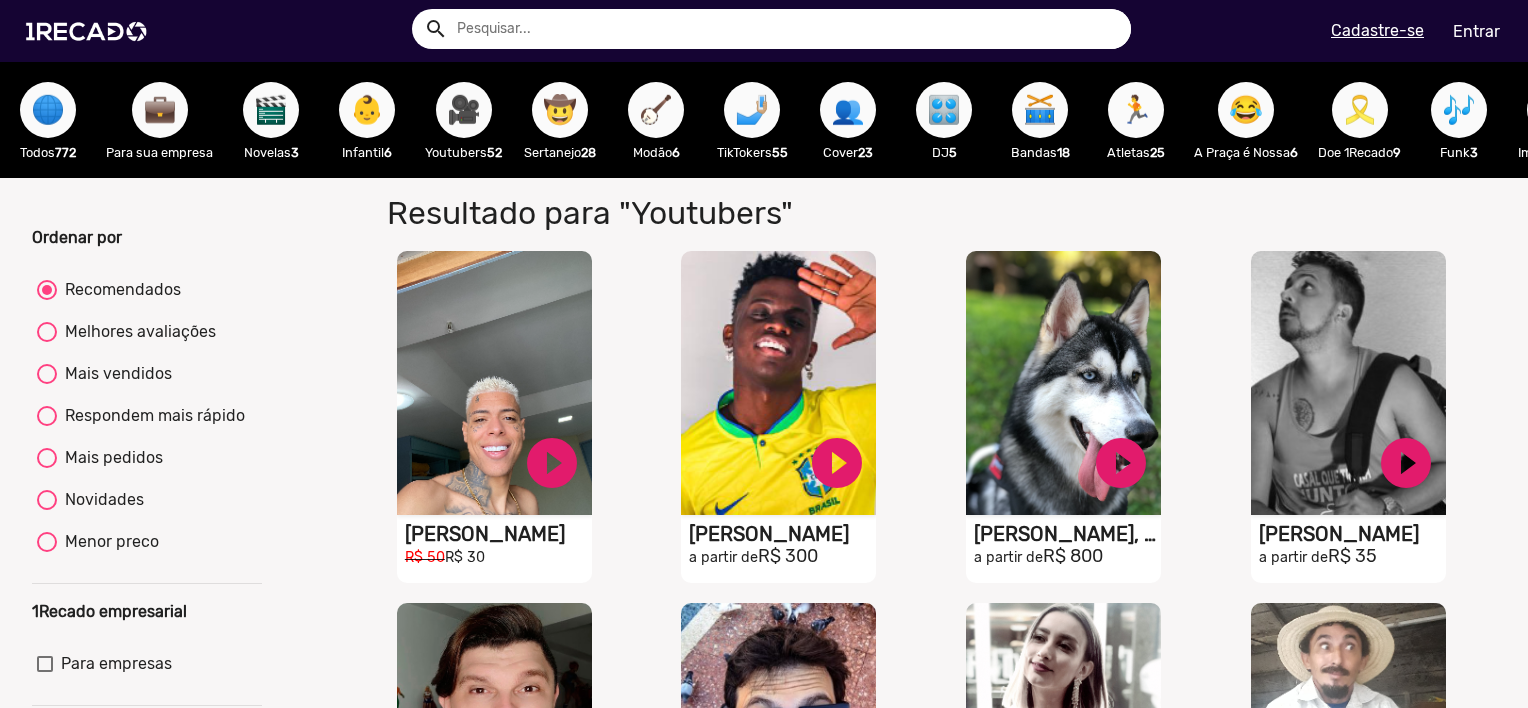 click on "🤠" at bounding box center [560, 110] 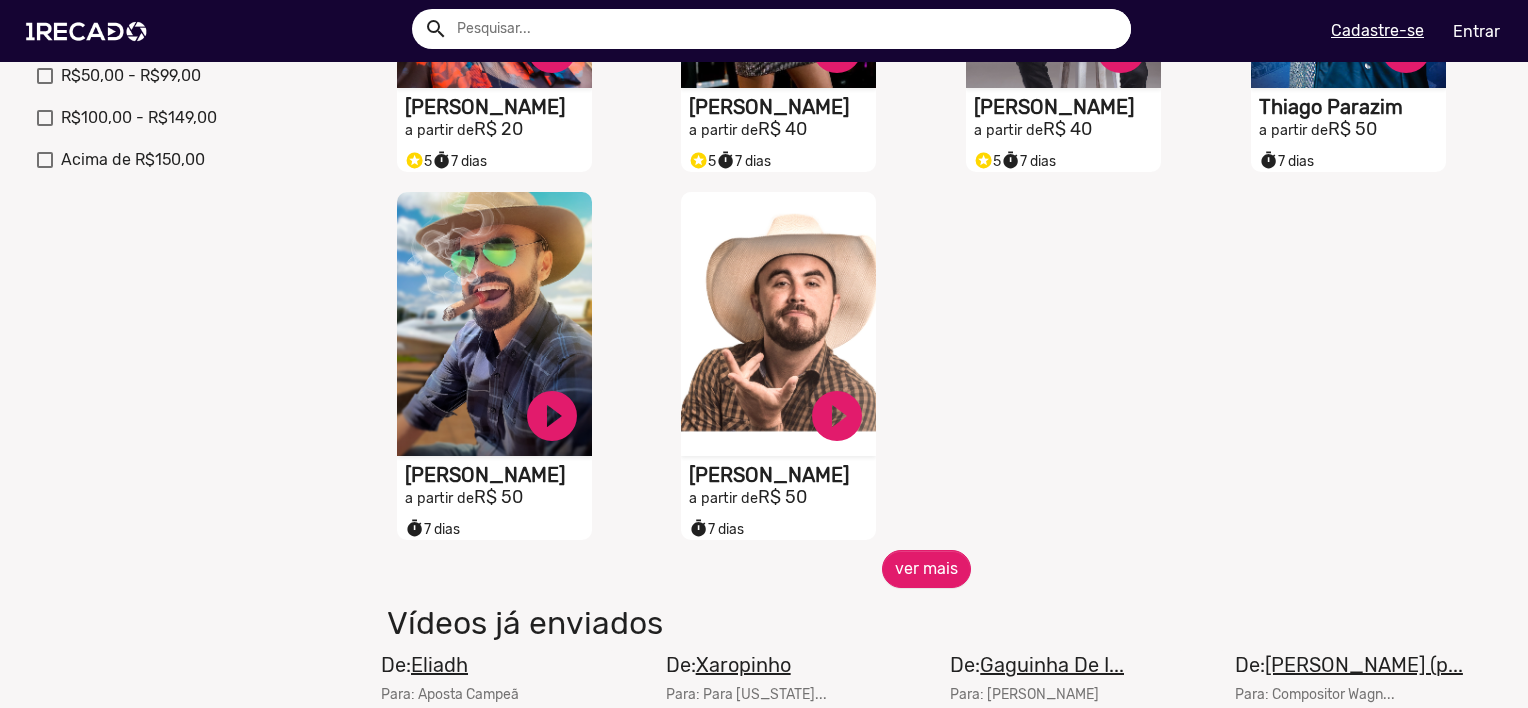 scroll, scrollTop: 800, scrollLeft: 0, axis: vertical 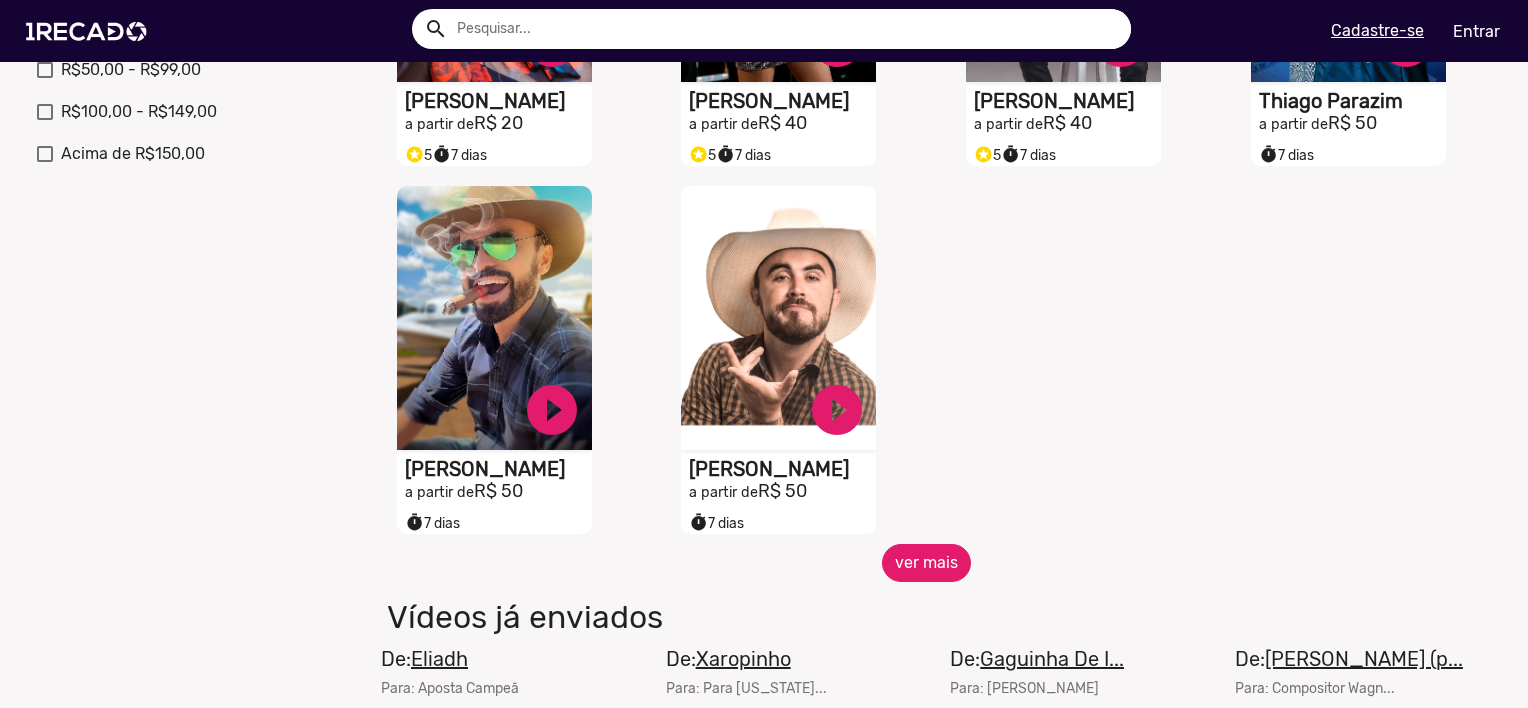 click on "ver mais" 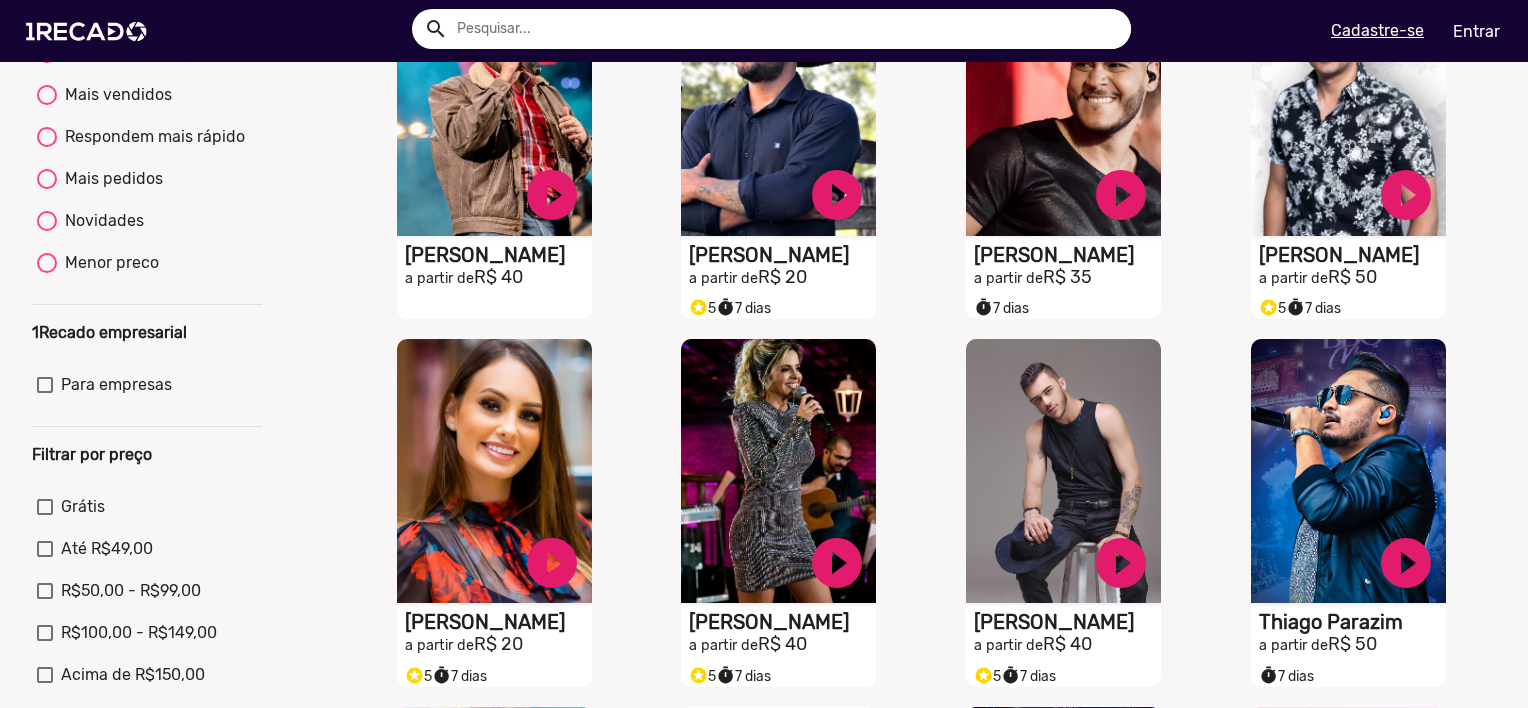 scroll, scrollTop: 0, scrollLeft: 0, axis: both 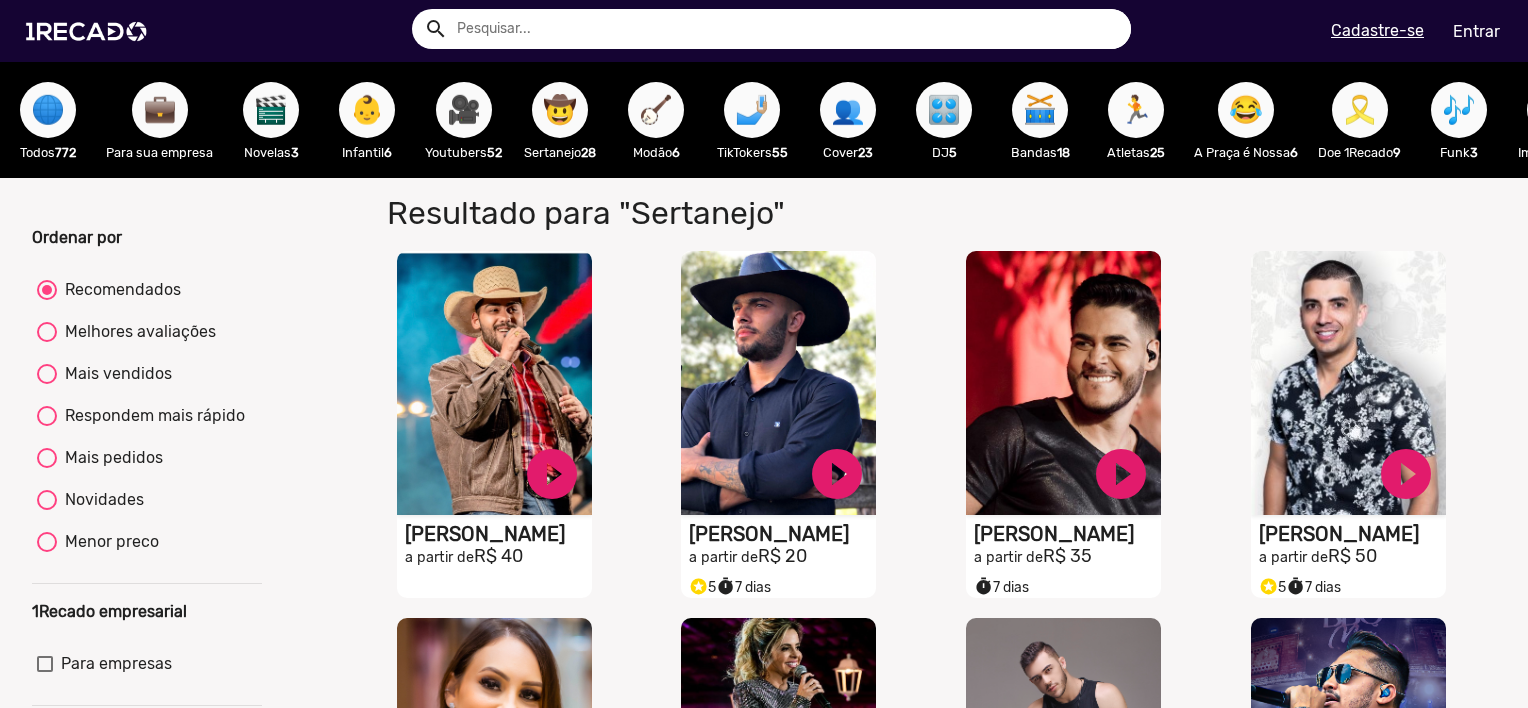 click on "🥁" at bounding box center (1040, 110) 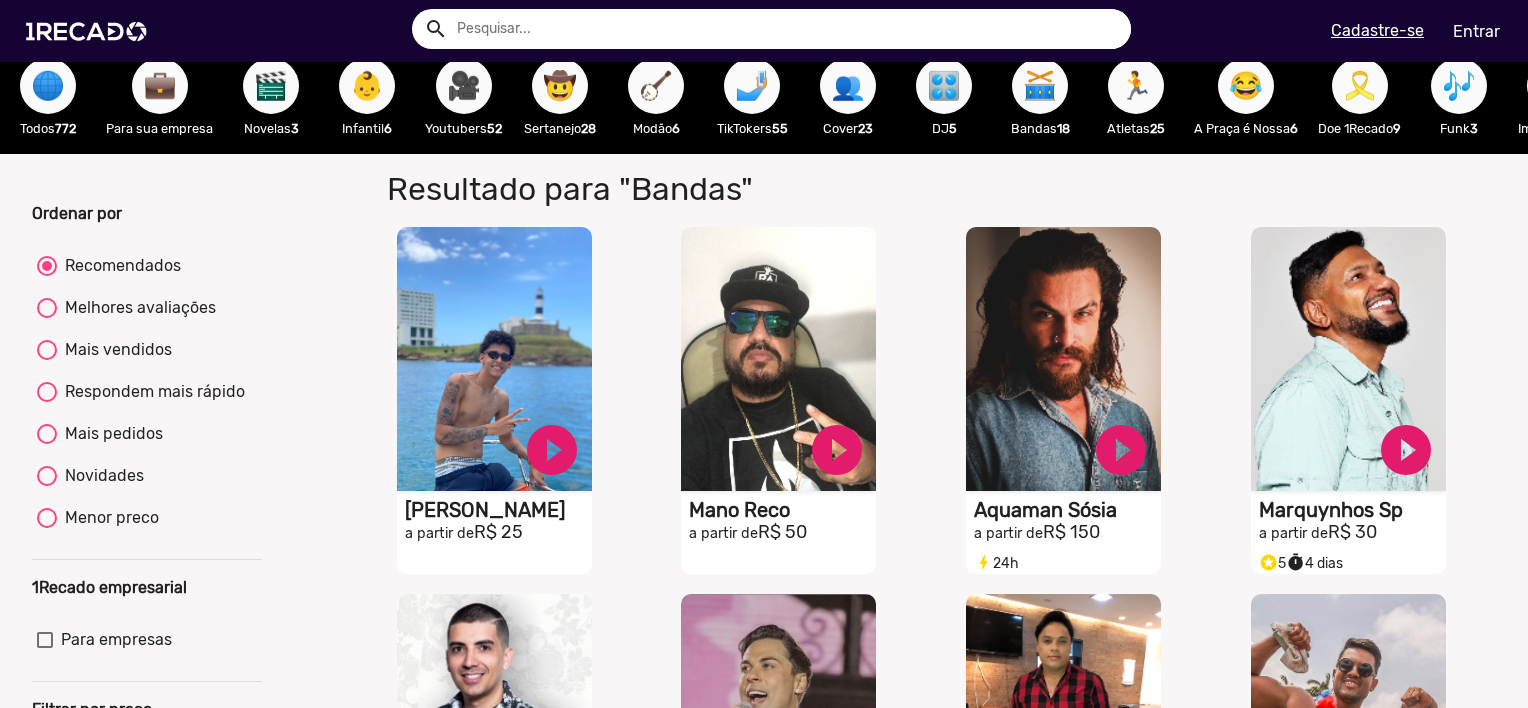 scroll, scrollTop: 0, scrollLeft: 0, axis: both 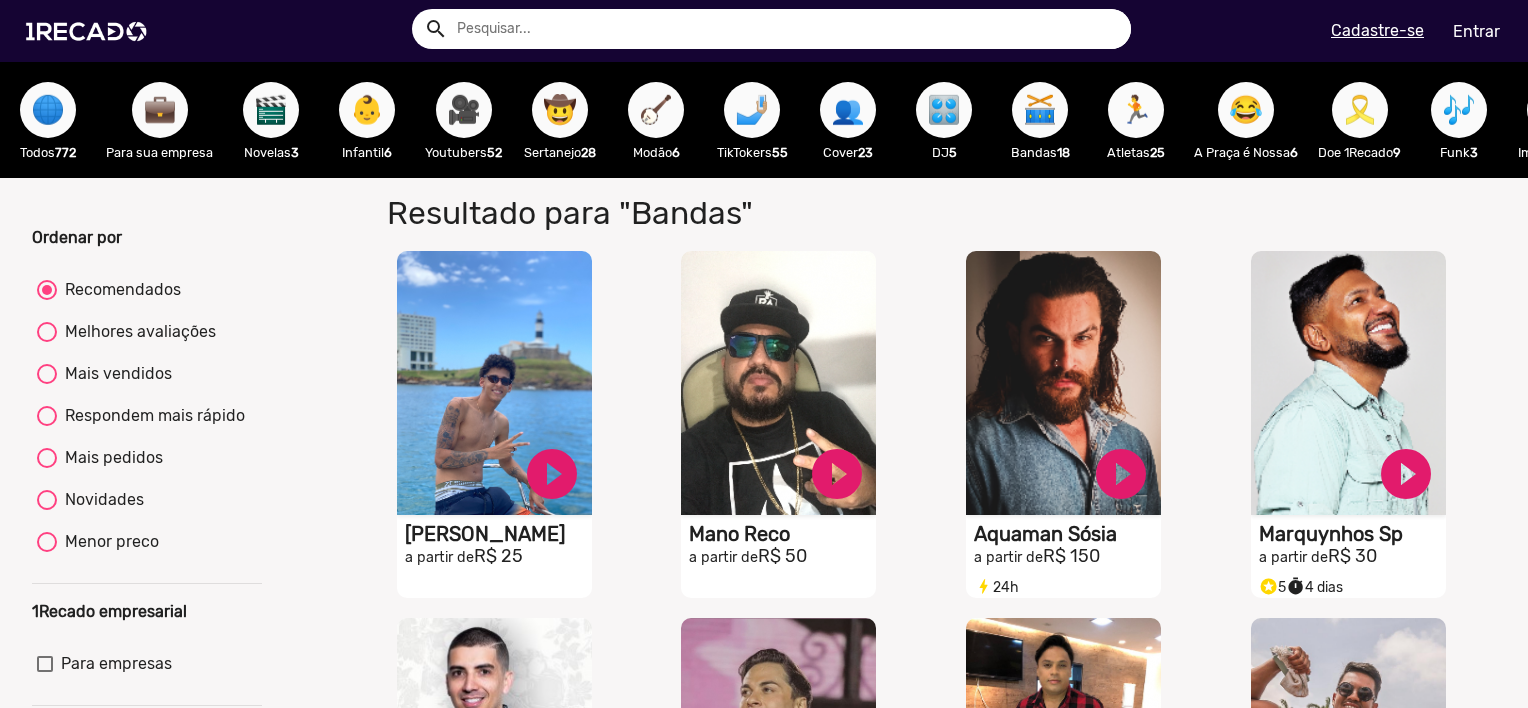 click on "🎶" at bounding box center [1459, 110] 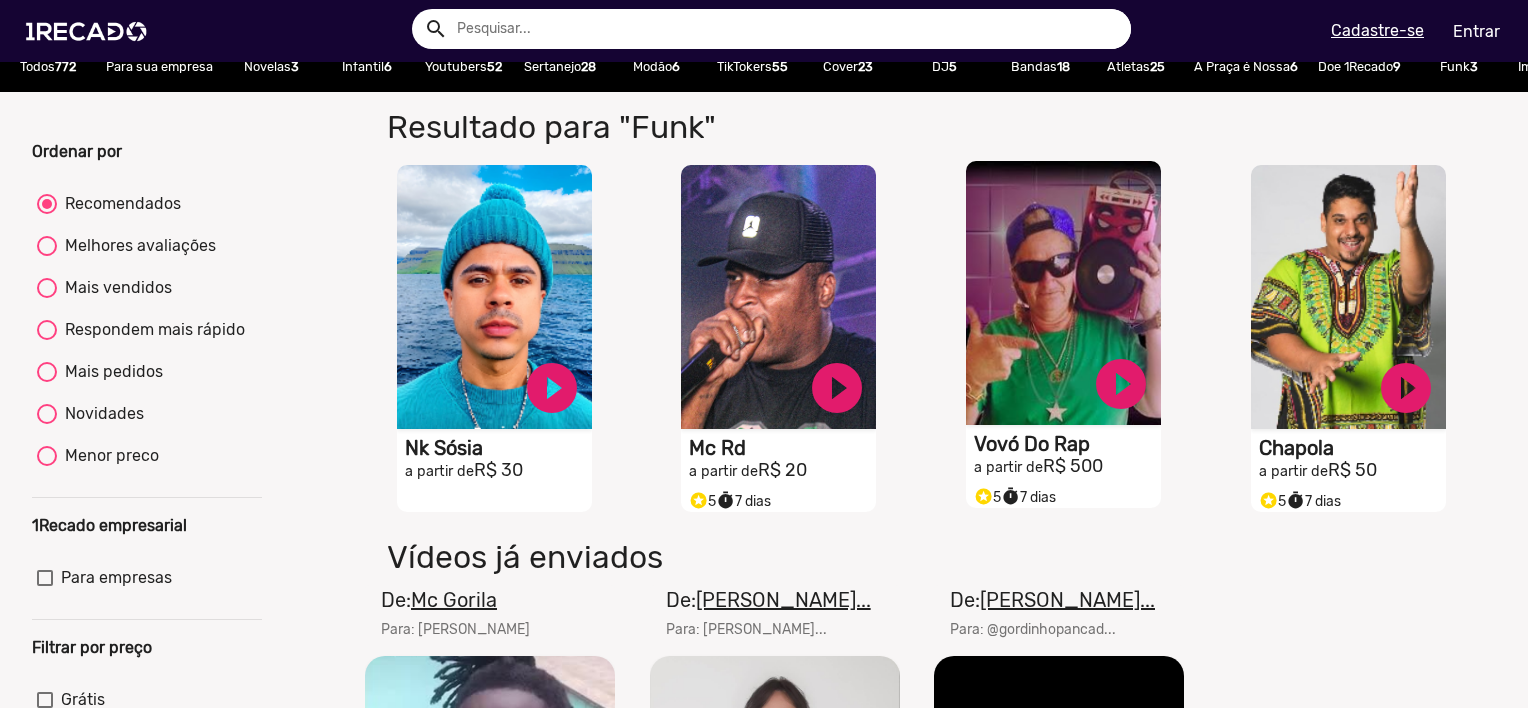 scroll, scrollTop: 0, scrollLeft: 0, axis: both 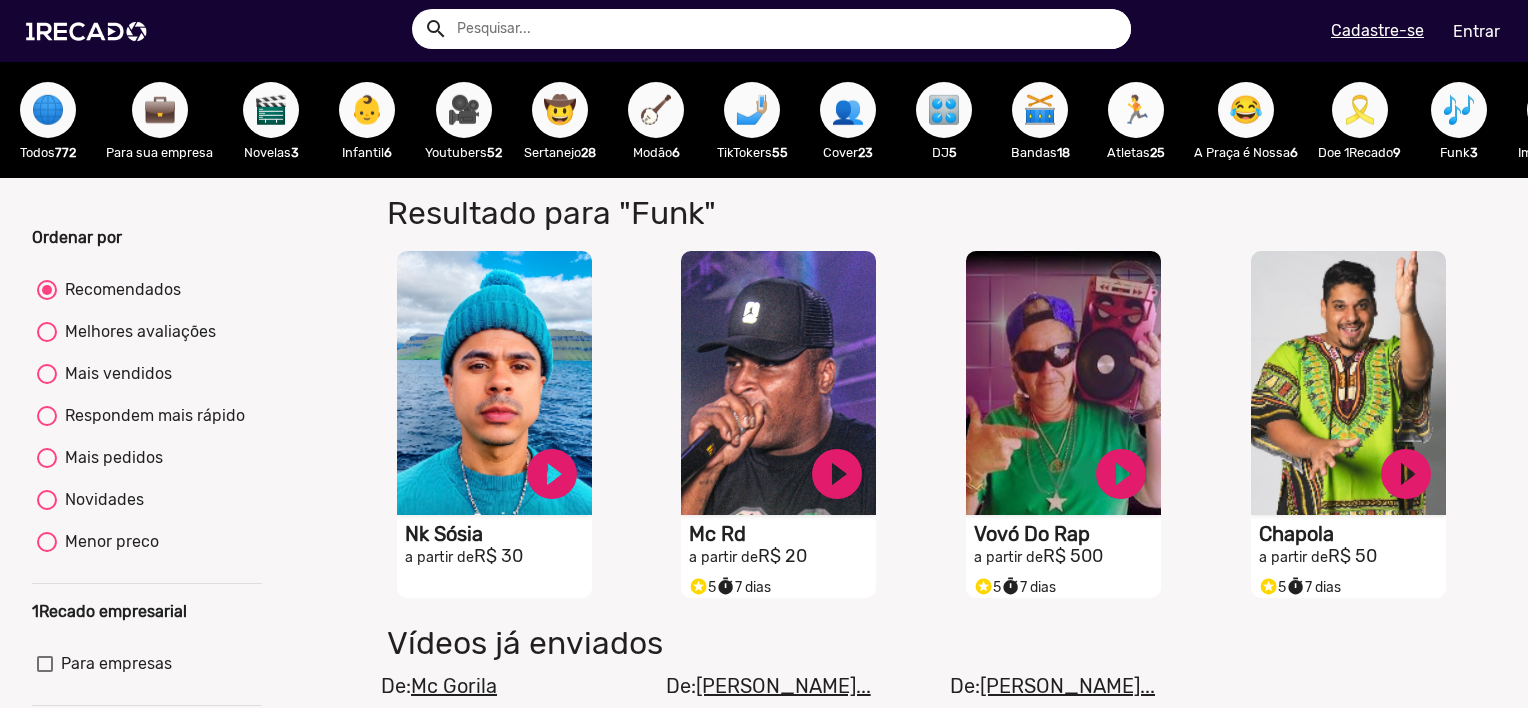 click on "🏃" at bounding box center [1136, 110] 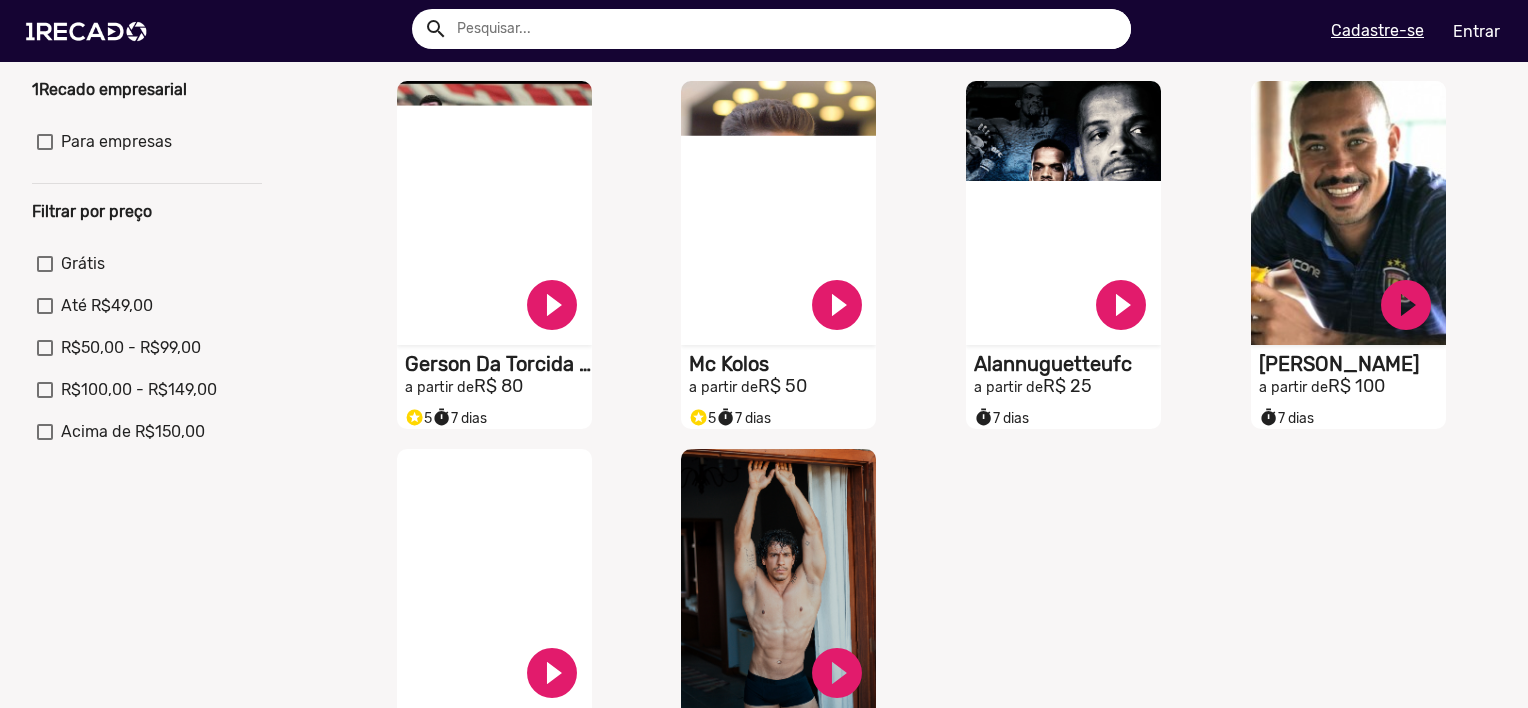 scroll, scrollTop: 900, scrollLeft: 0, axis: vertical 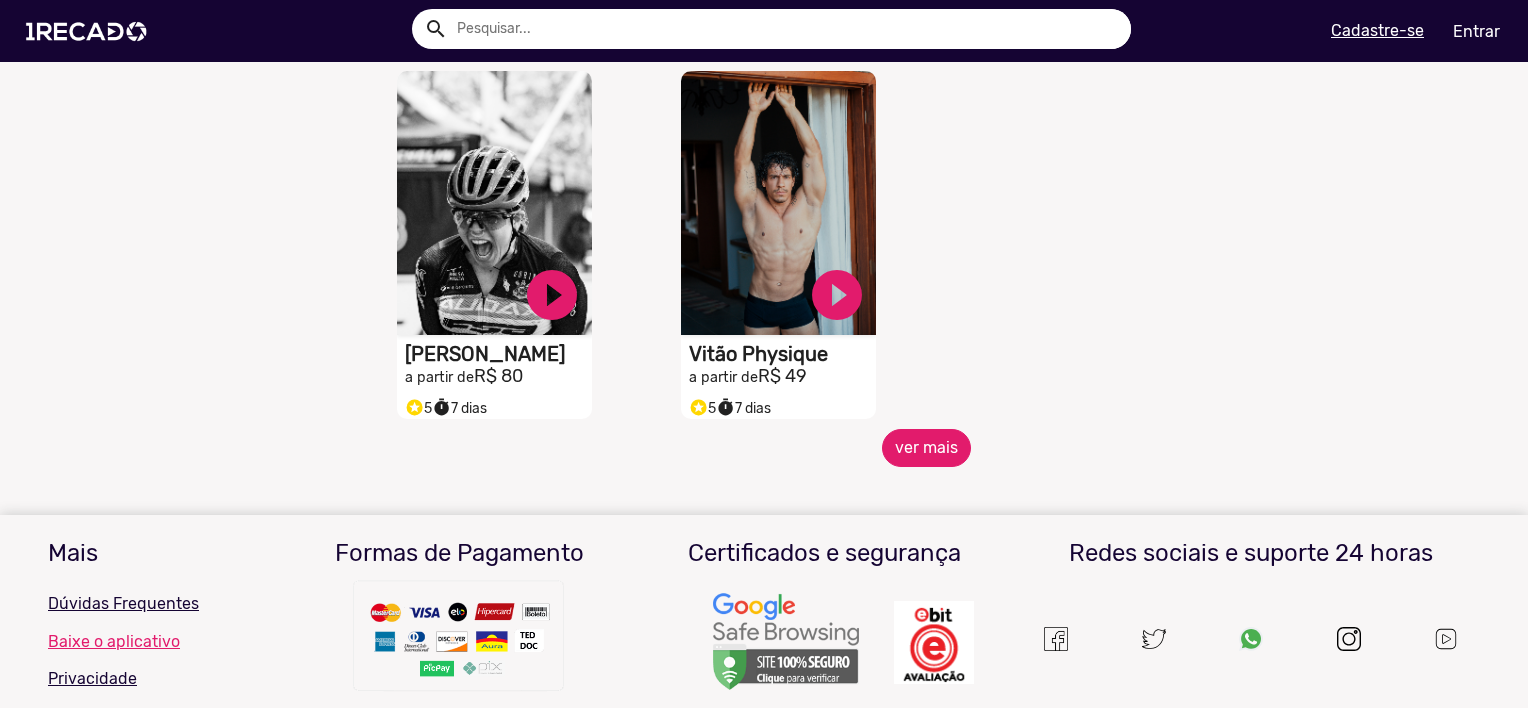 click on "ver mais" 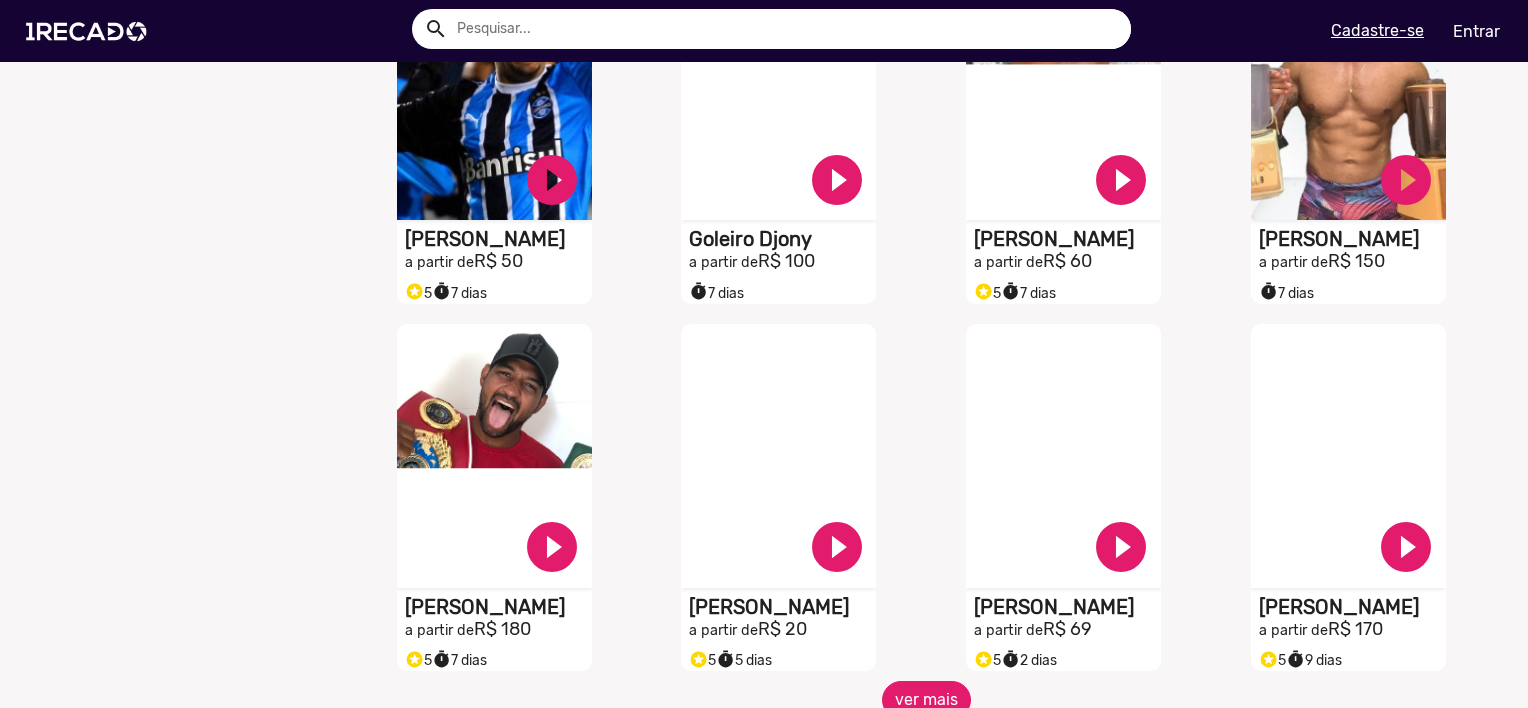 scroll, scrollTop: 1600, scrollLeft: 0, axis: vertical 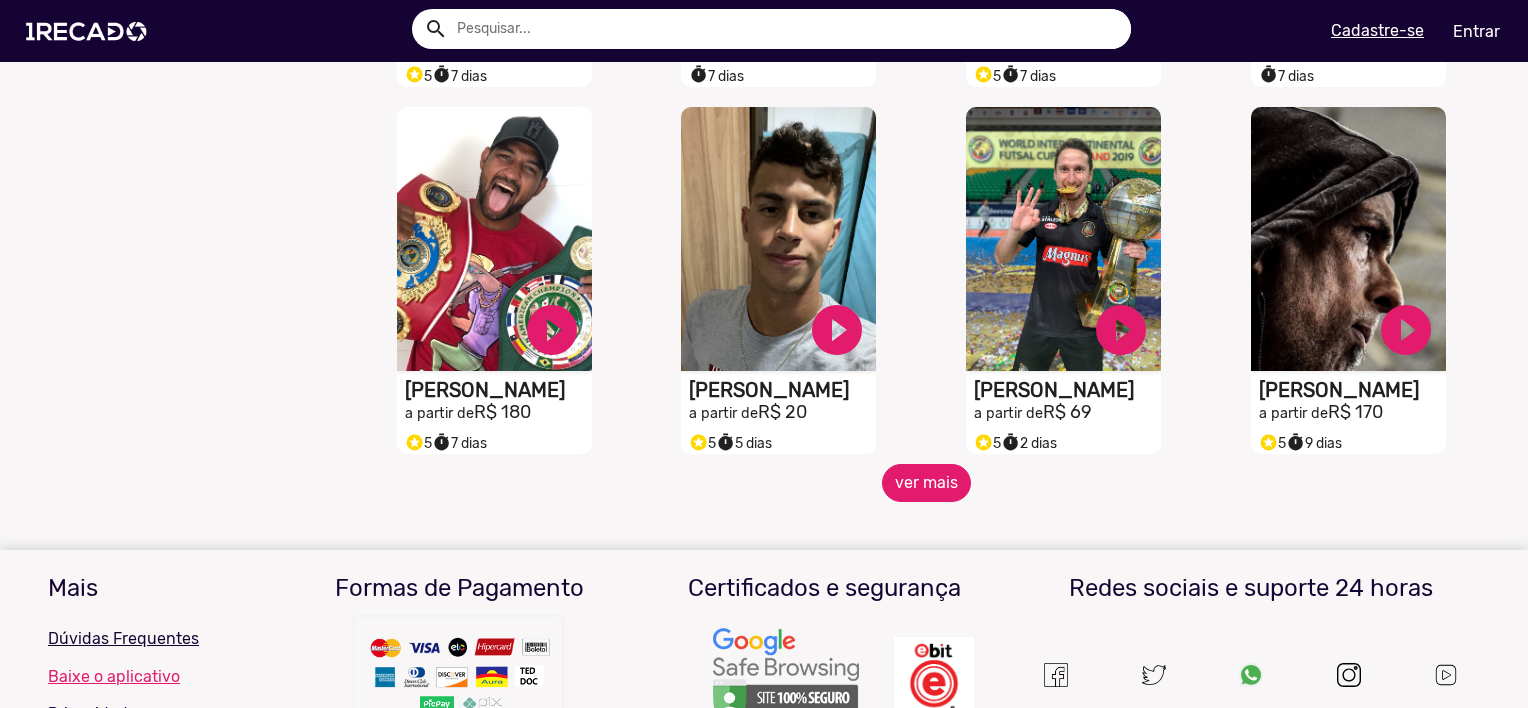 click on "ver mais" 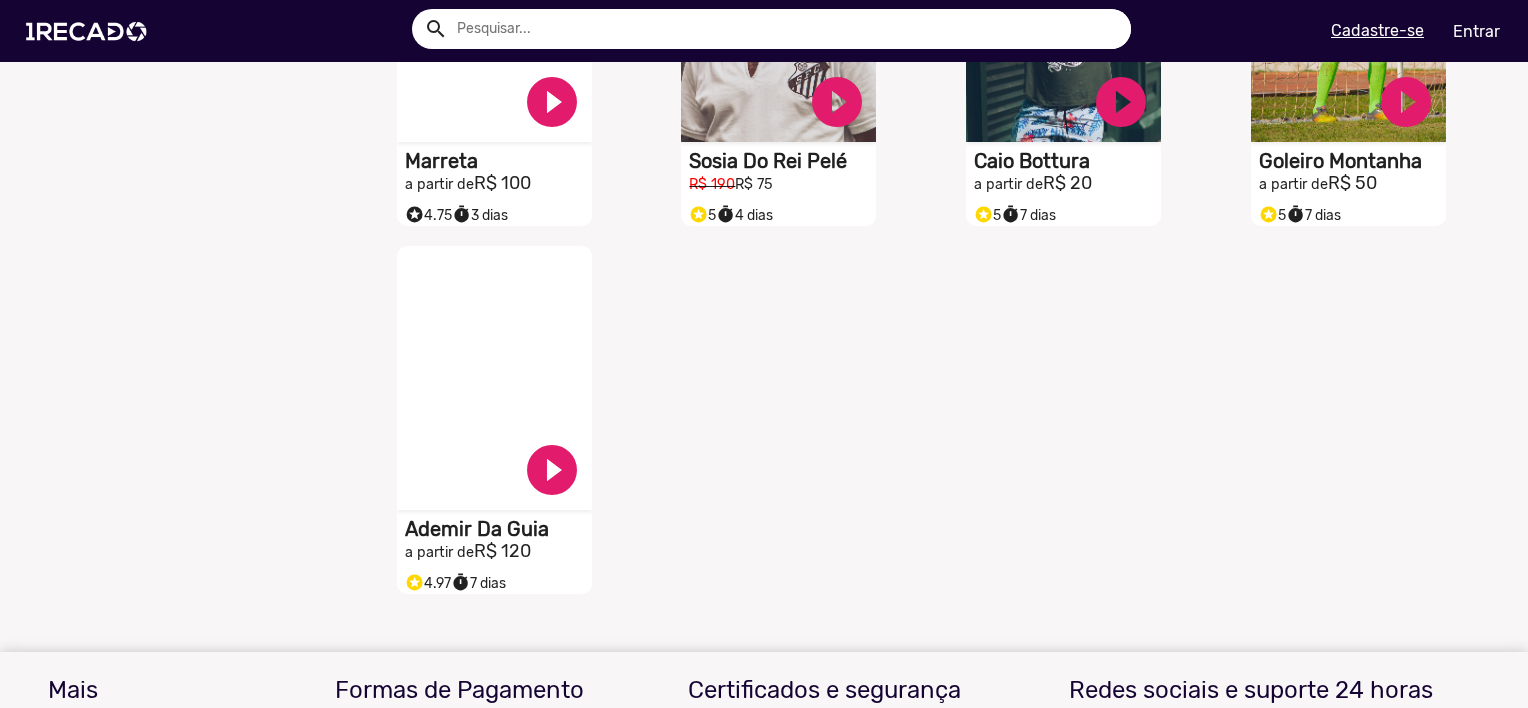 scroll, scrollTop: 2200, scrollLeft: 0, axis: vertical 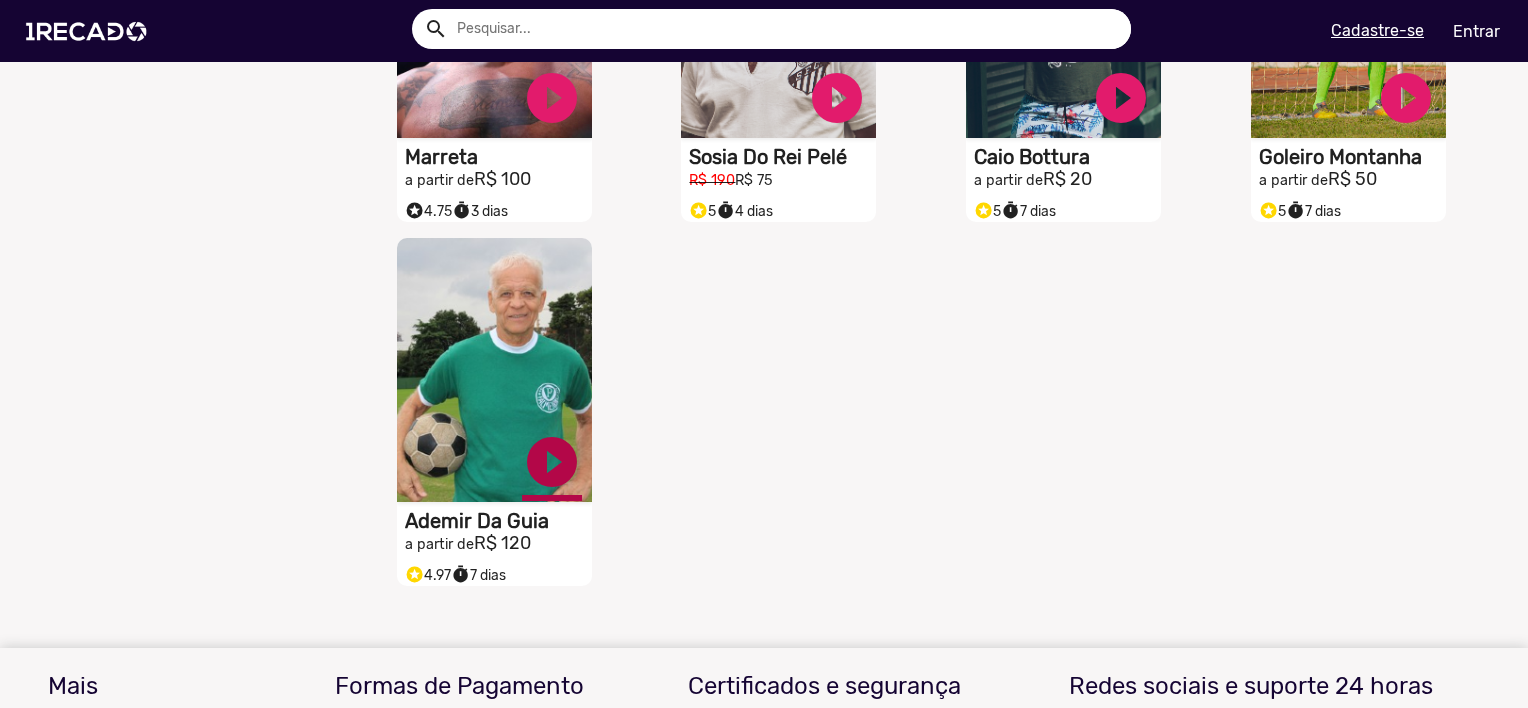 click on "play_circle_filled" at bounding box center [552, -1737] 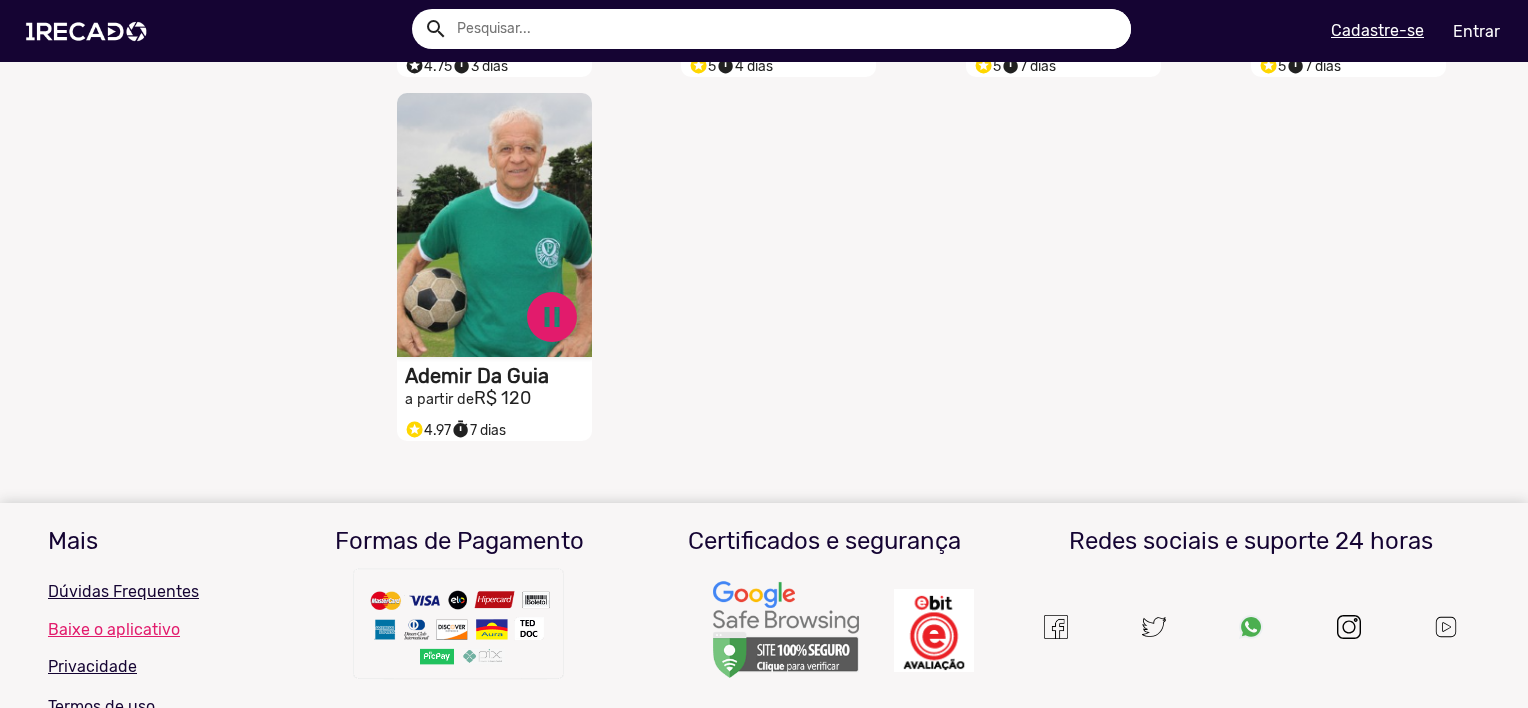 scroll, scrollTop: 2400, scrollLeft: 0, axis: vertical 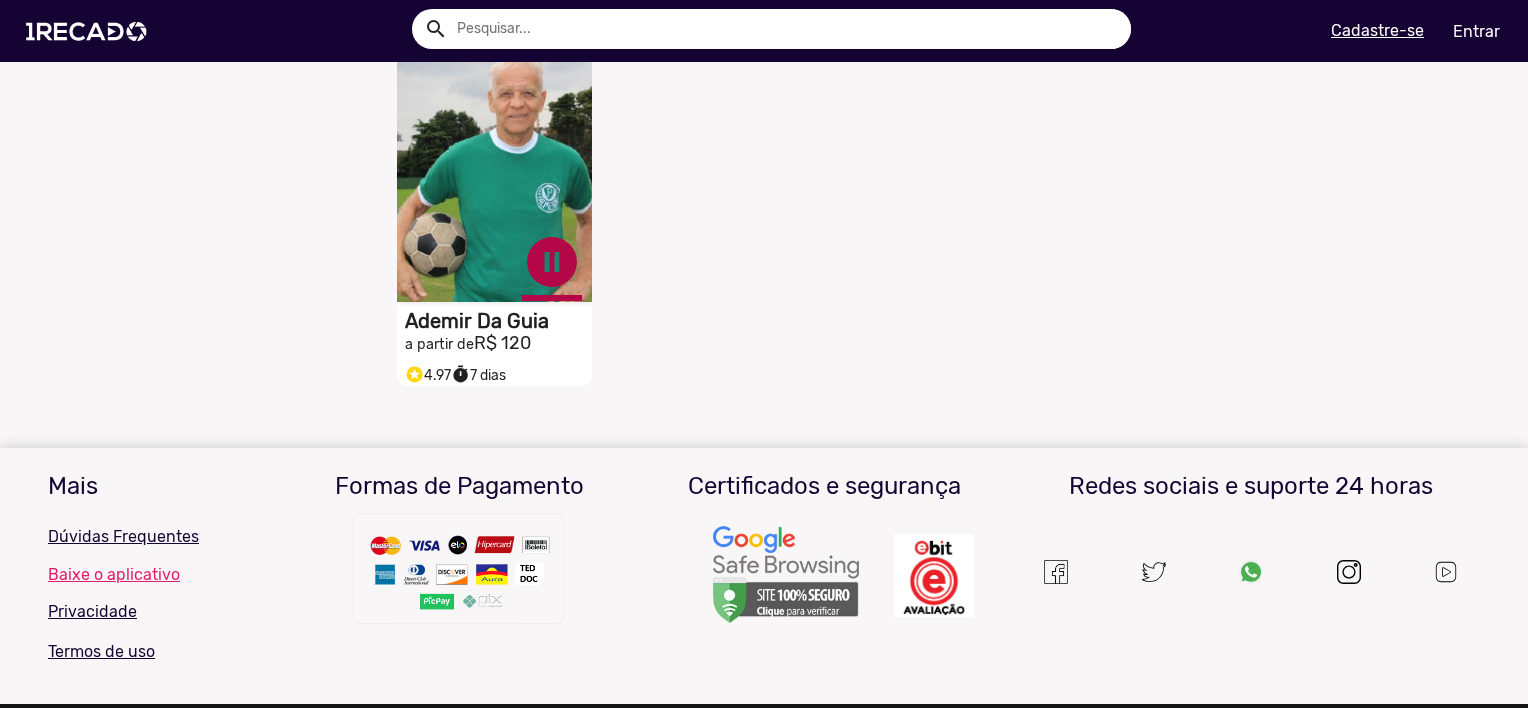 click on "pause_circle" at bounding box center (552, -1937) 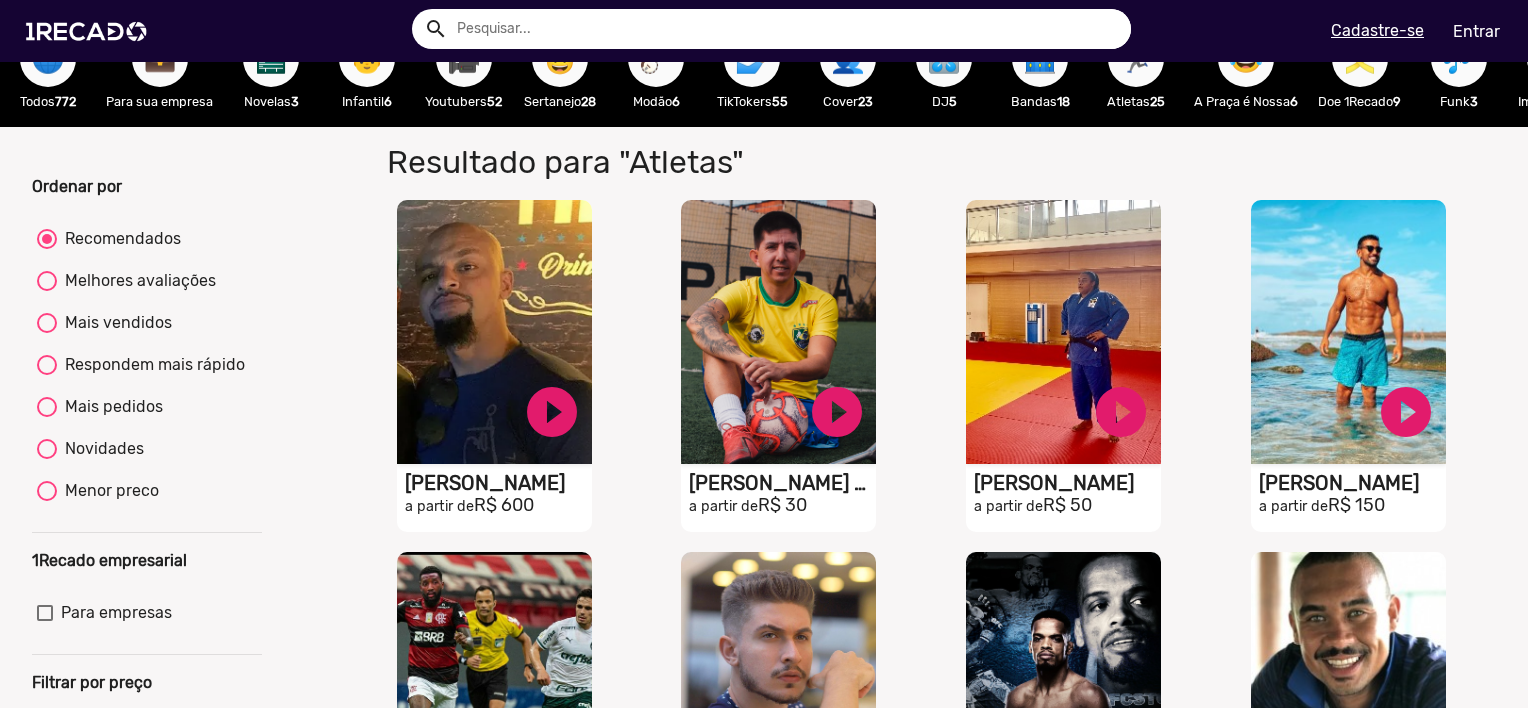 scroll, scrollTop: 0, scrollLeft: 0, axis: both 